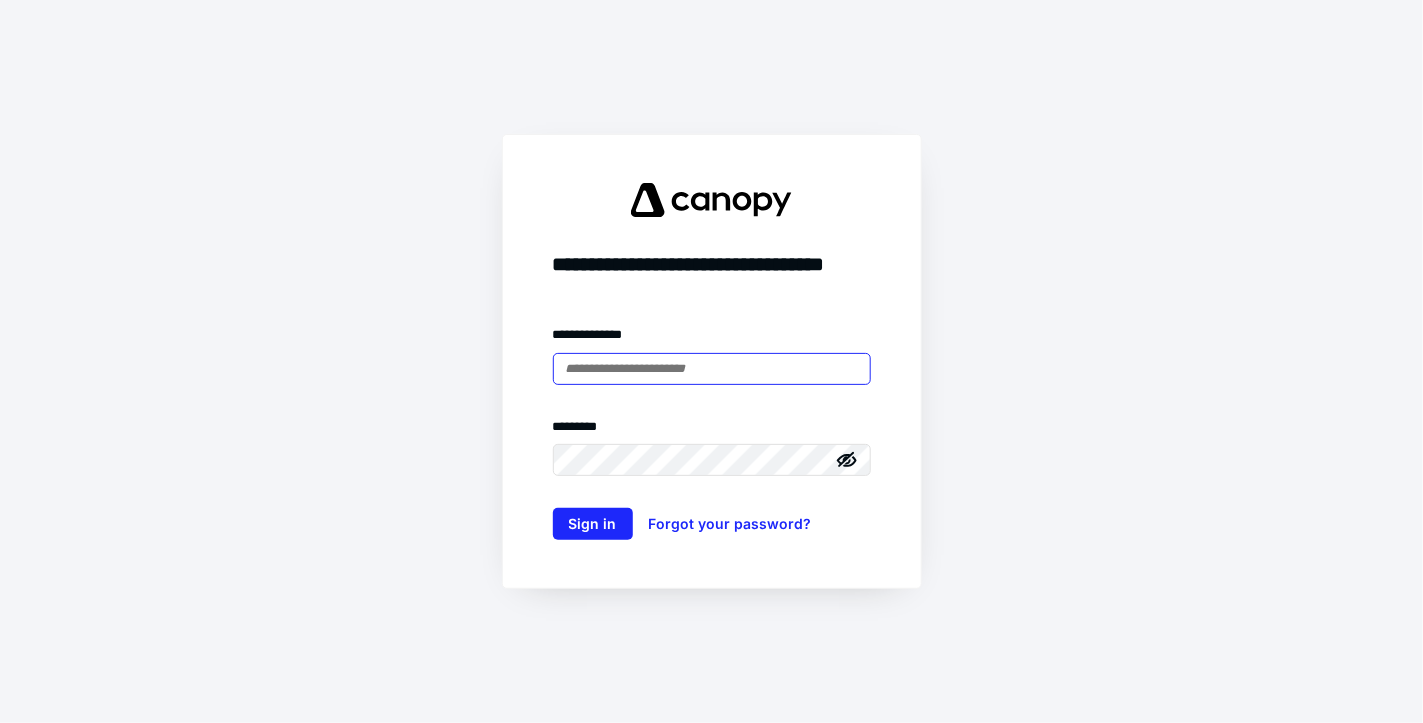 scroll, scrollTop: 0, scrollLeft: 0, axis: both 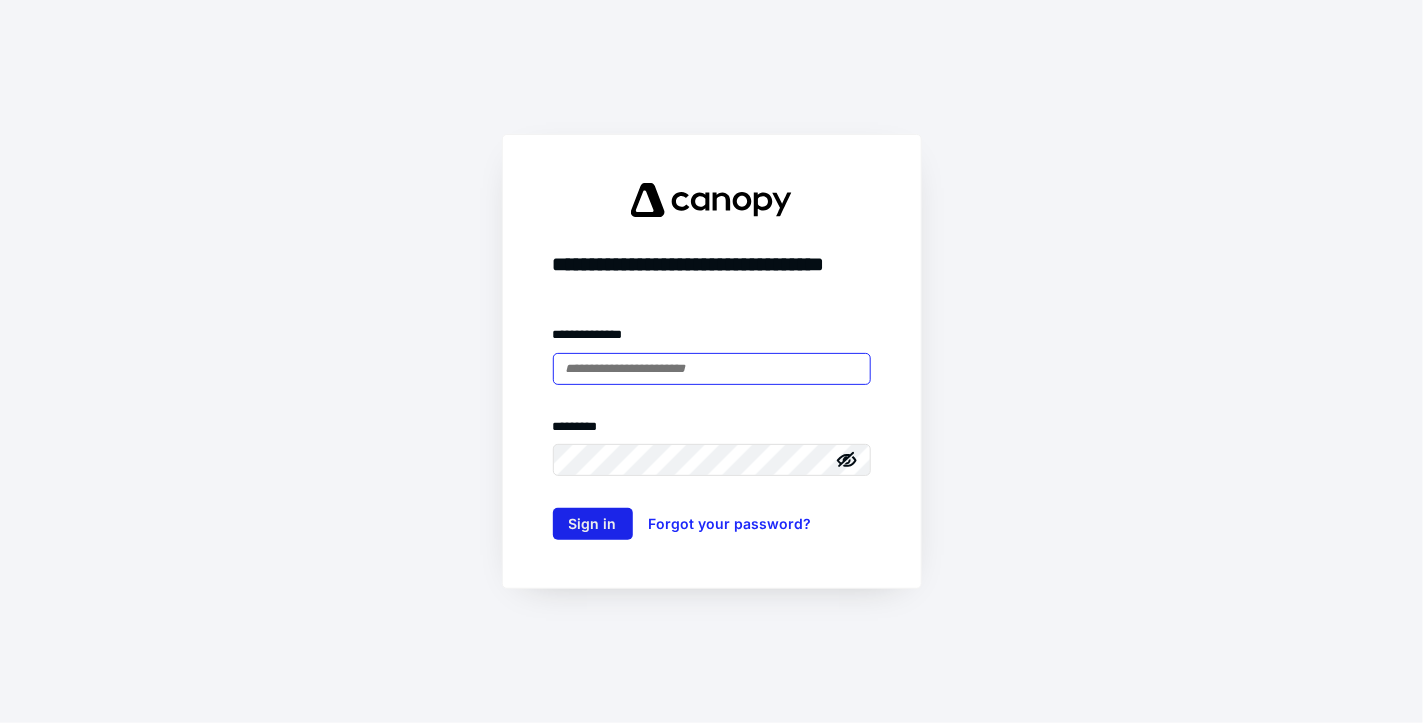 type on "**********" 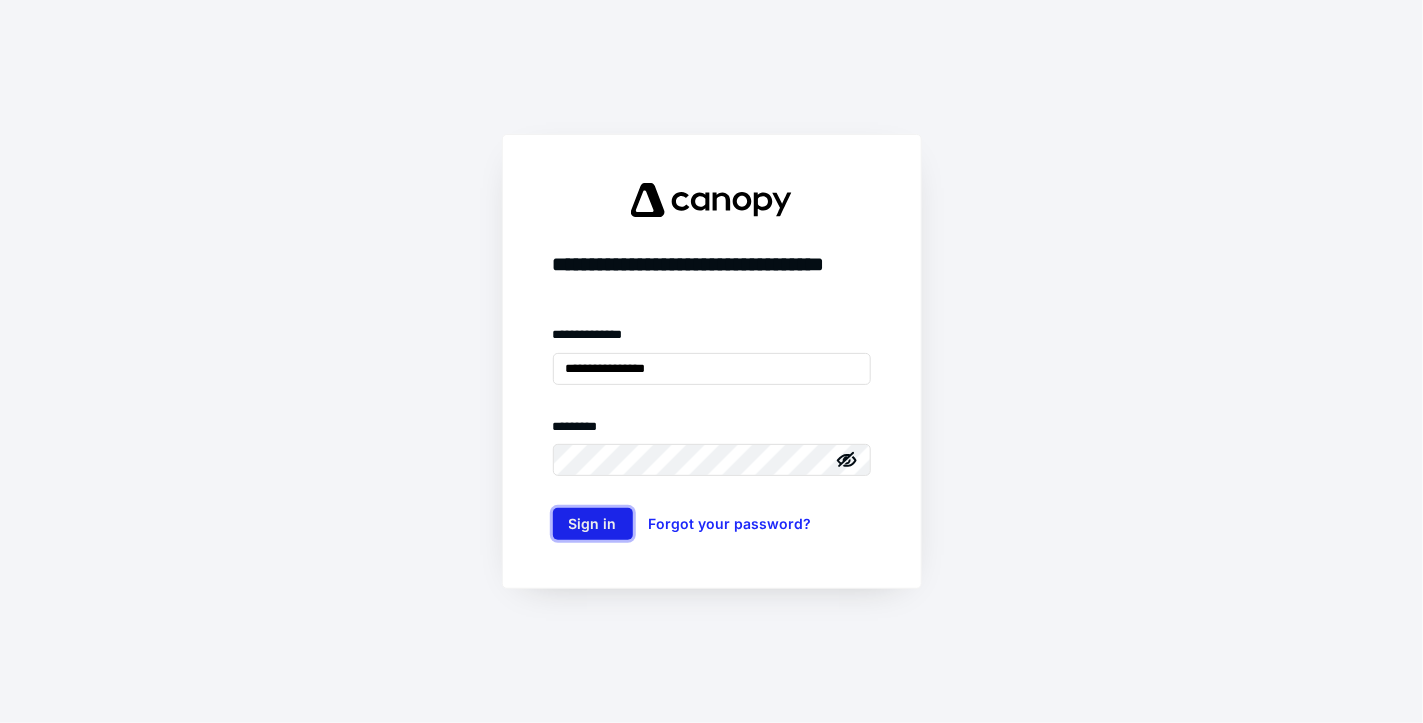 click on "Sign in" at bounding box center [593, 524] 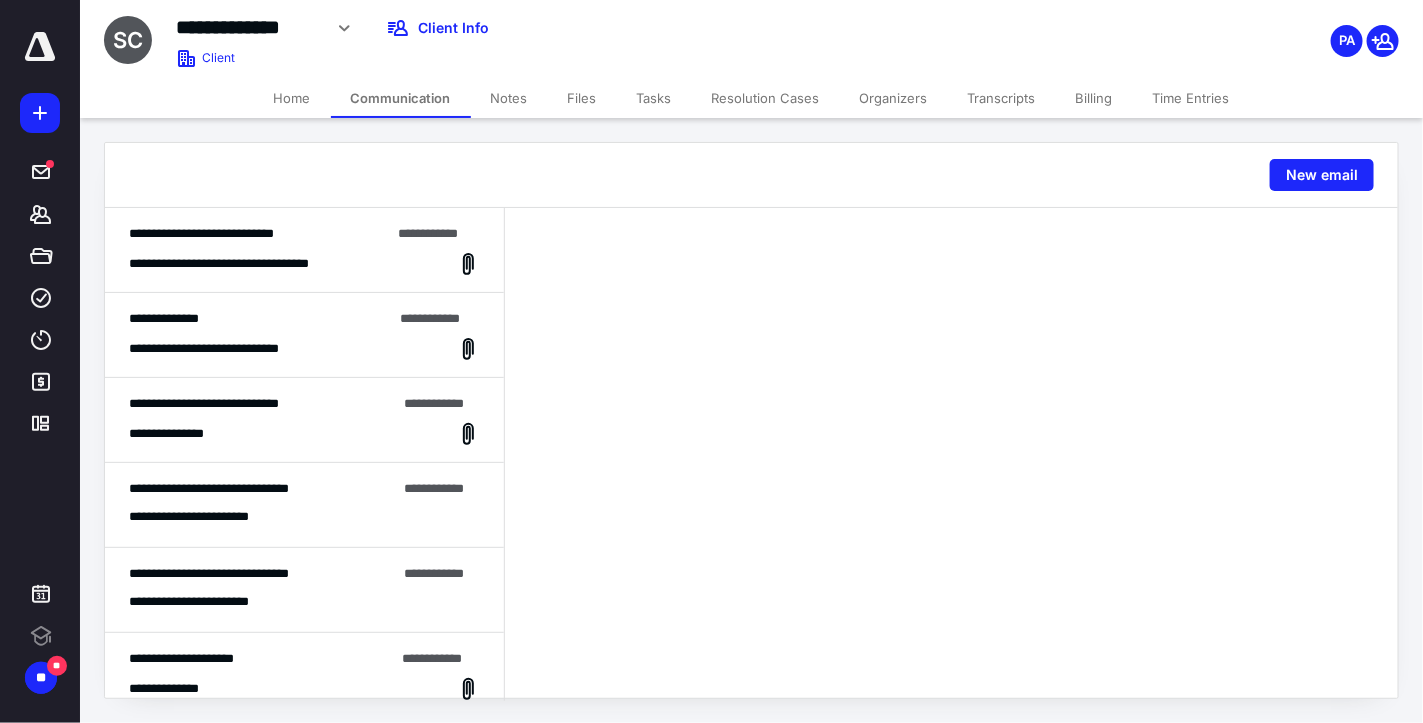 scroll, scrollTop: 0, scrollLeft: 0, axis: both 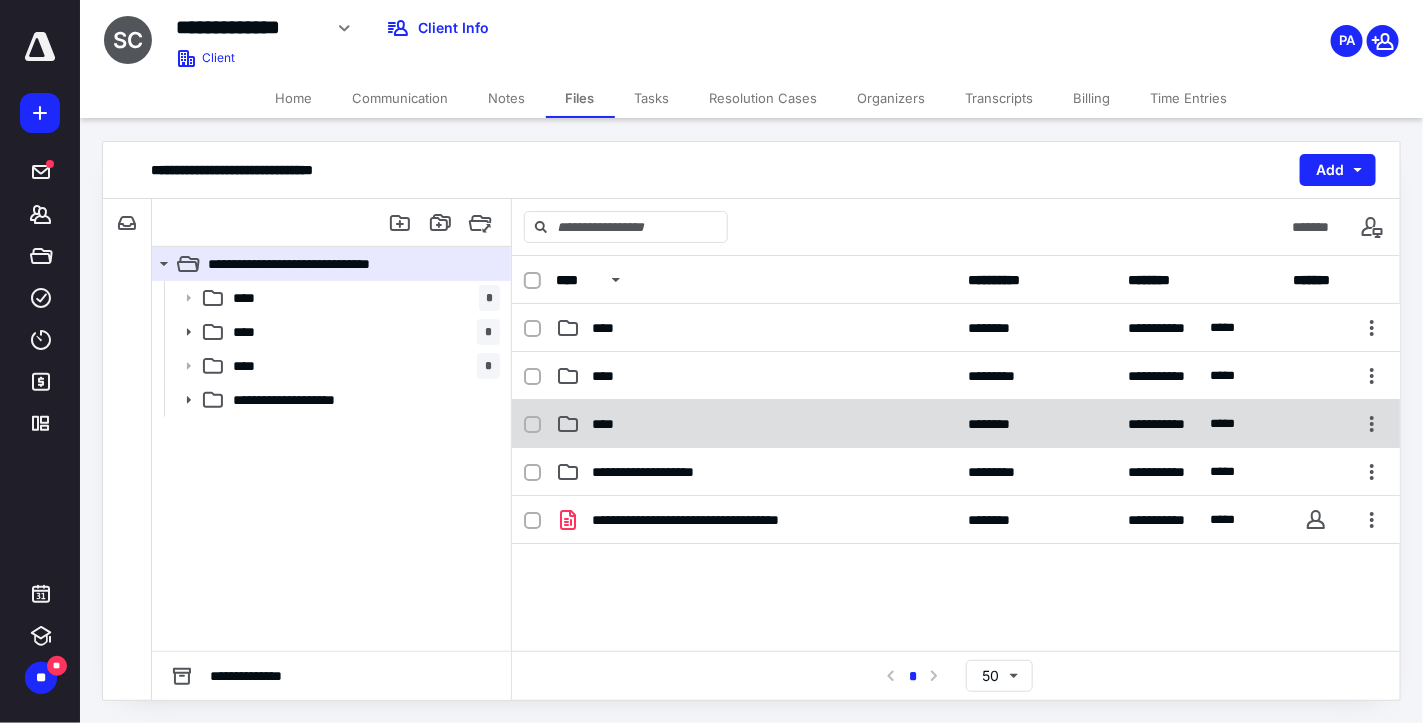 click on "****" at bounding box center (756, 424) 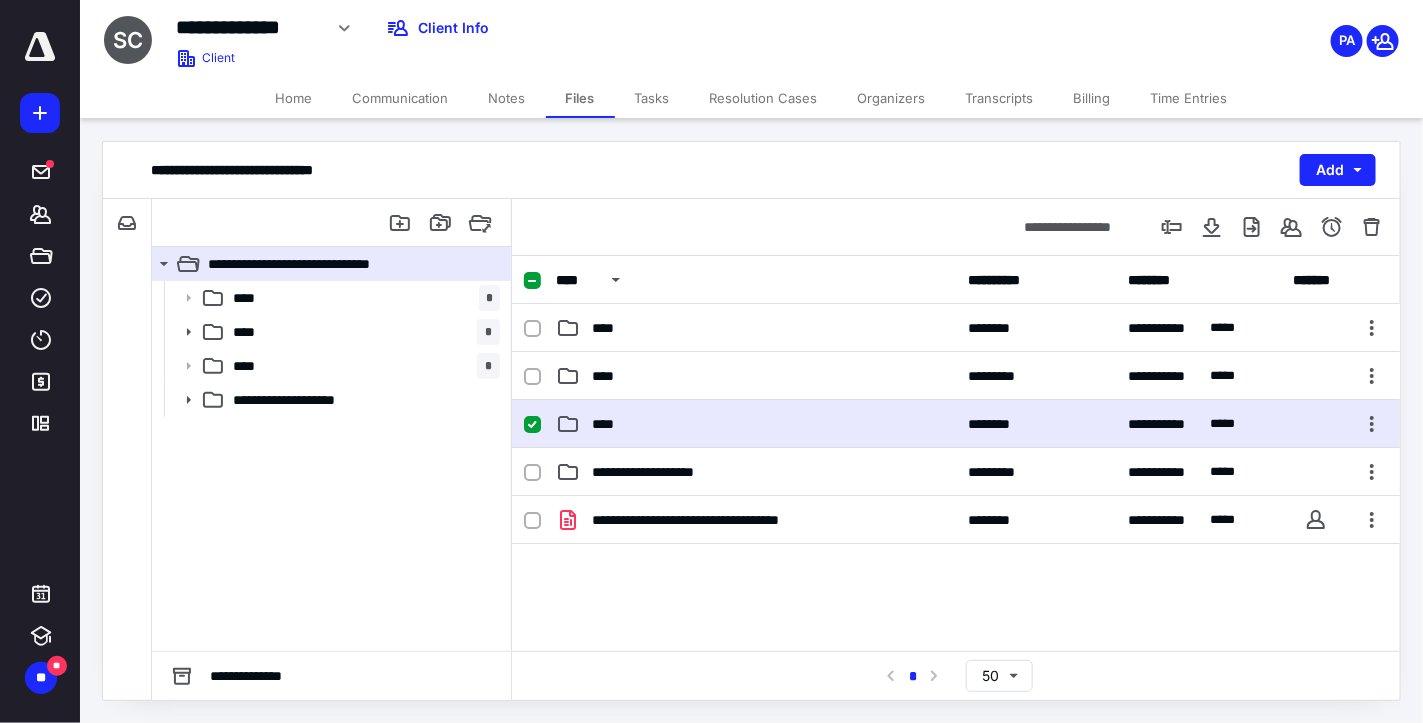 click on "****" at bounding box center [756, 424] 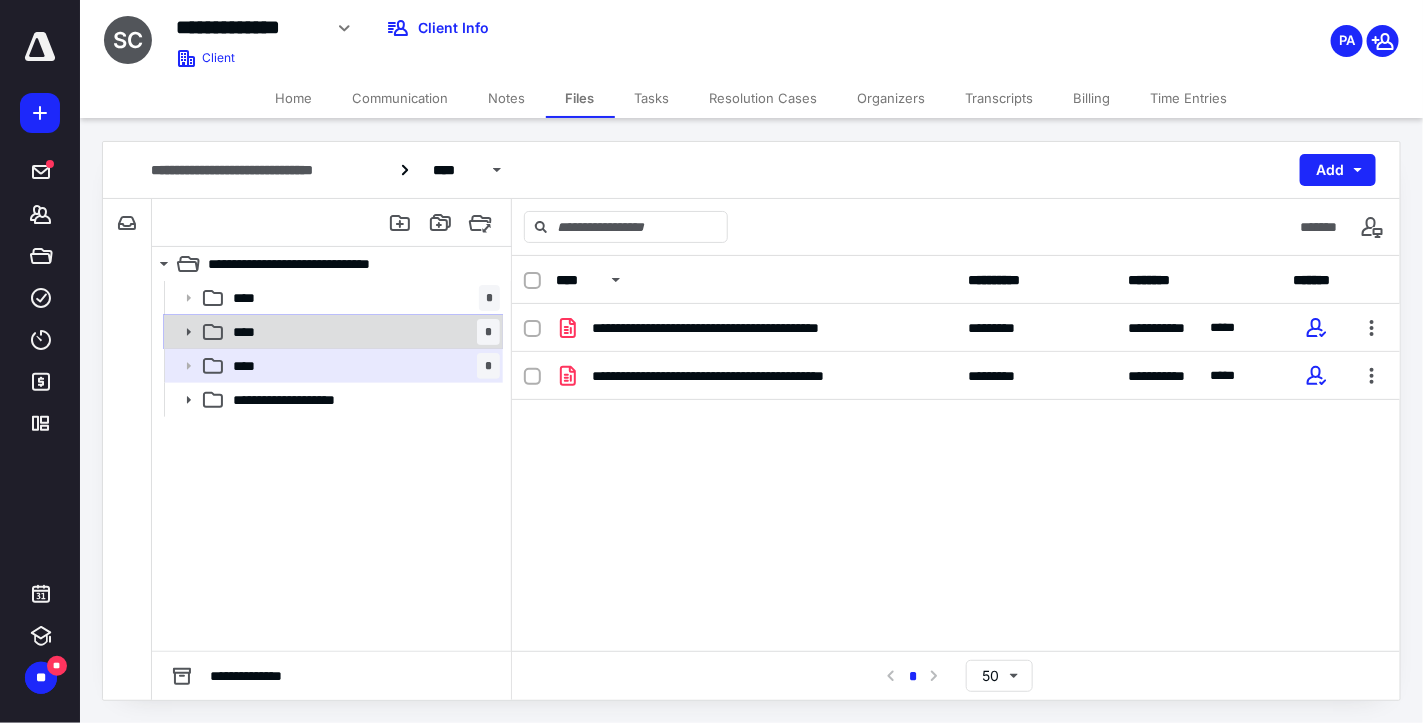 click on "**** *" at bounding box center [362, 332] 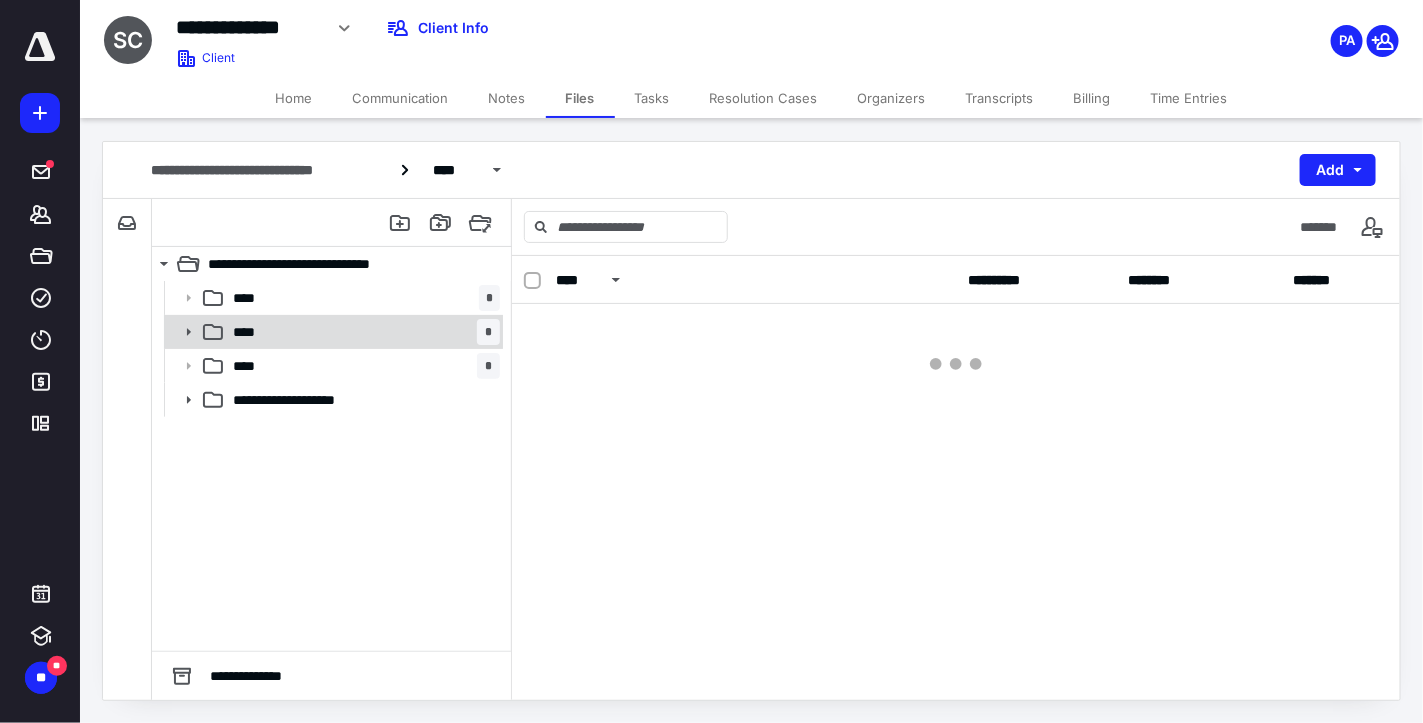 click on "**** *" at bounding box center [362, 332] 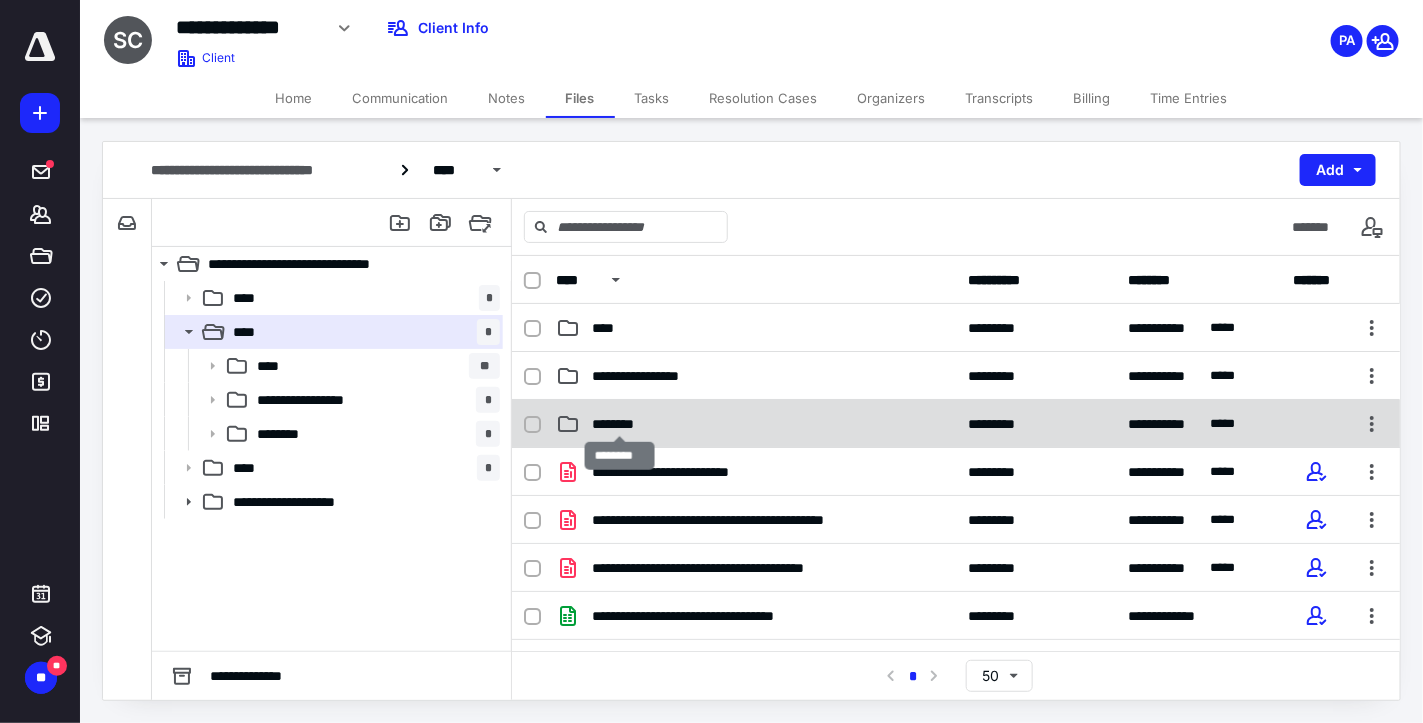 click on "********" at bounding box center [621, 424] 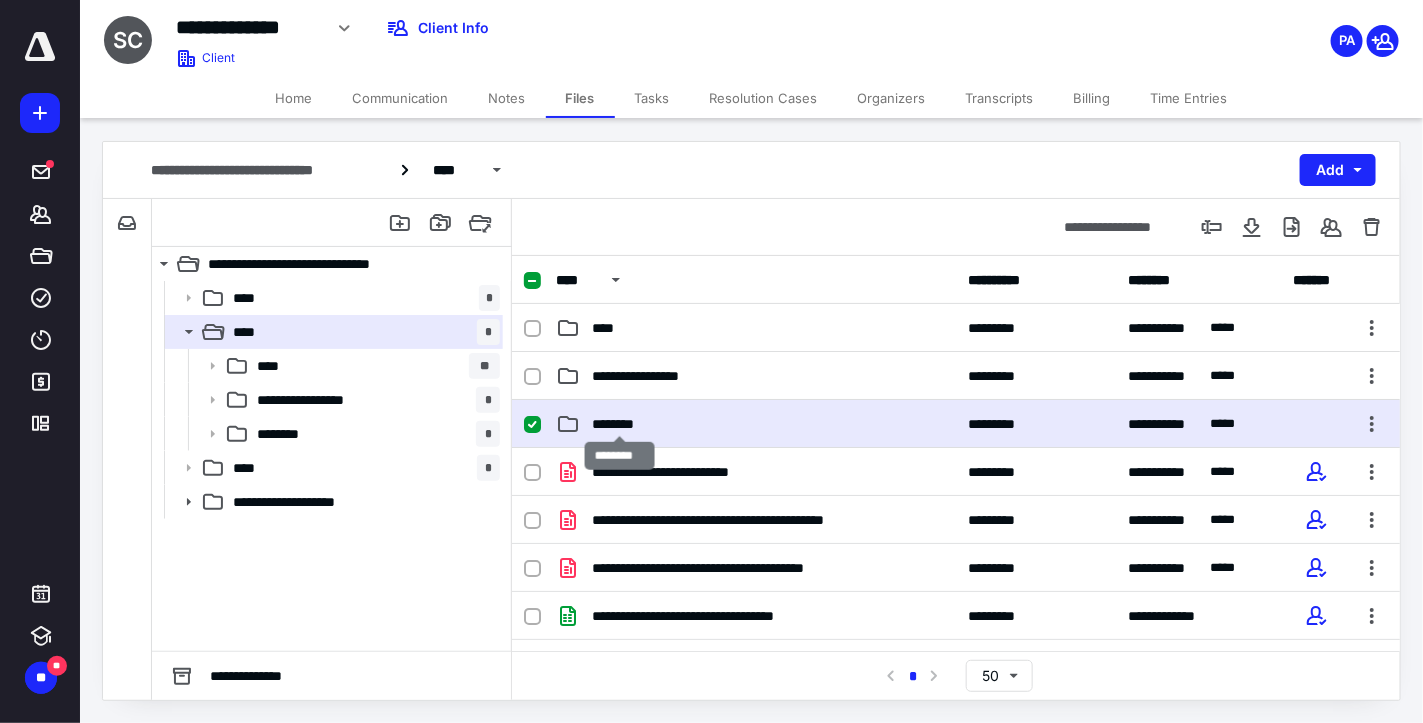 click on "********" at bounding box center [621, 424] 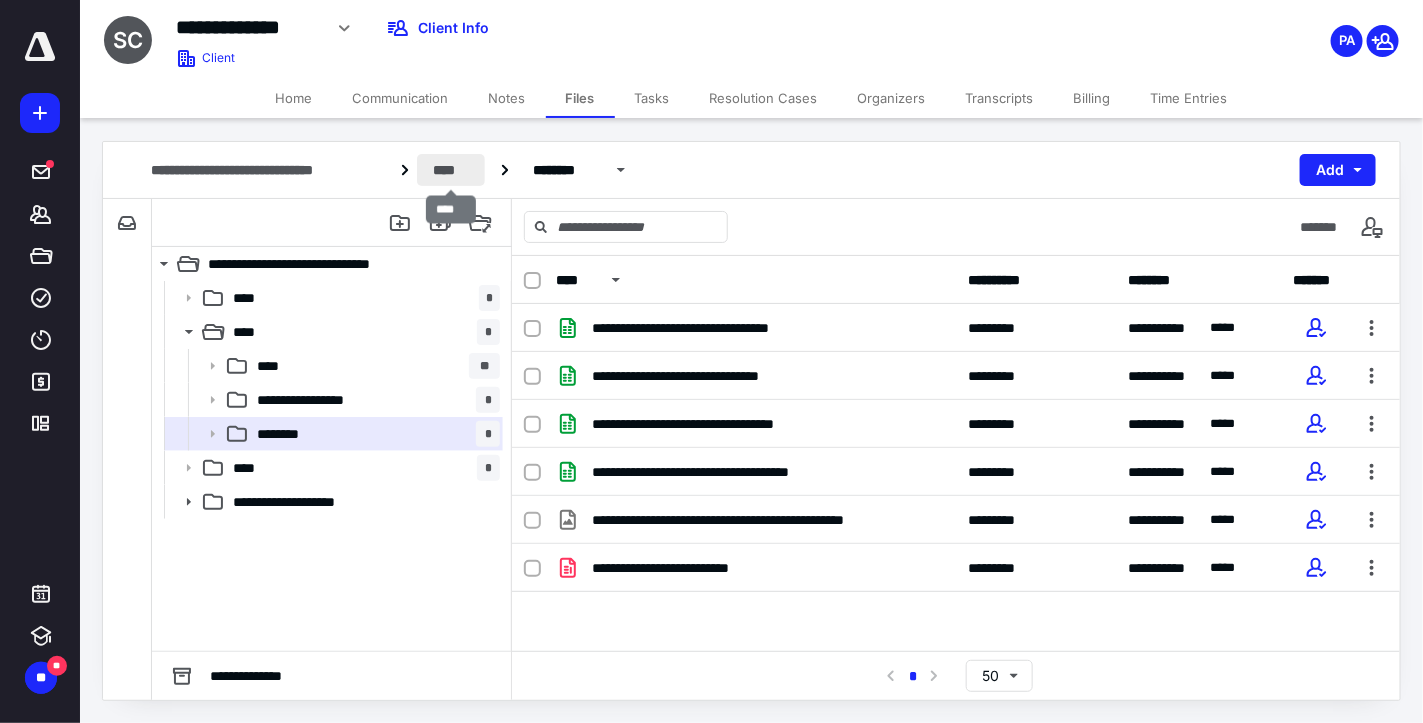click on "****" at bounding box center (451, 170) 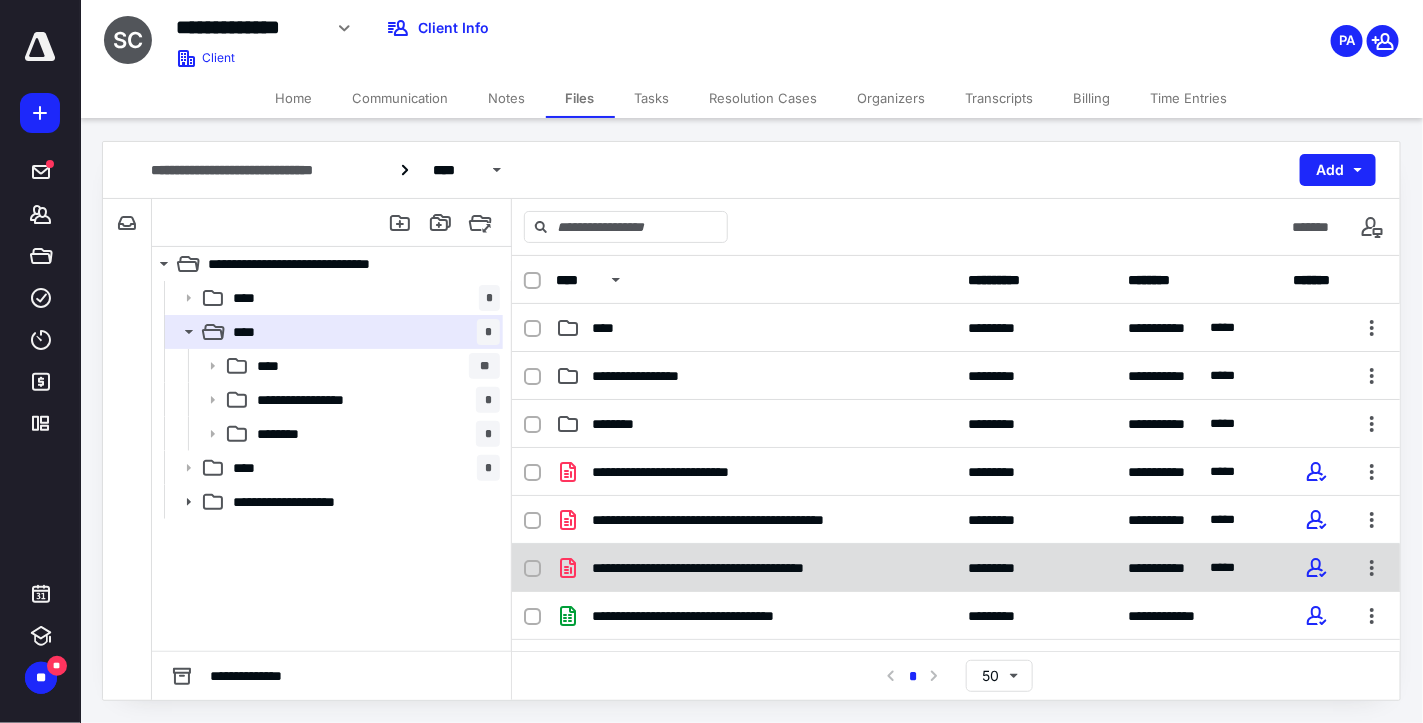 scroll, scrollTop: 93, scrollLeft: 0, axis: vertical 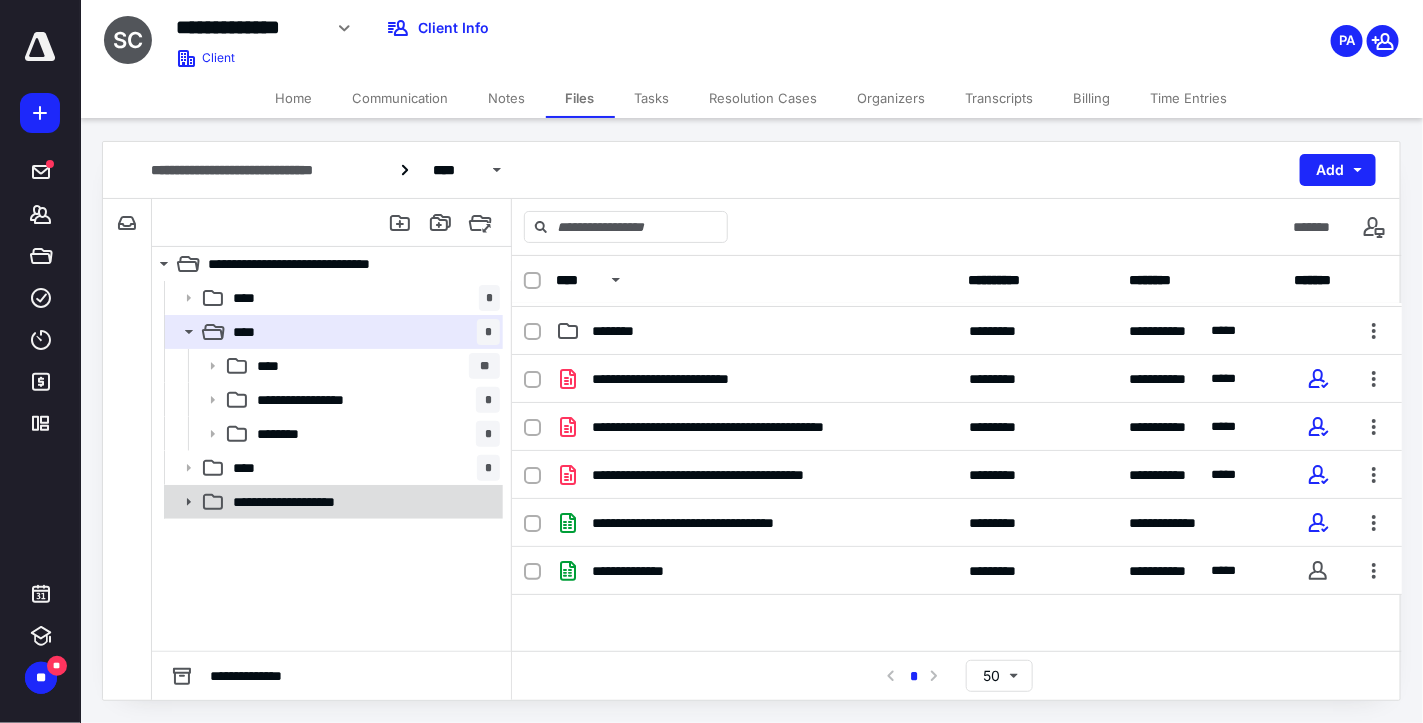 click on "**********" at bounding box center [307, 502] 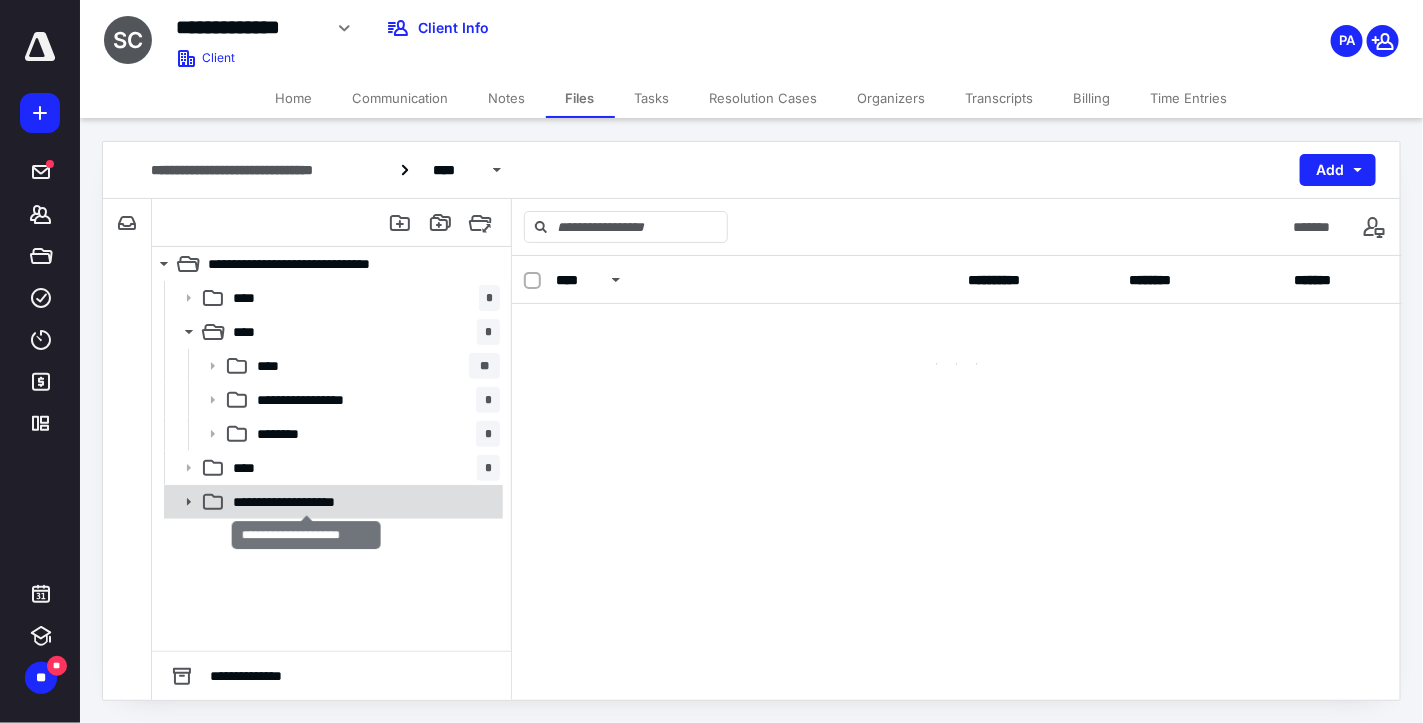 scroll, scrollTop: 0, scrollLeft: 0, axis: both 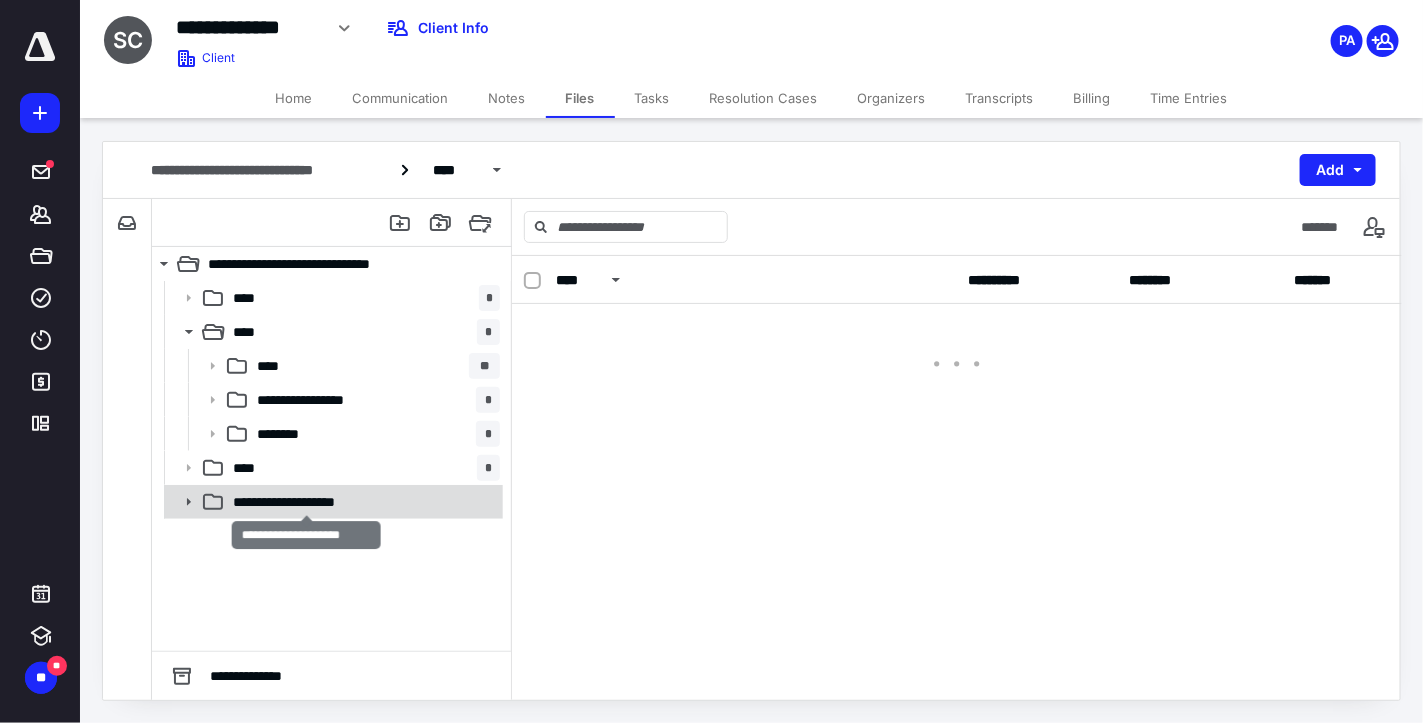 click on "**********" at bounding box center (307, 502) 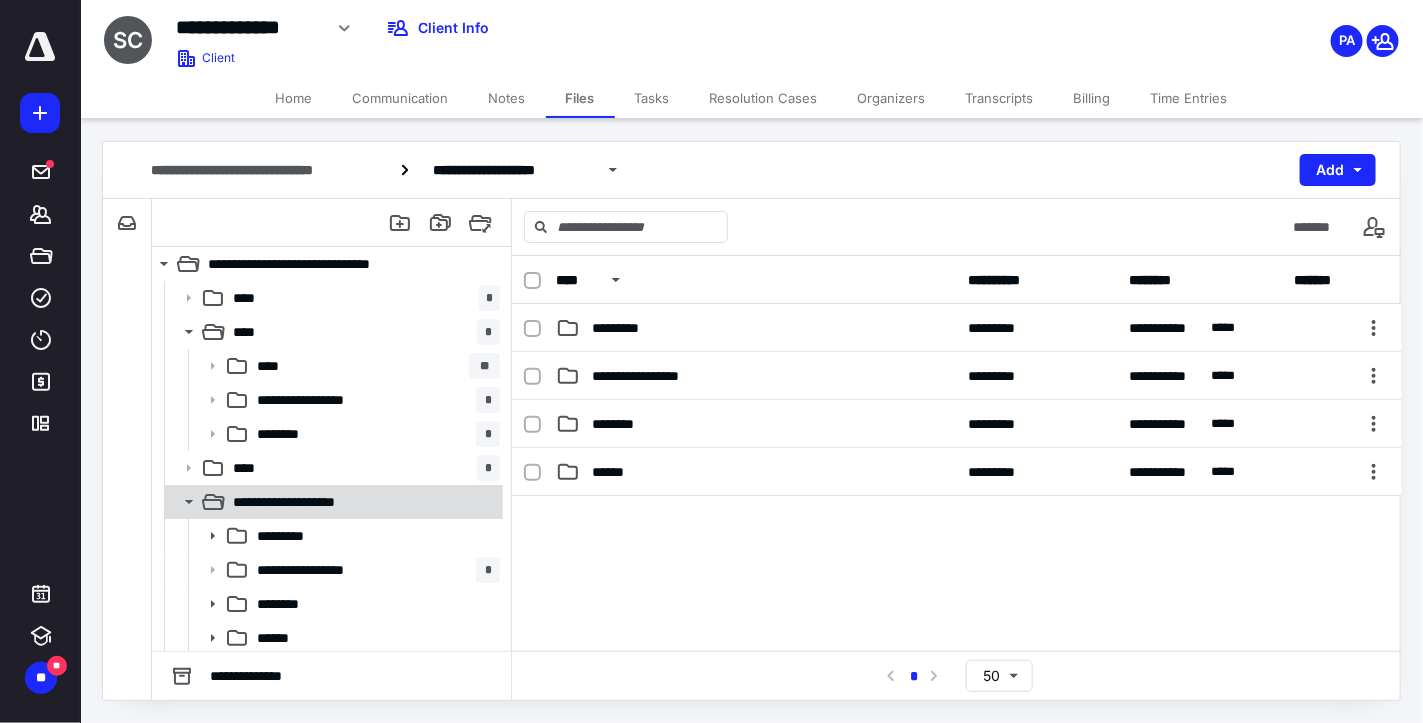 scroll, scrollTop: 1, scrollLeft: 0, axis: vertical 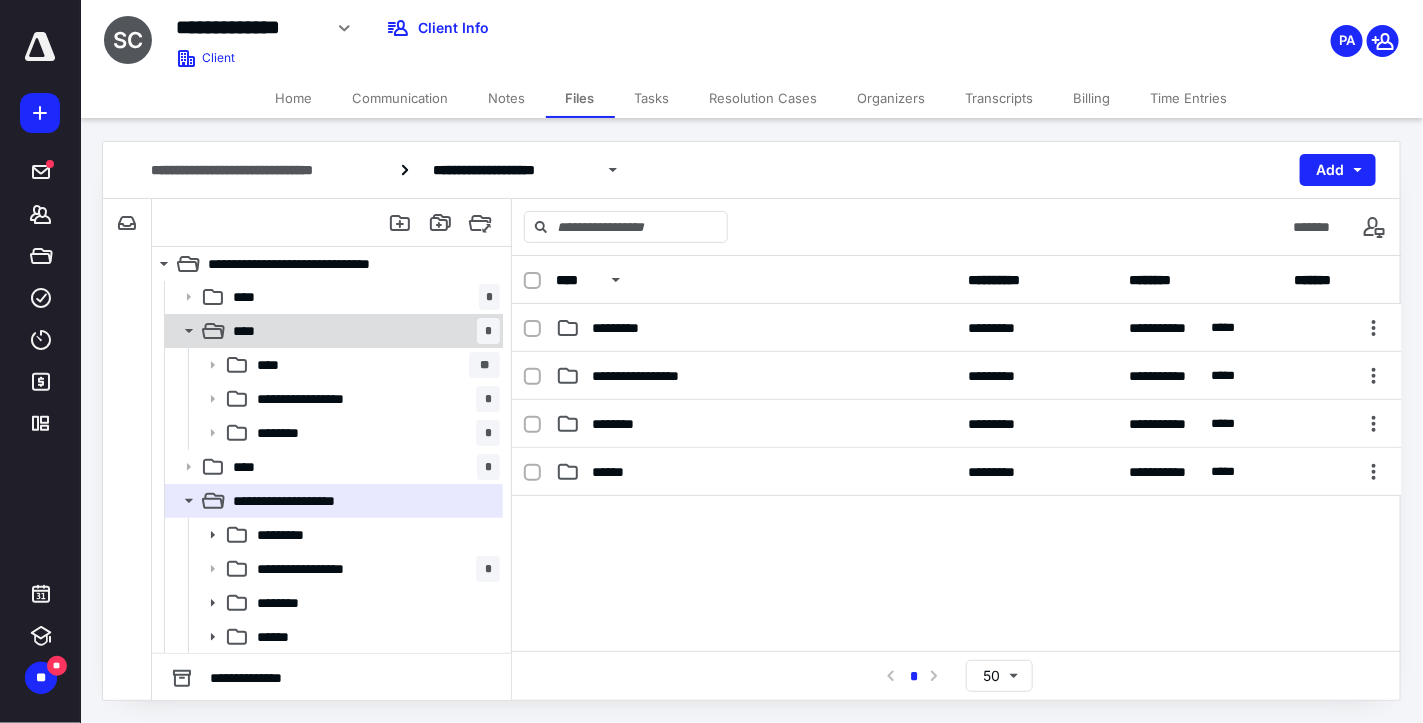 click 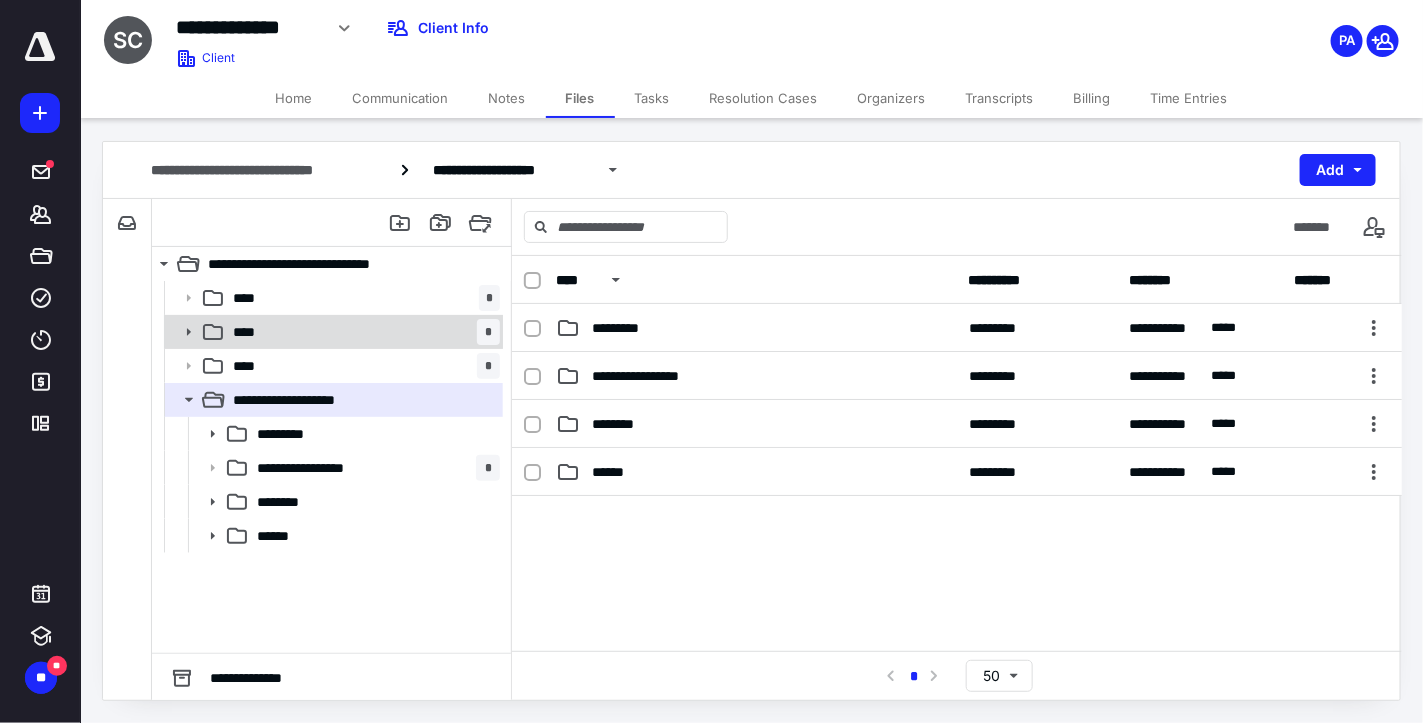 scroll, scrollTop: 0, scrollLeft: 0, axis: both 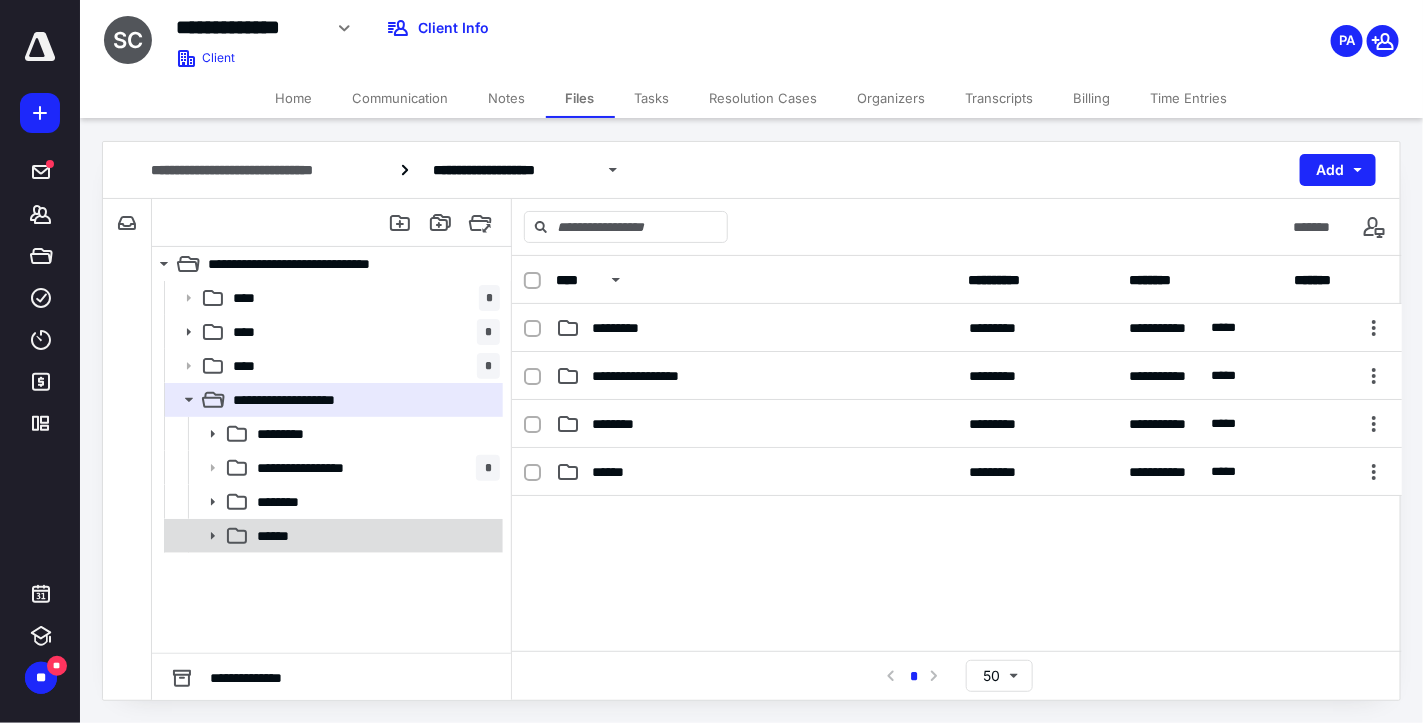 click 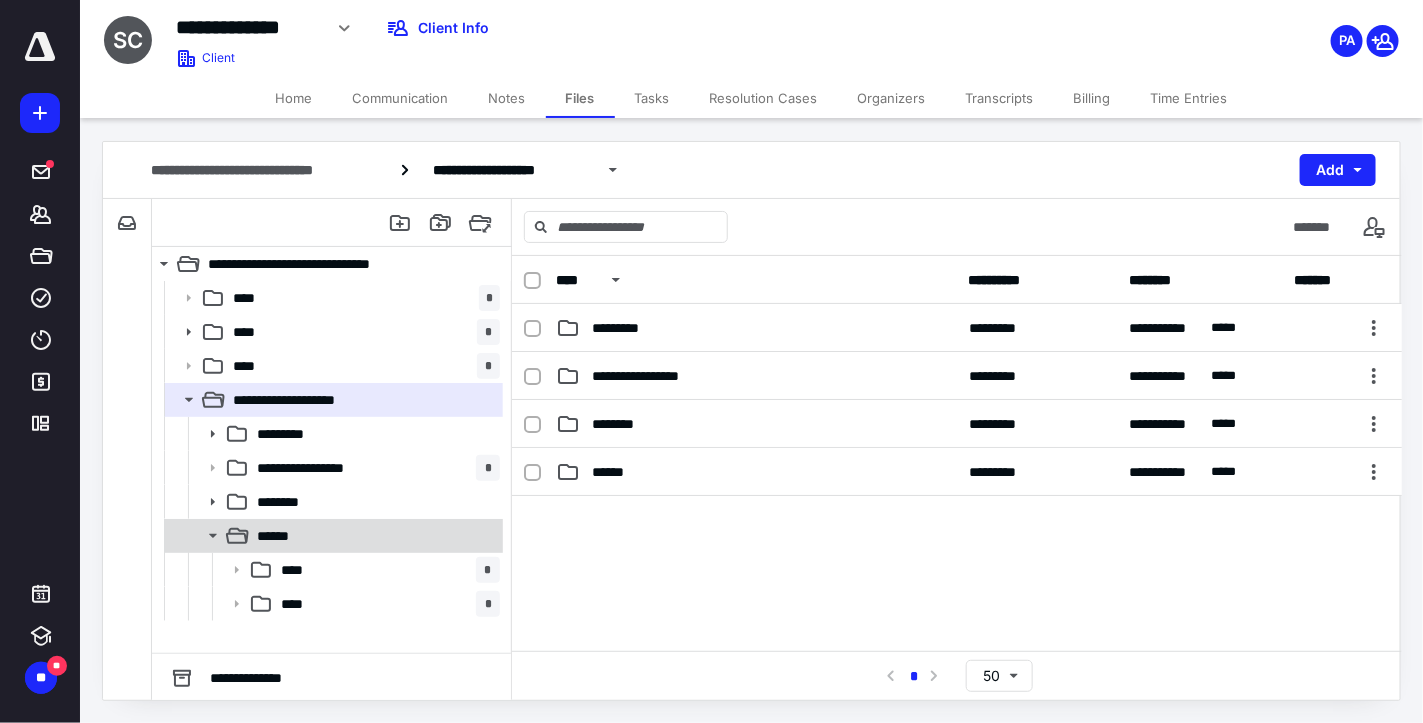 click 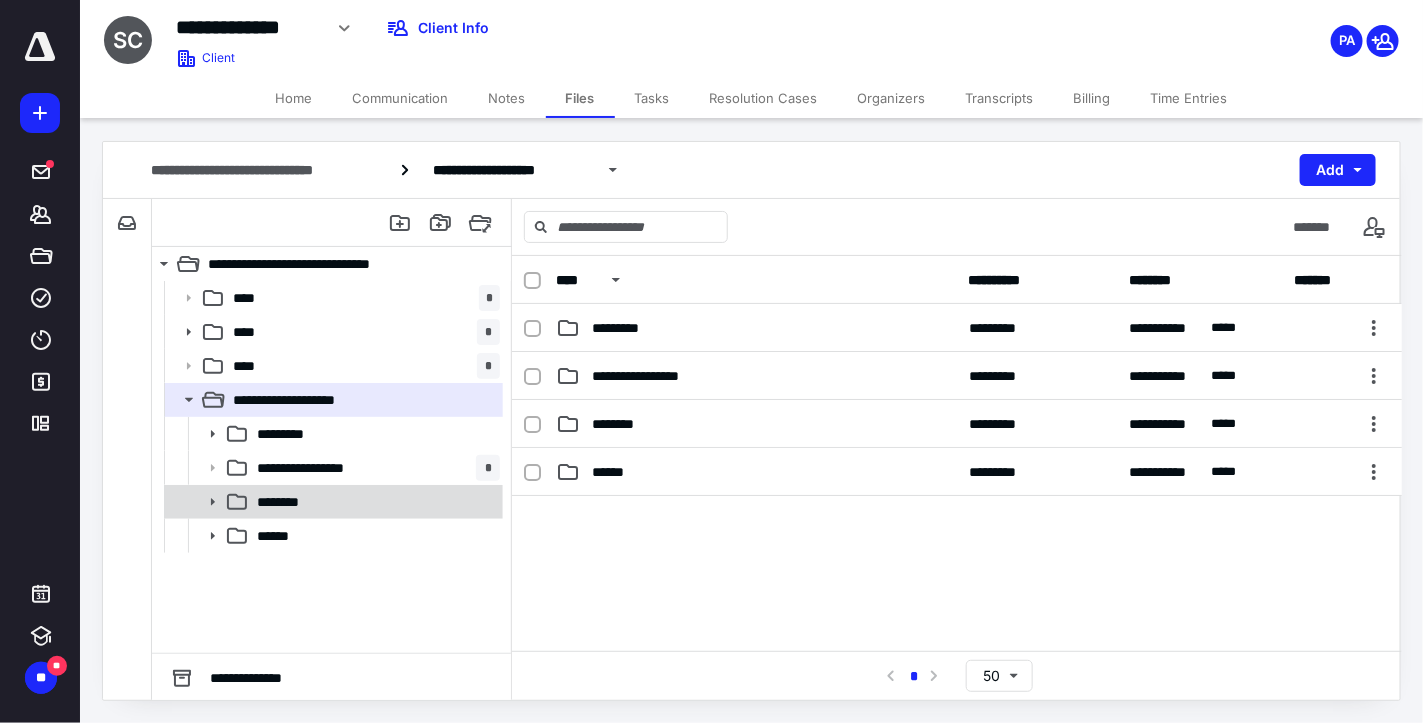 click 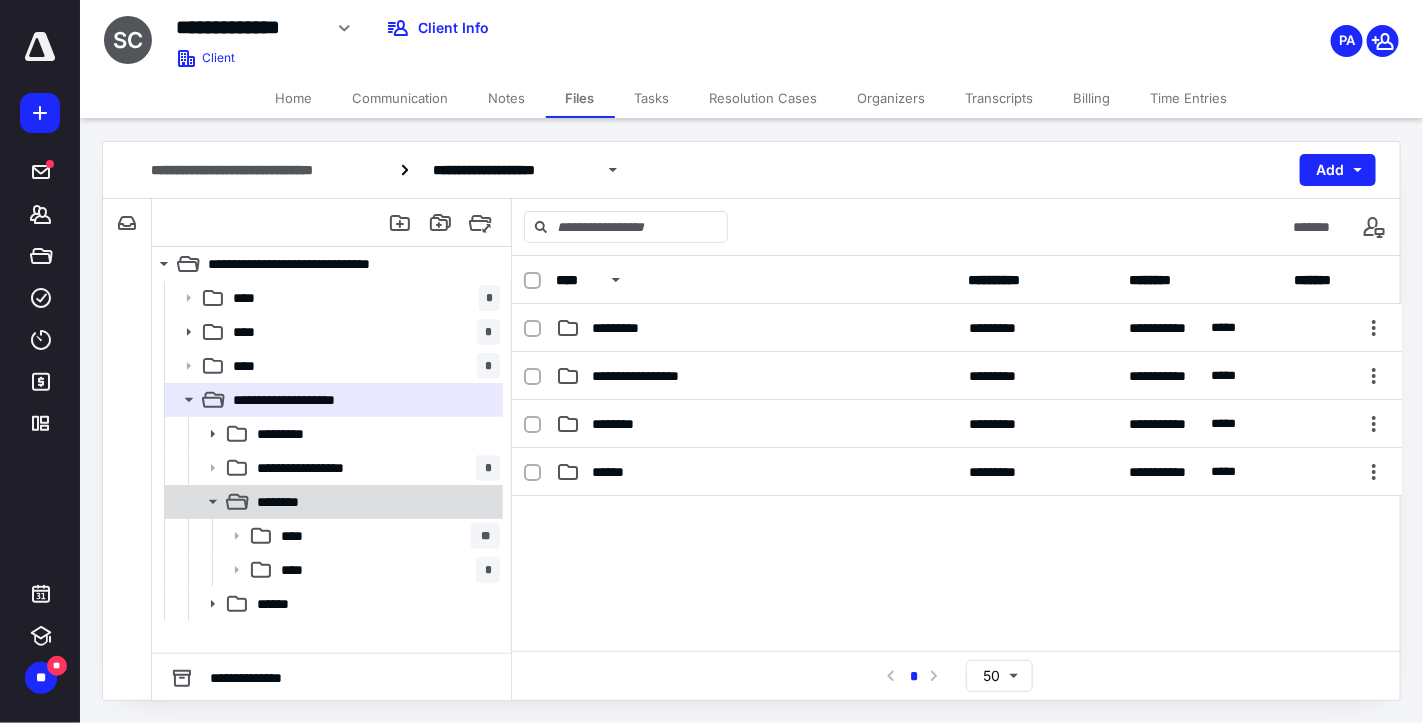 click 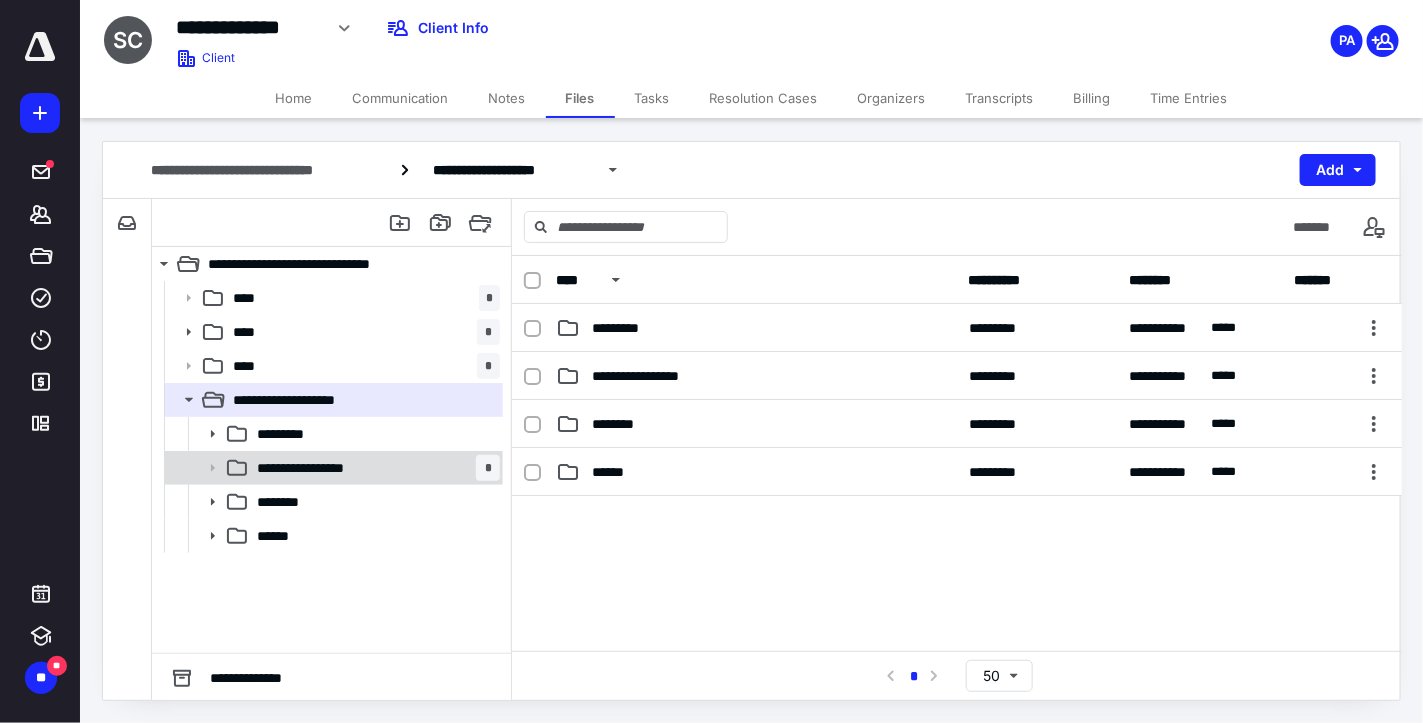 click 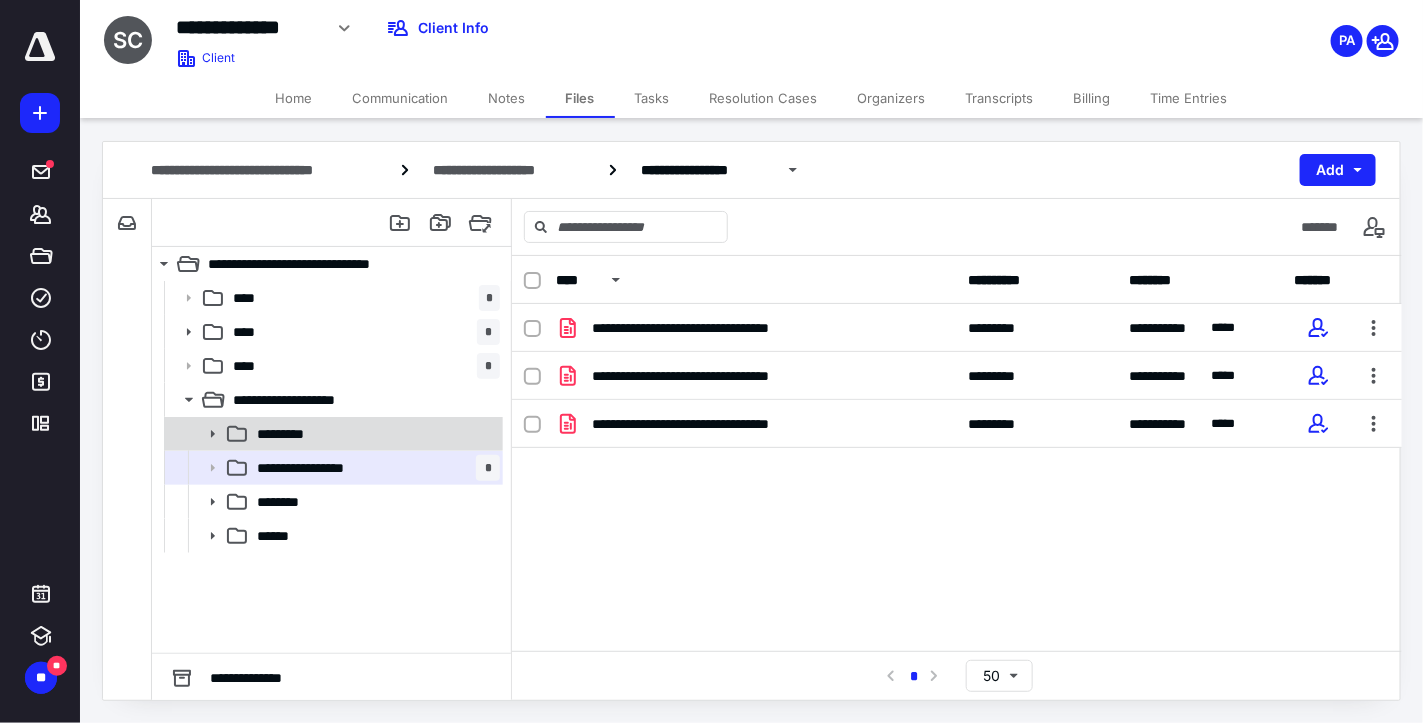 click 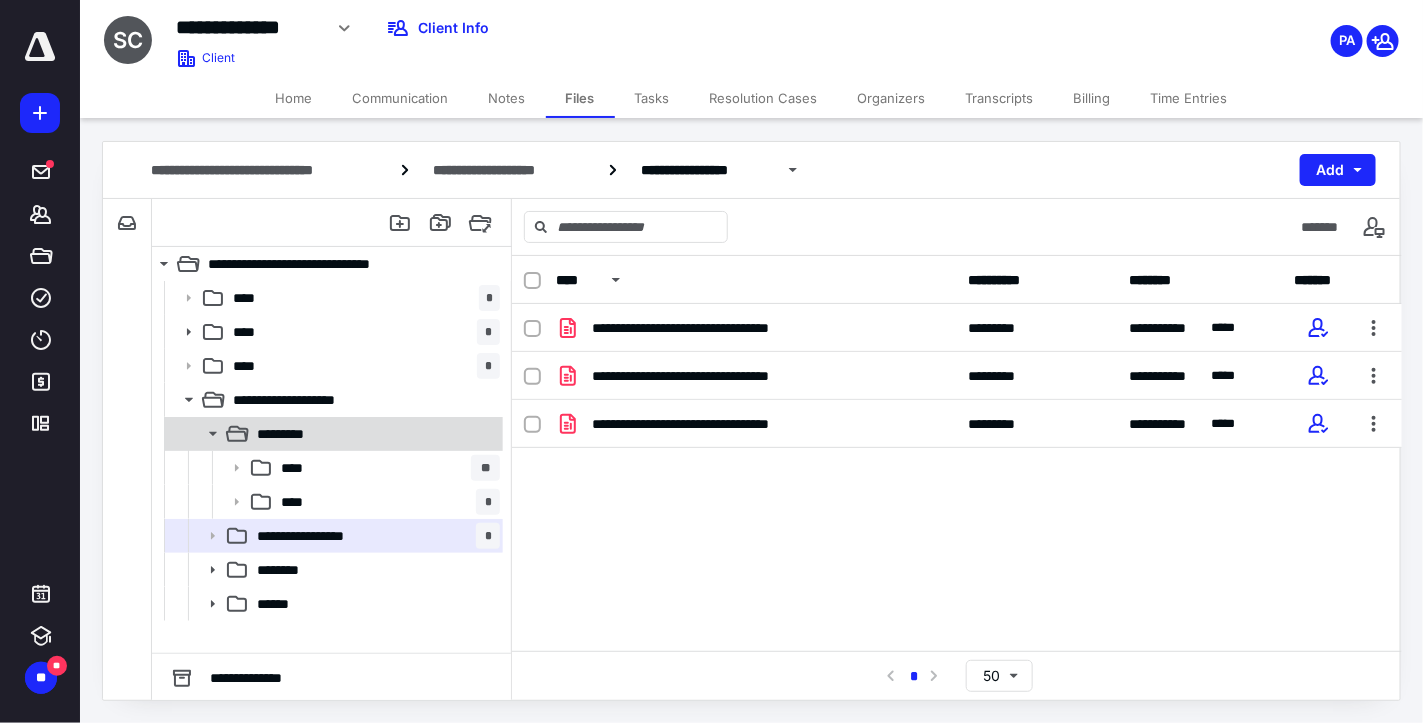 click 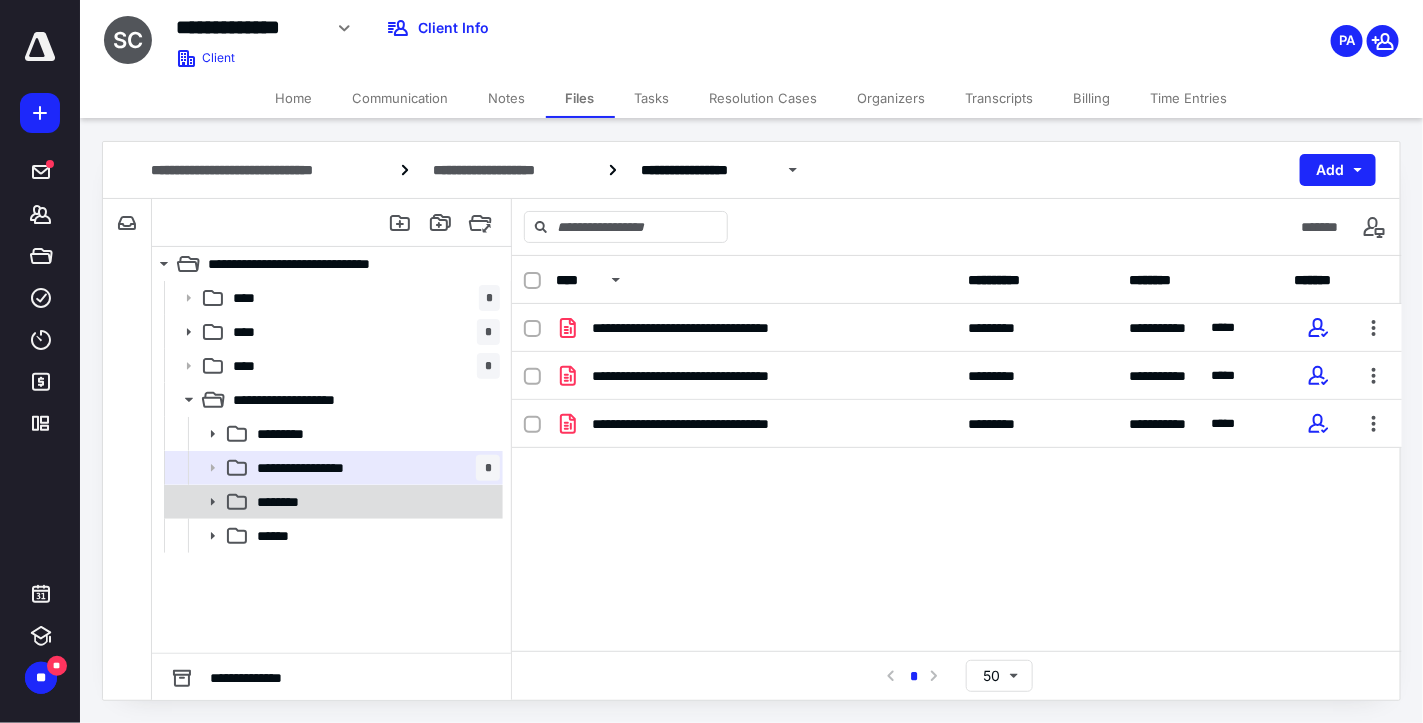 click 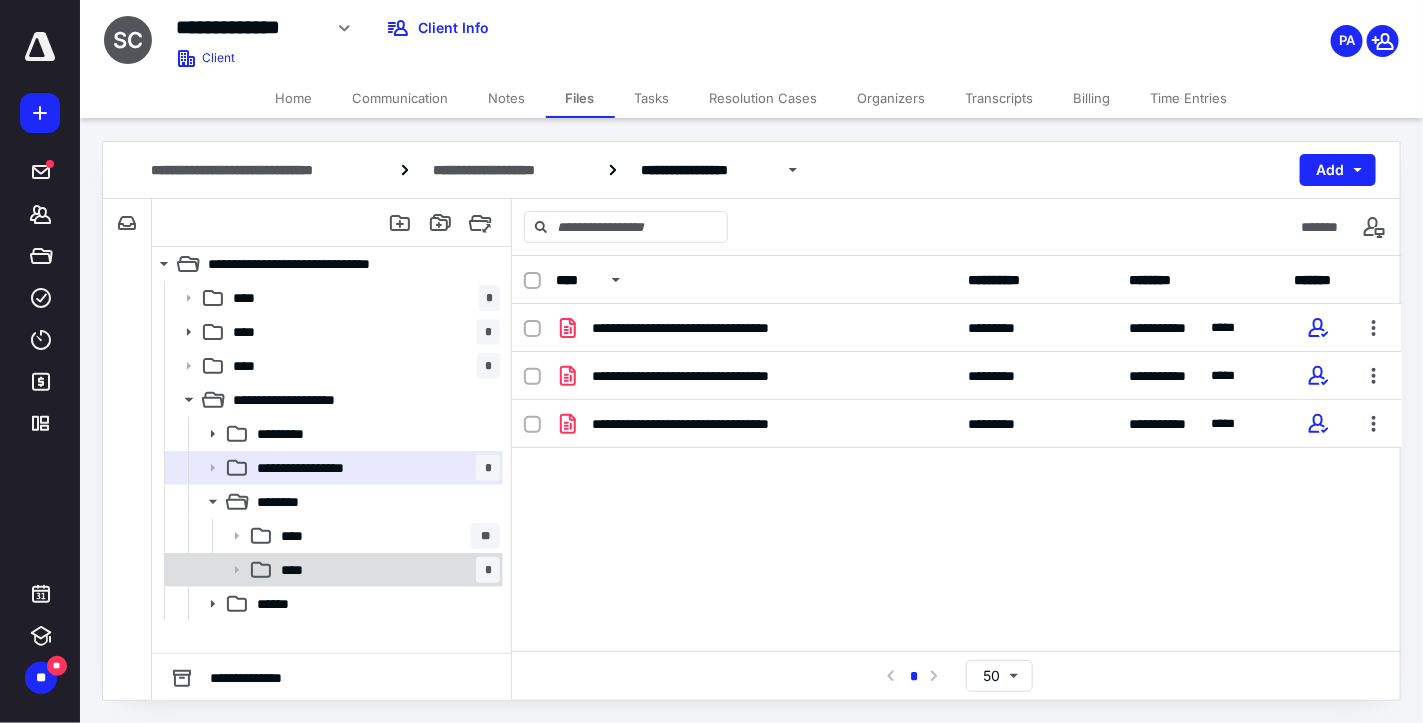 click on "**** *" at bounding box center [386, 570] 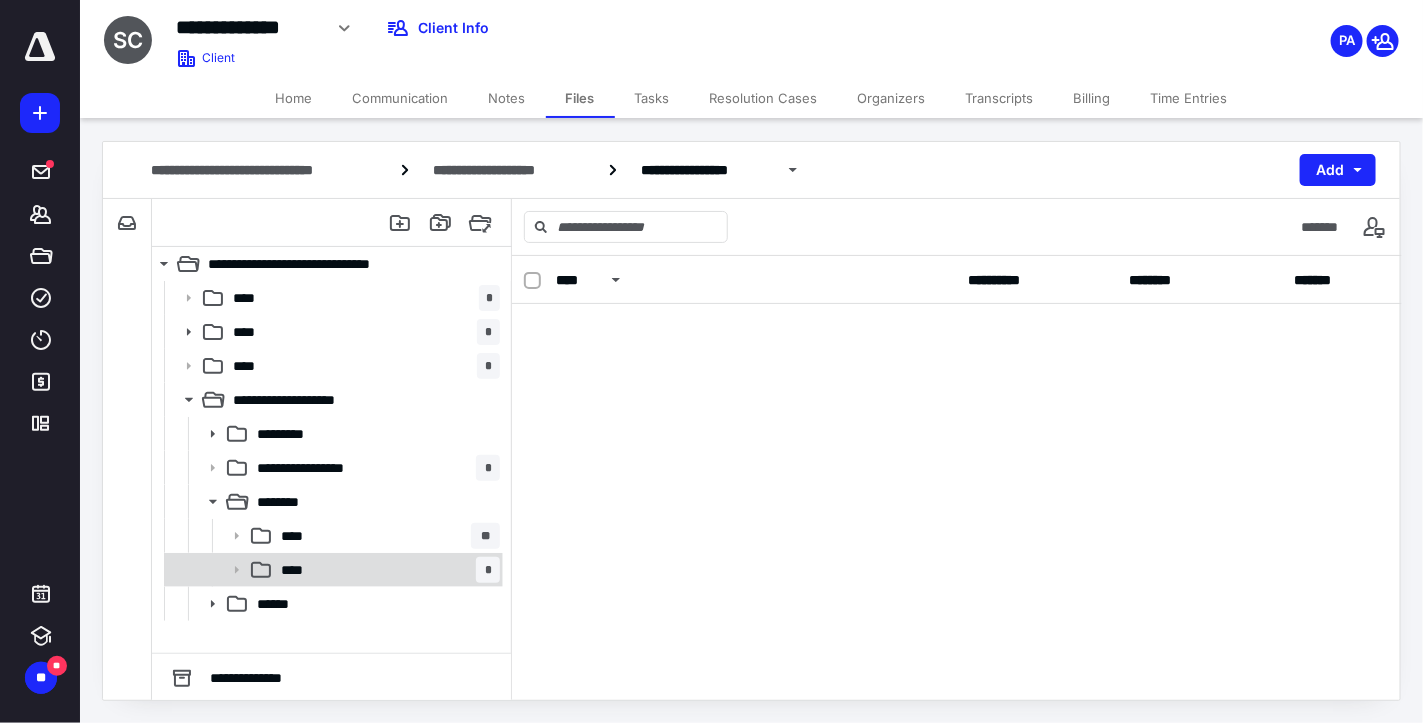 click on "**** *" at bounding box center (386, 570) 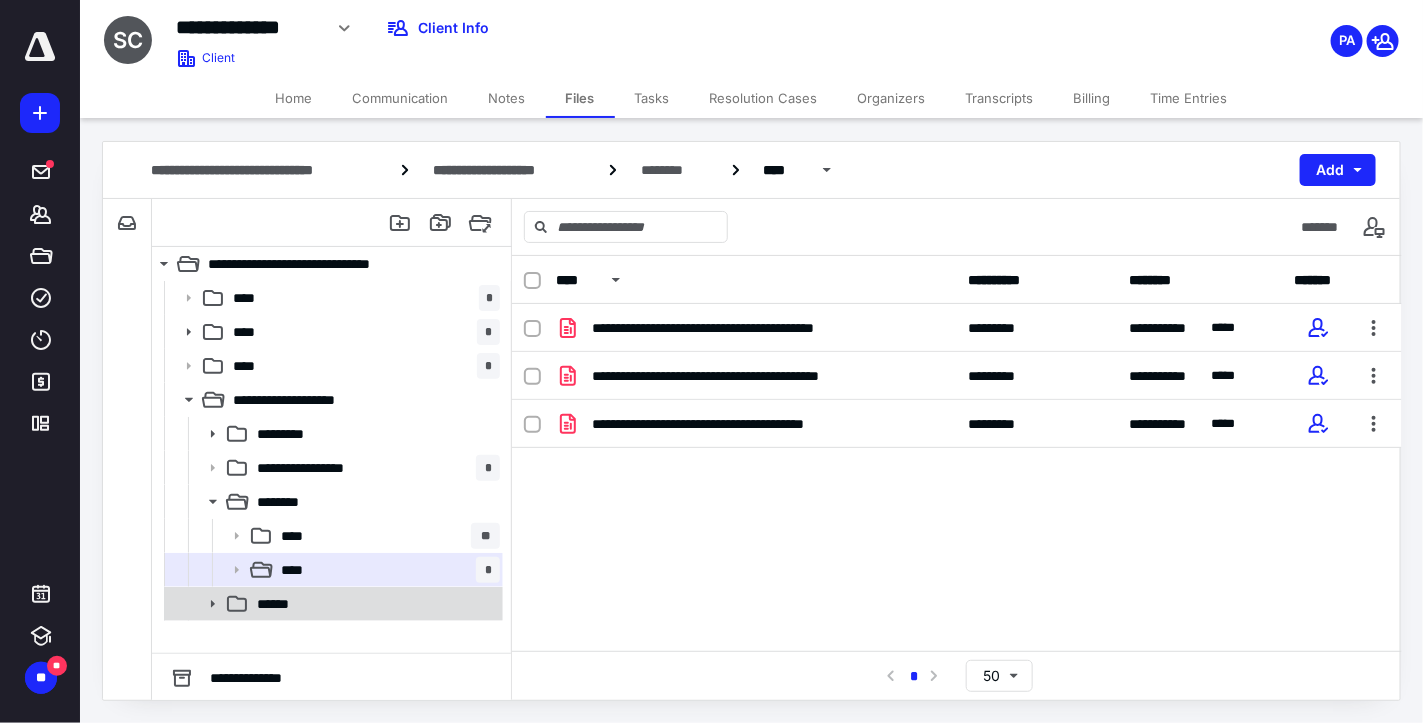 click 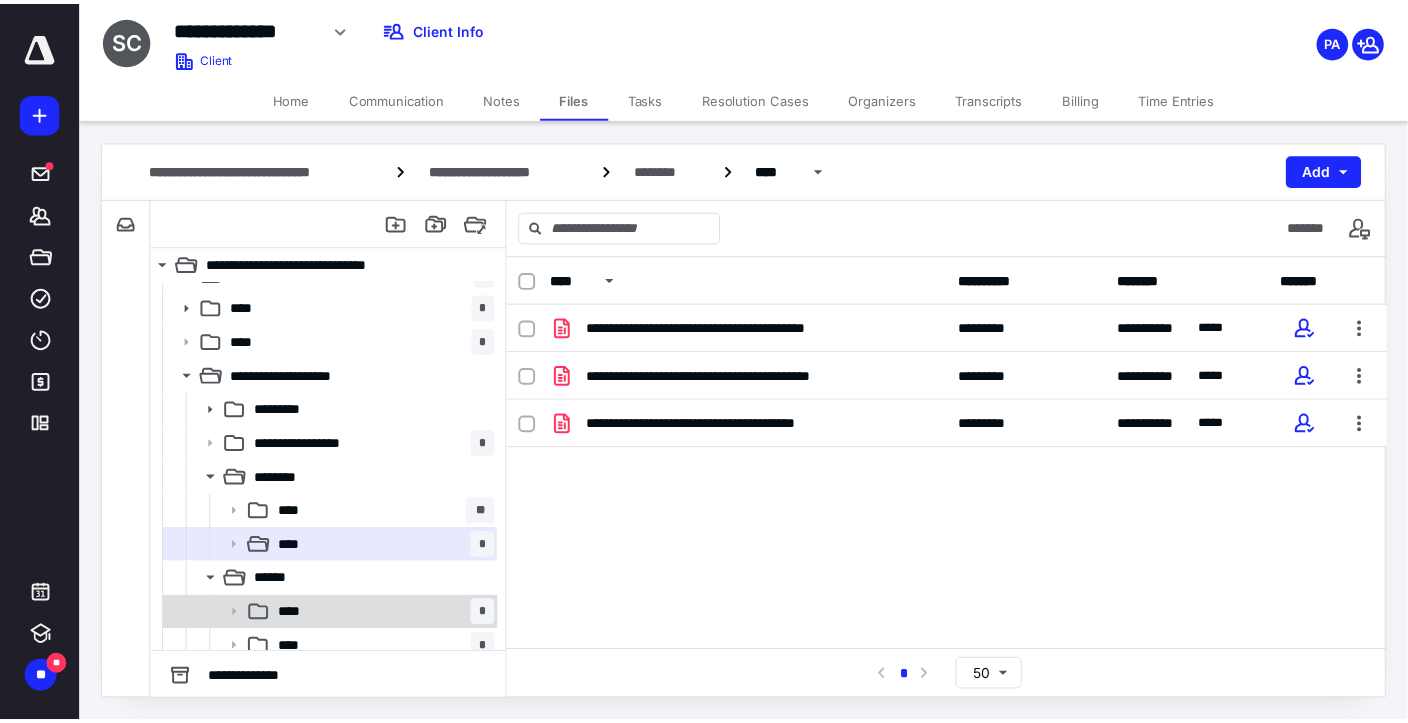 scroll, scrollTop: 36, scrollLeft: 0, axis: vertical 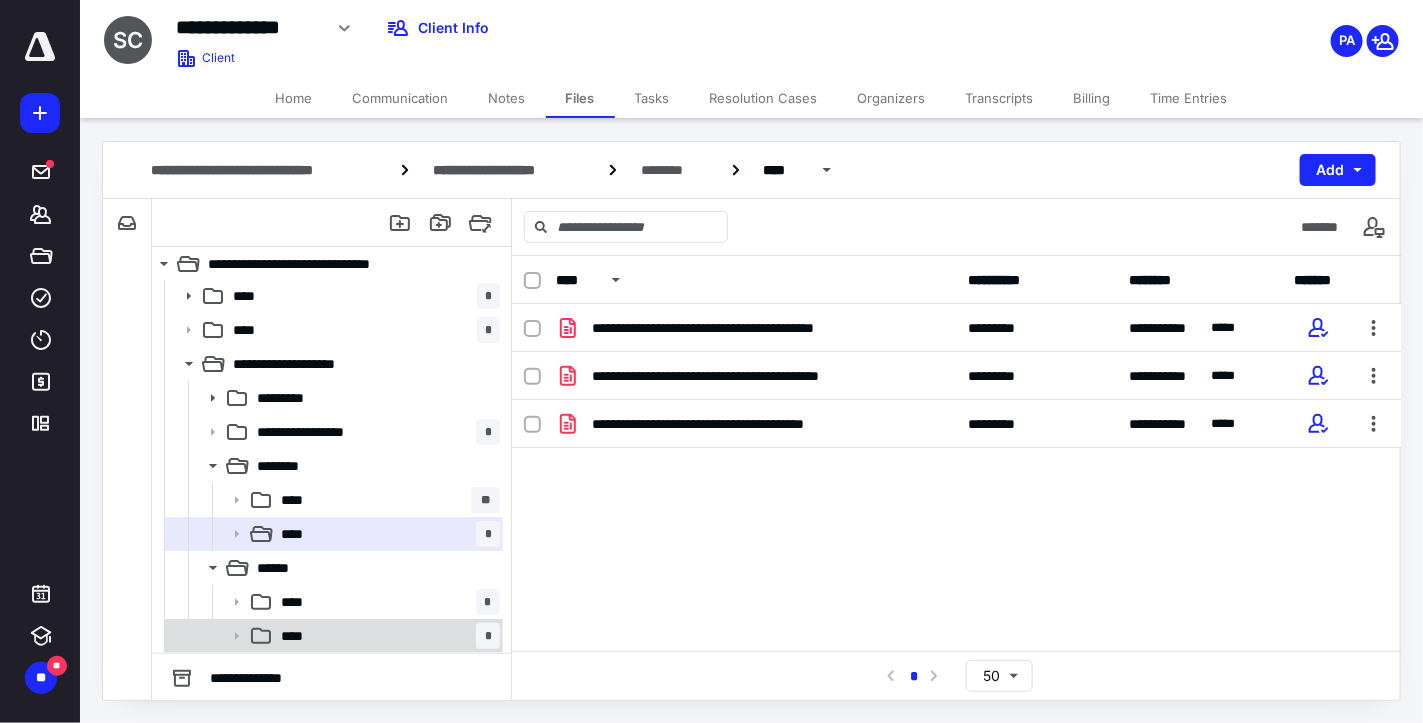 click on "****" at bounding box center [298, 636] 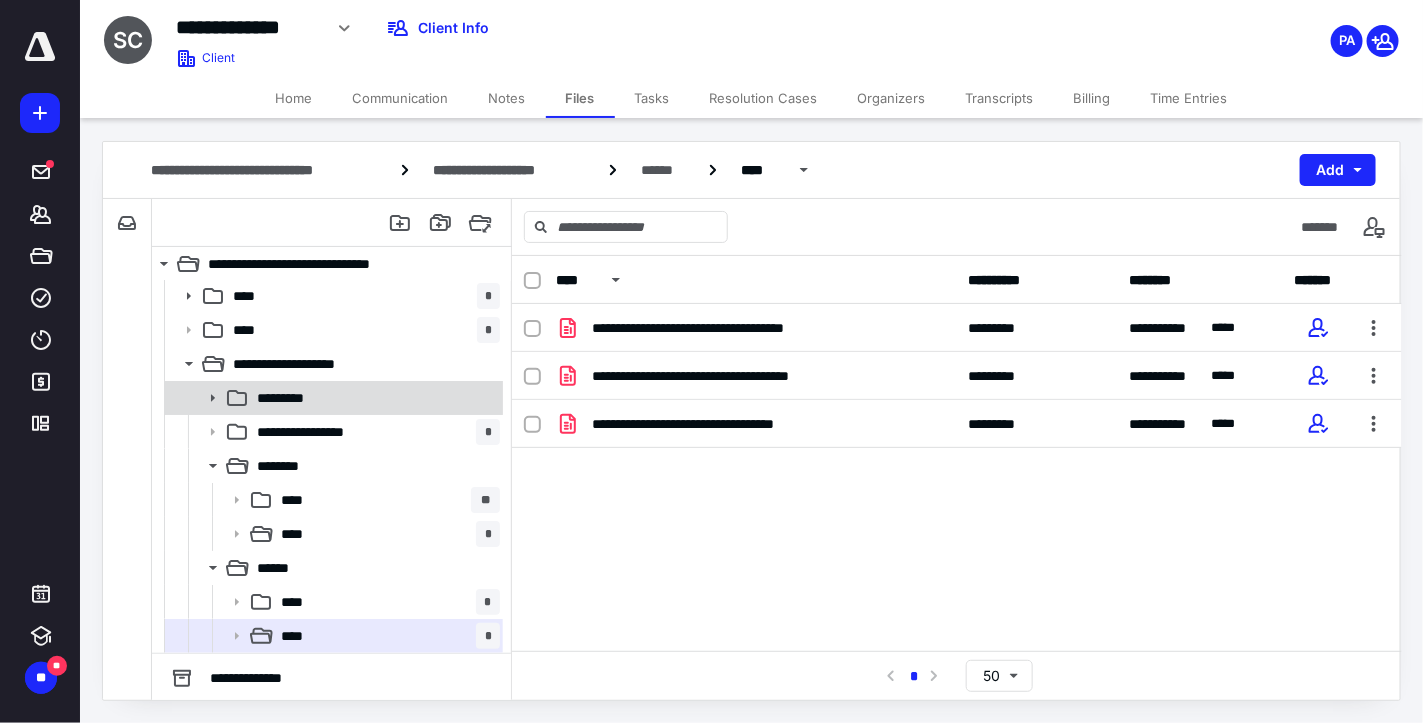 click 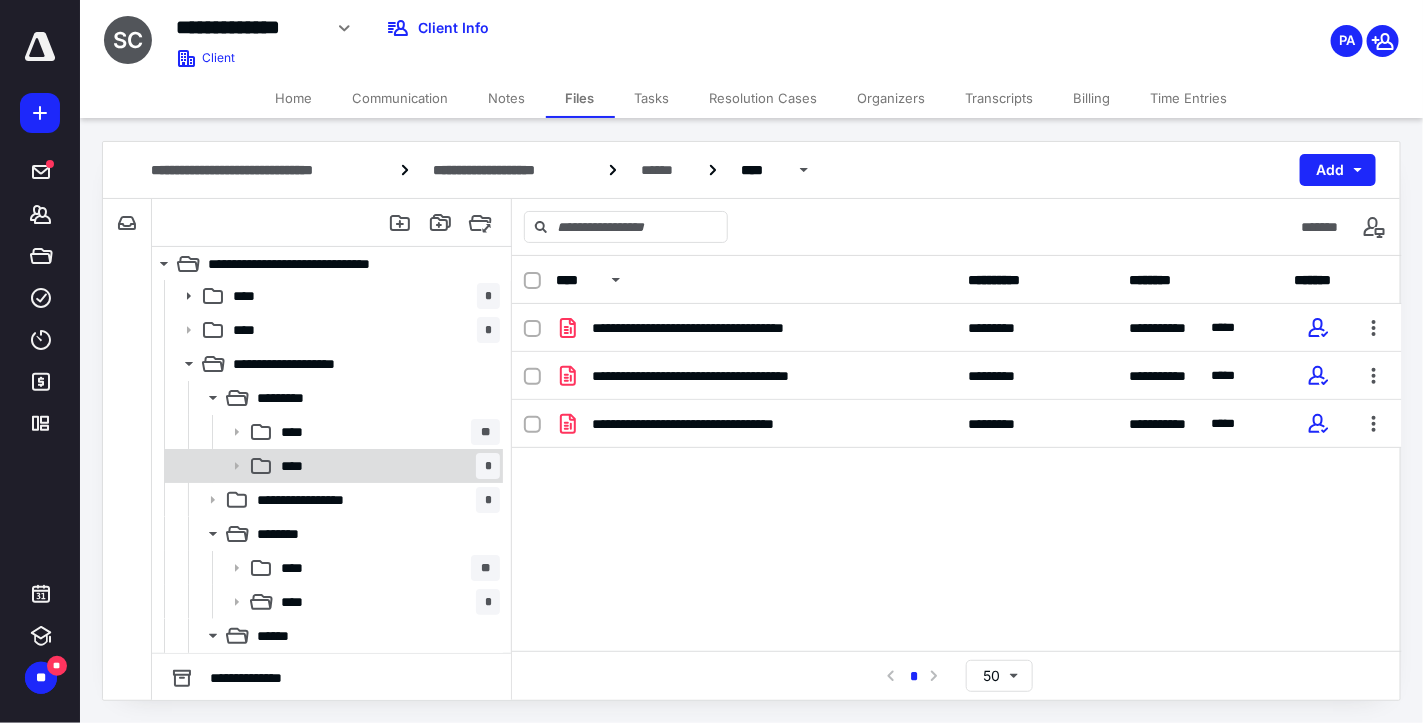click on "**** *" at bounding box center (386, 466) 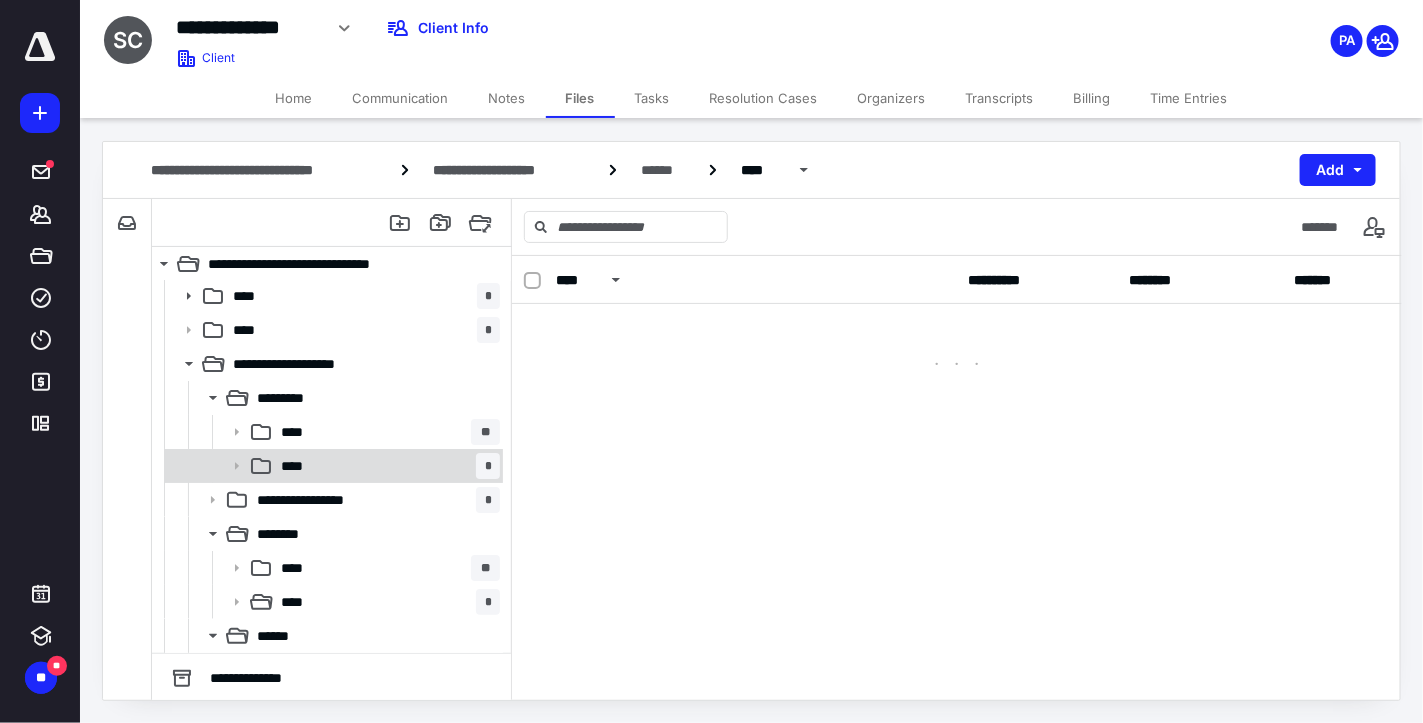 click on "**** *" at bounding box center (386, 466) 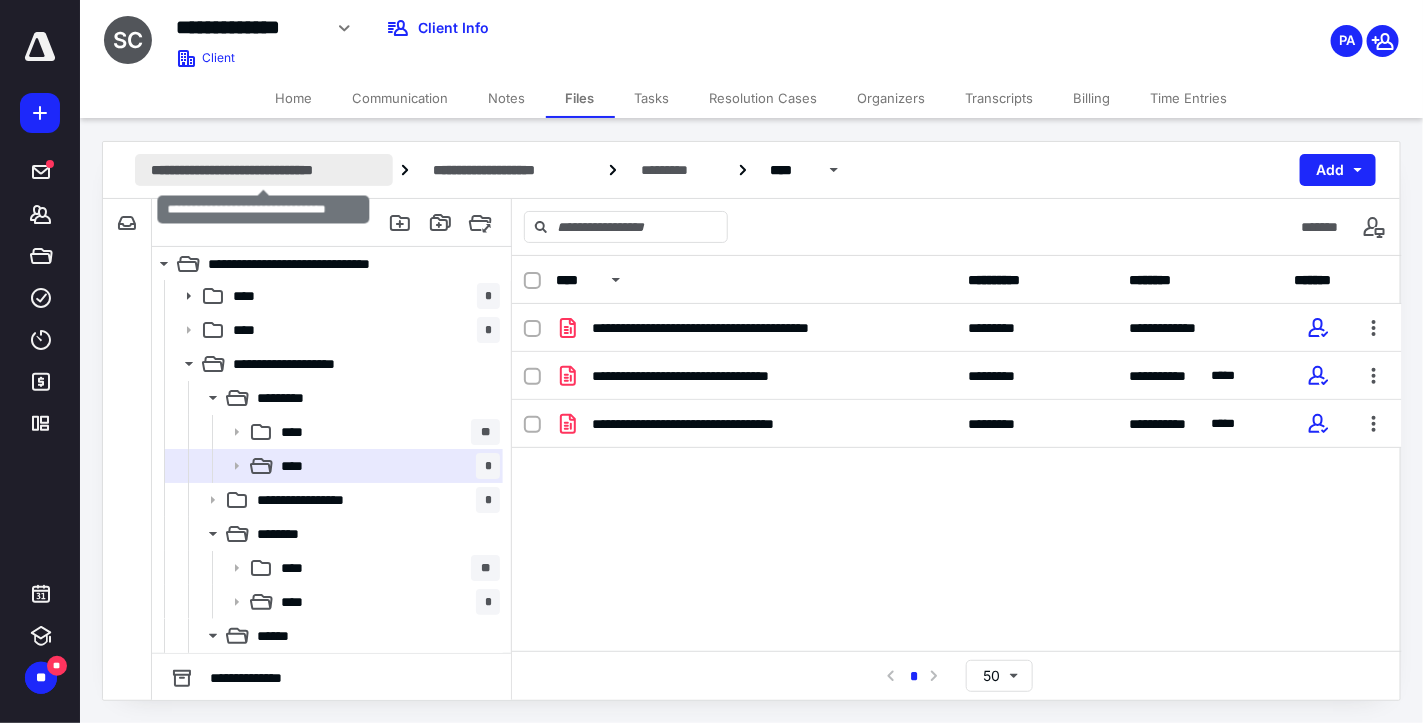 click on "**********" at bounding box center [264, 170] 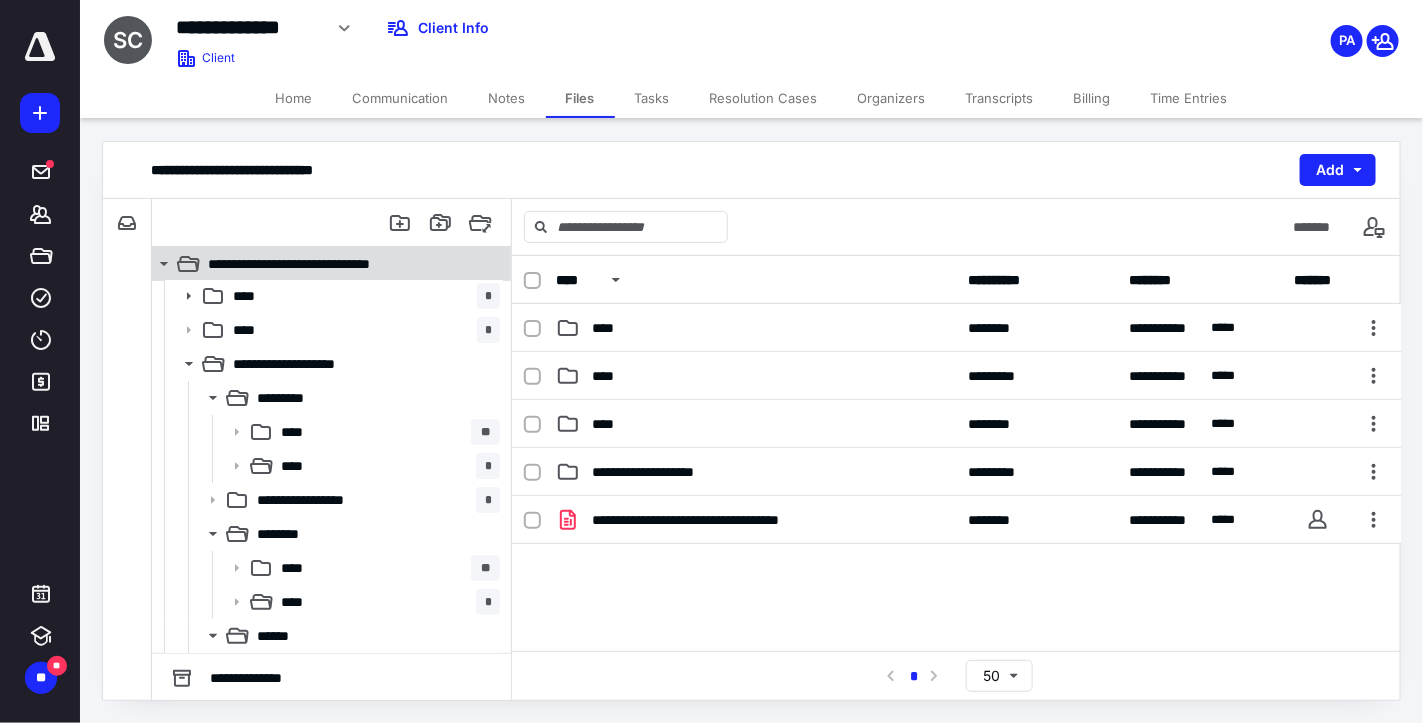 click 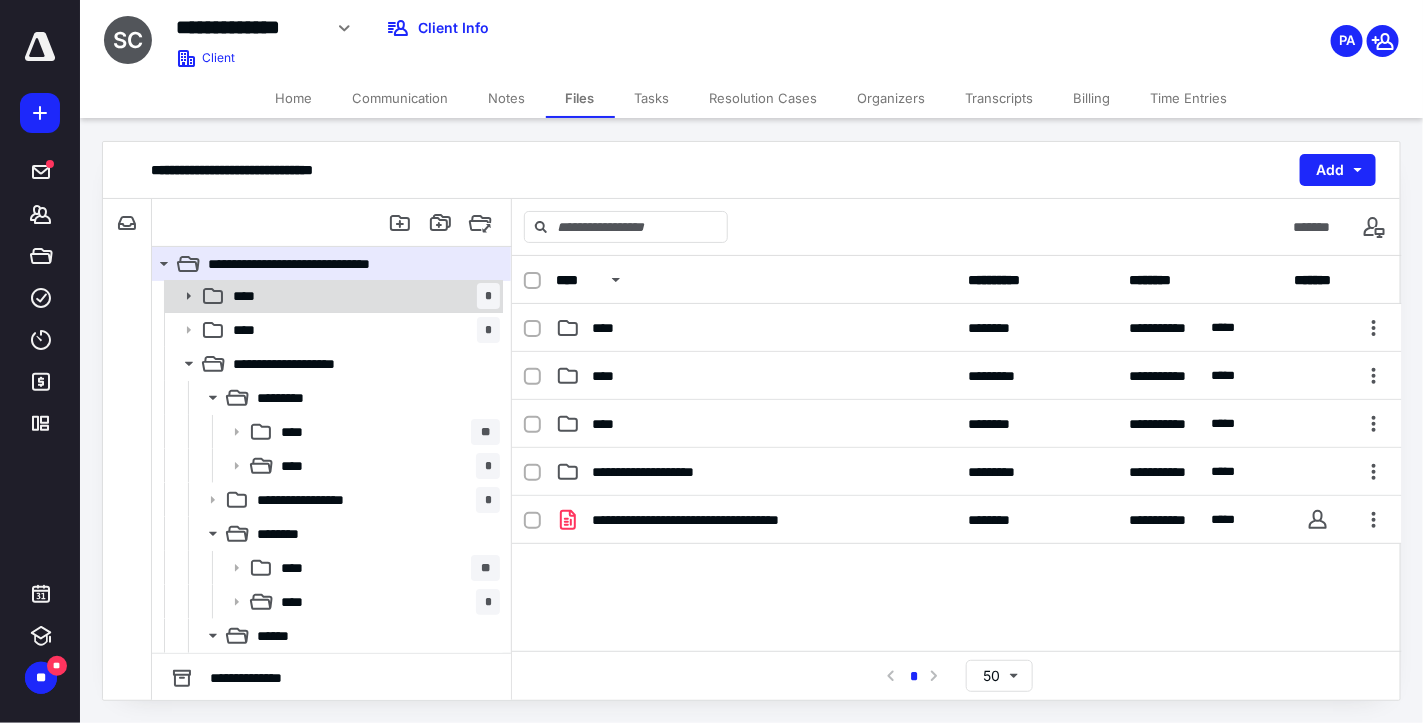click 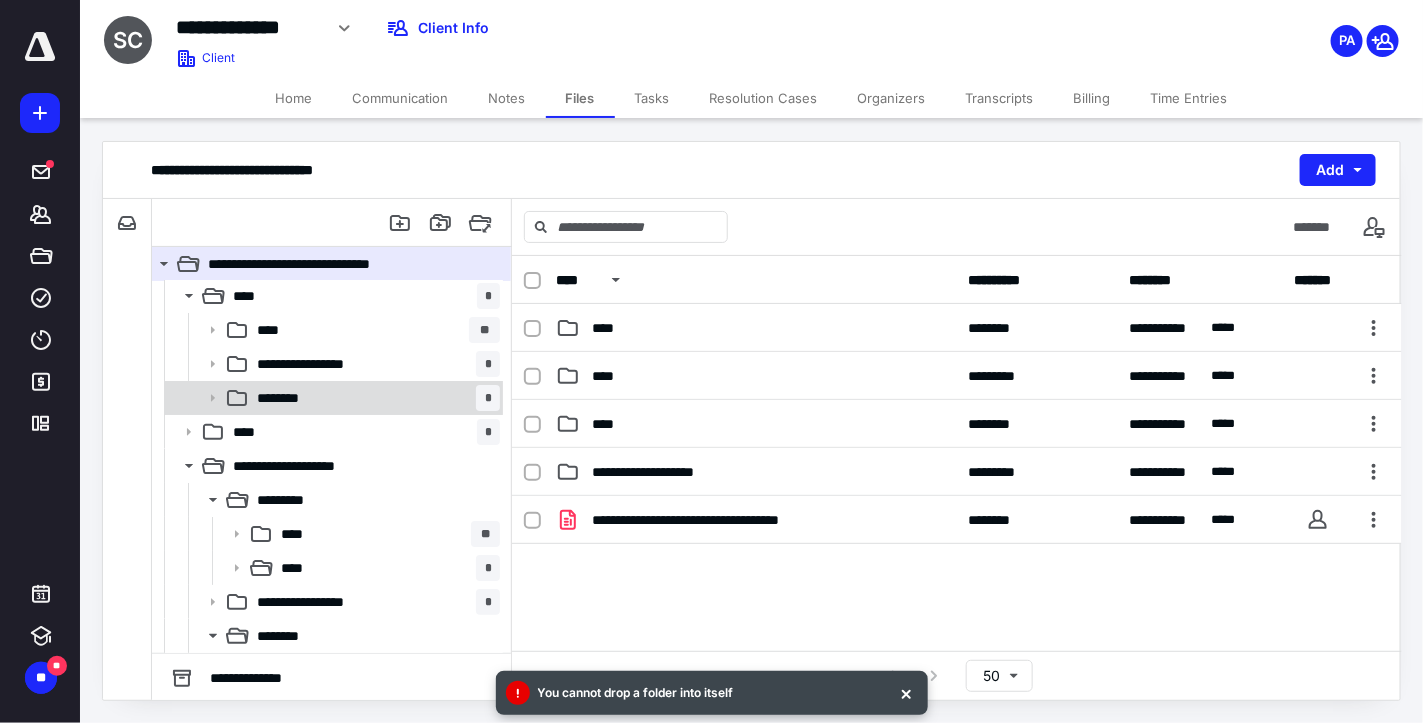 click on "********" at bounding box center (286, 398) 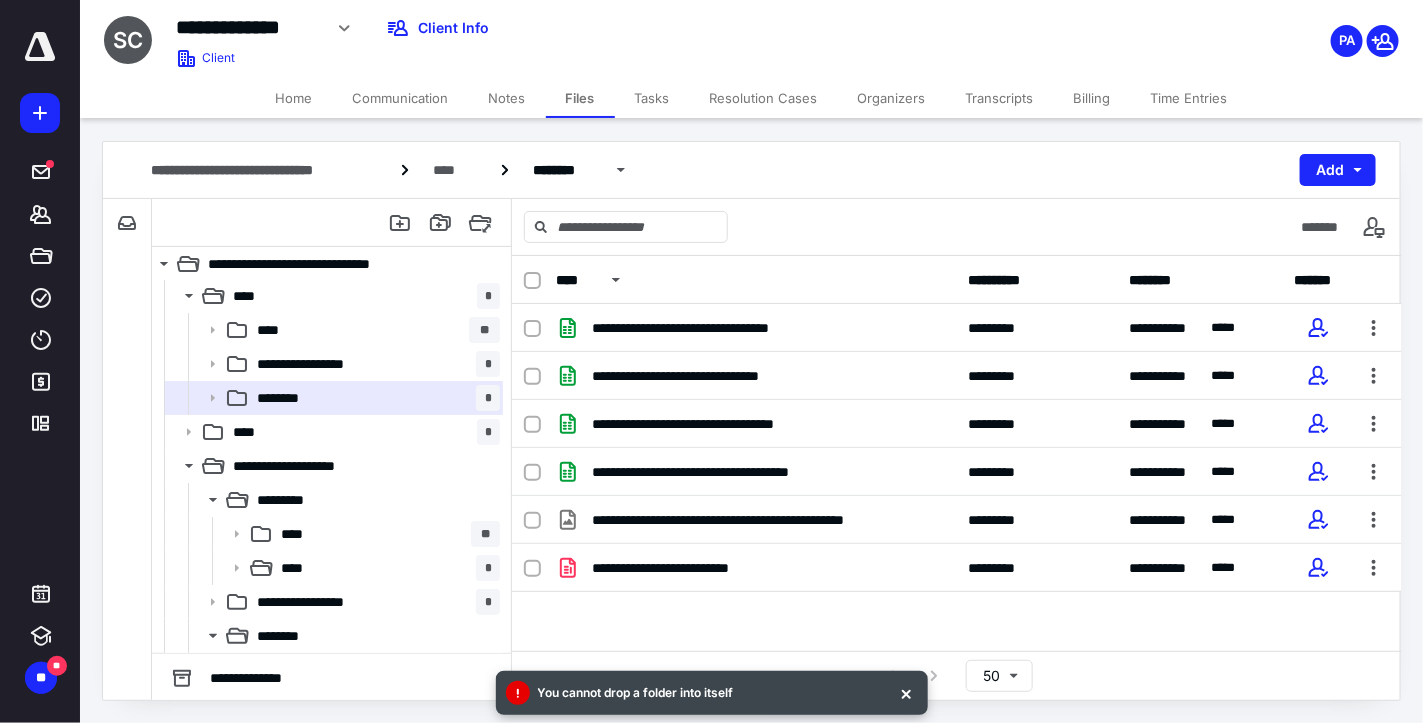 click on "Home" at bounding box center (294, 98) 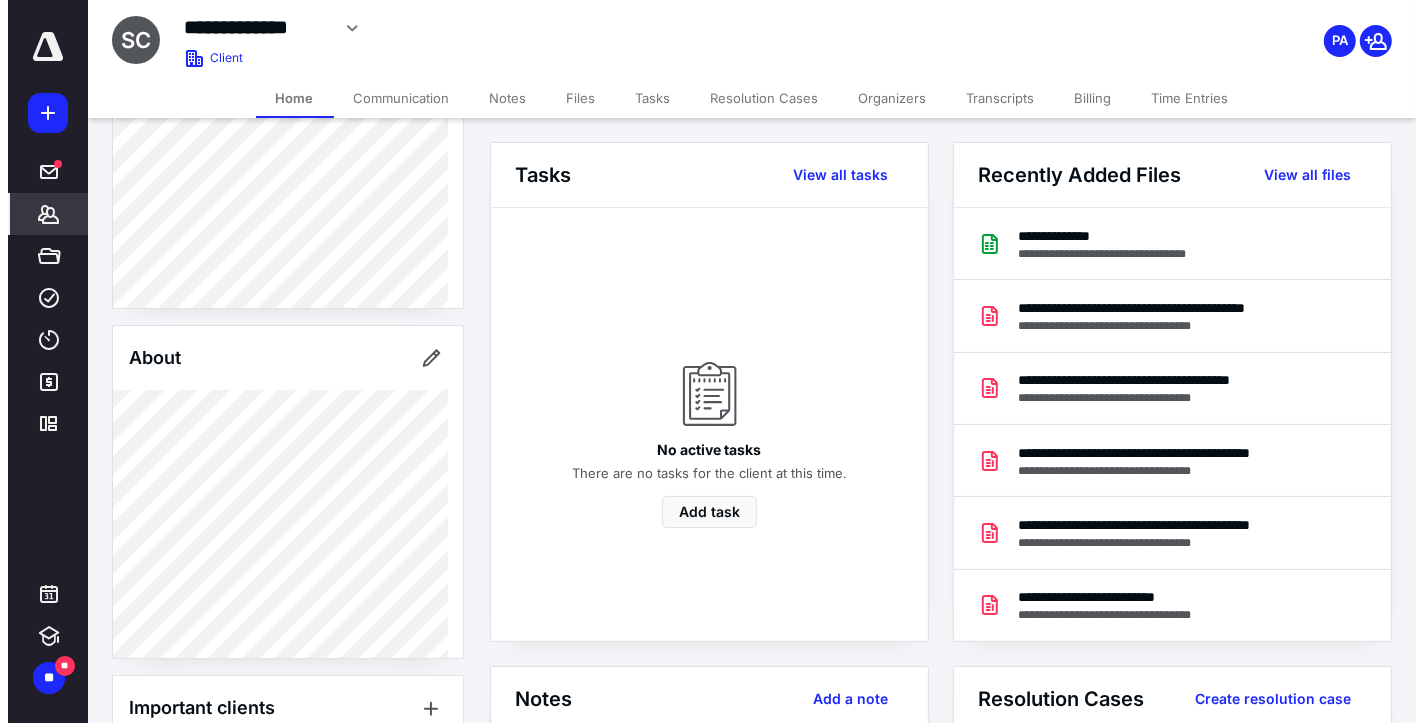 scroll, scrollTop: 400, scrollLeft: 0, axis: vertical 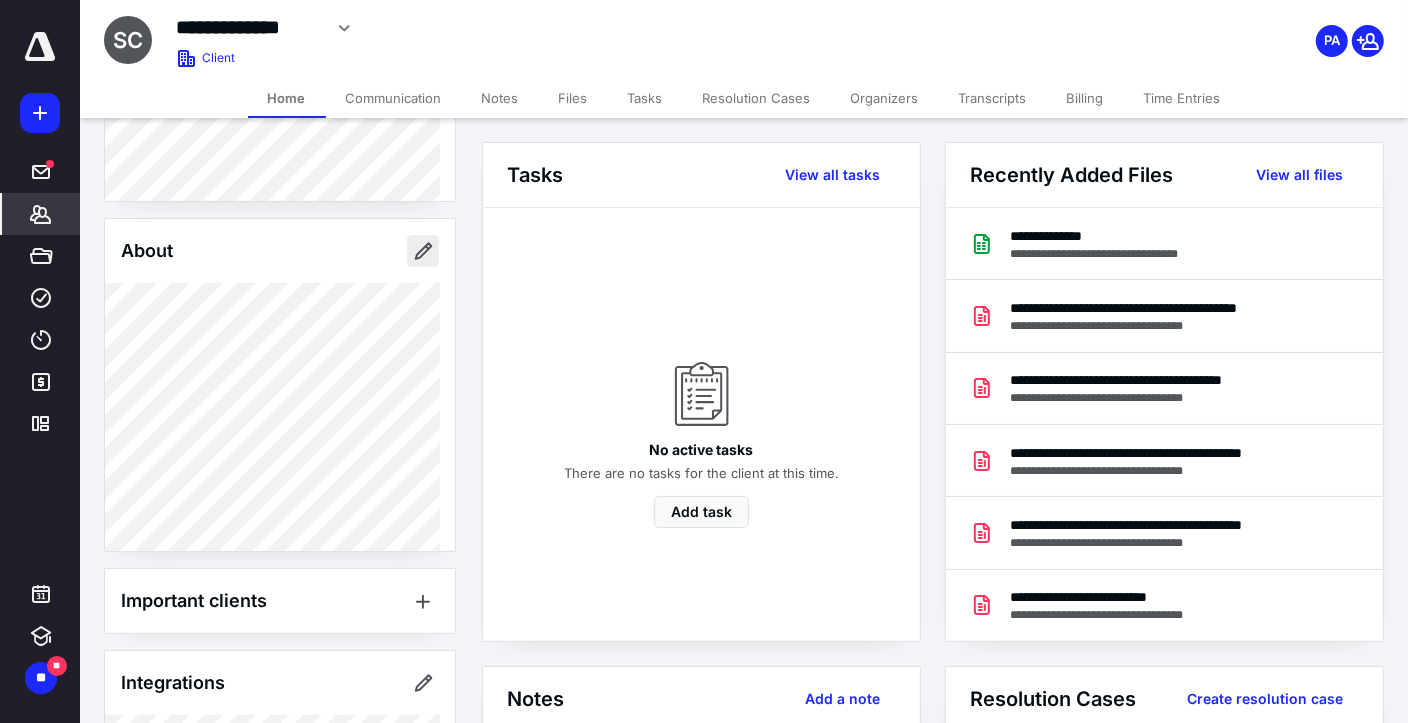 drag, startPoint x: 401, startPoint y: 251, endPoint x: 266, endPoint y: 276, distance: 137.2953 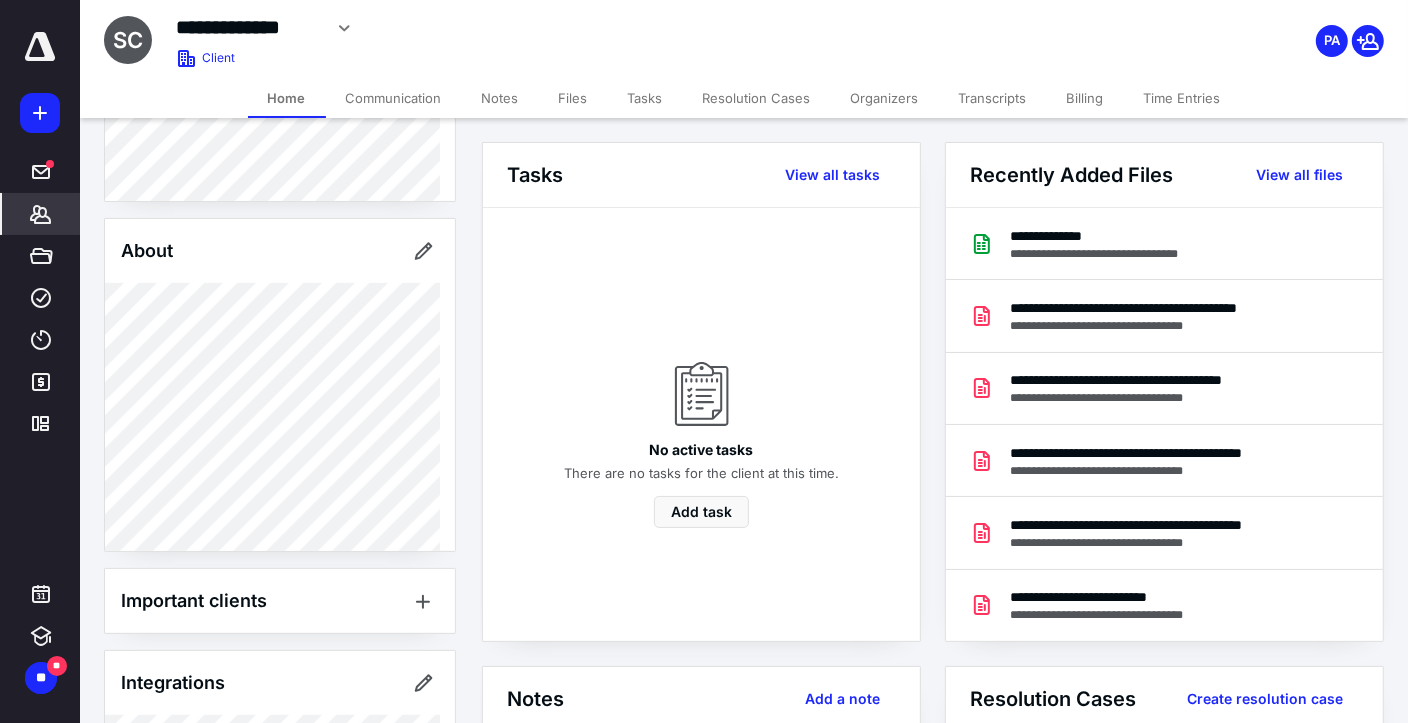 click at bounding box center (423, 251) 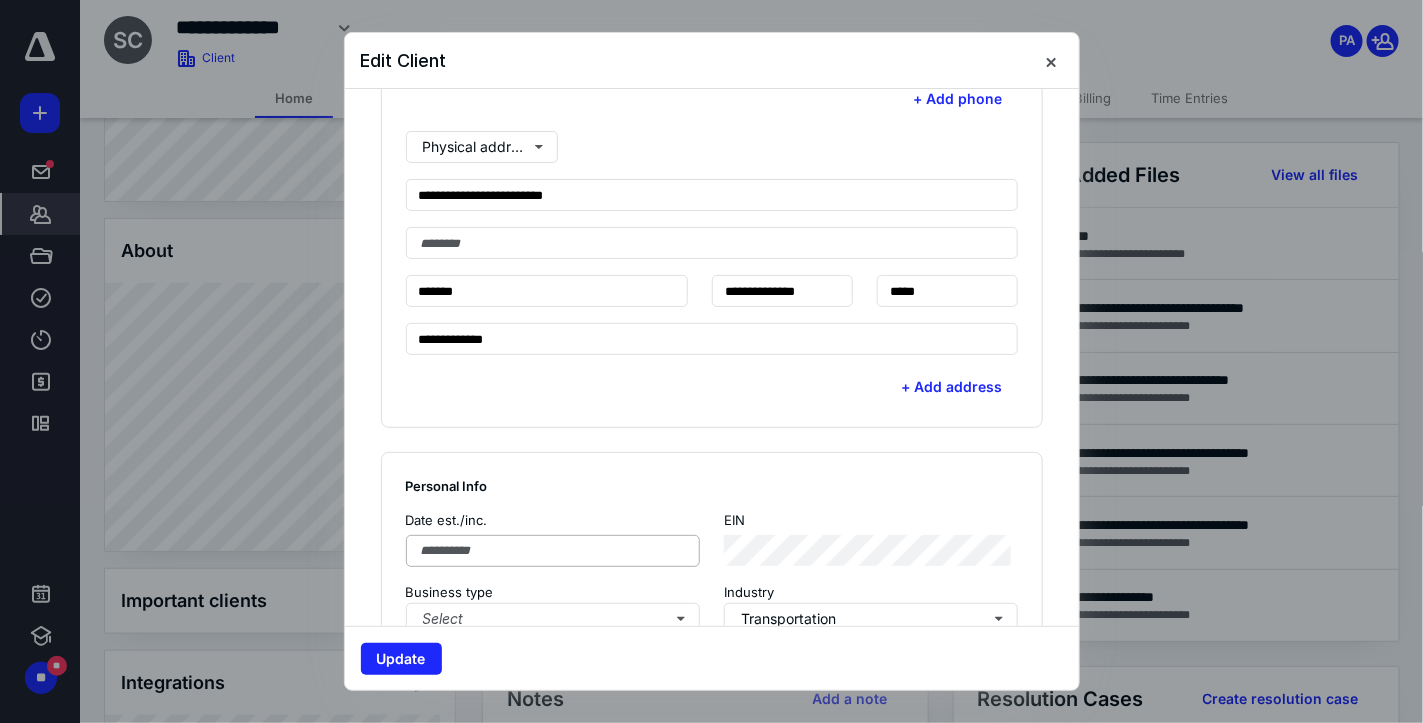 scroll, scrollTop: 900, scrollLeft: 0, axis: vertical 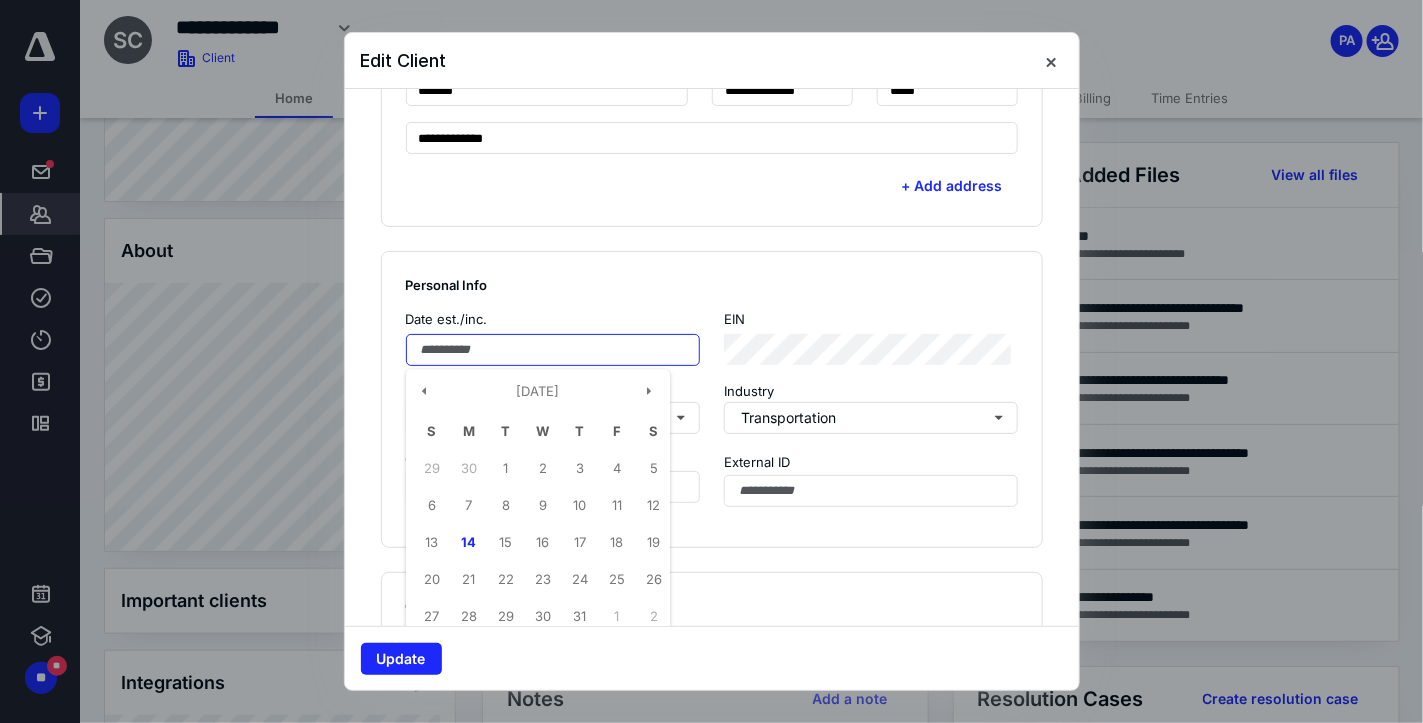 click at bounding box center [553, 350] 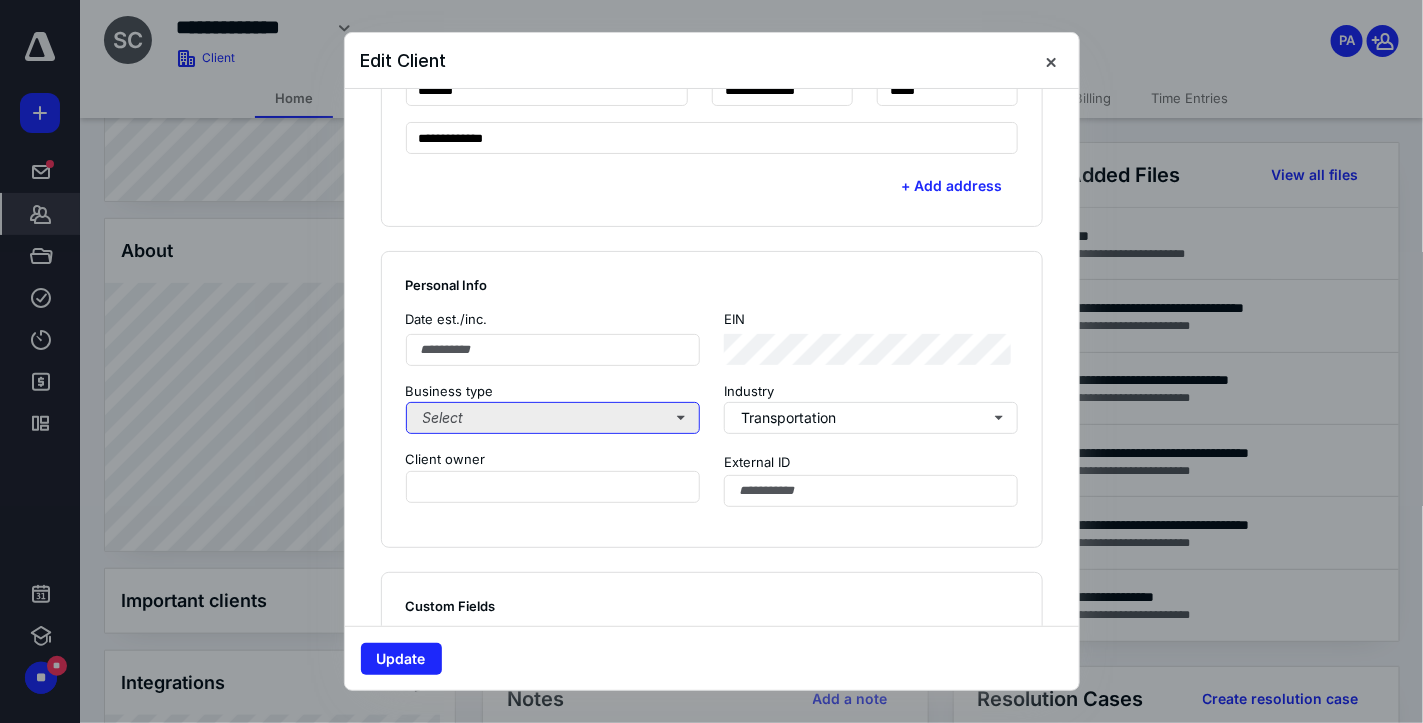 click on "Select" at bounding box center [553, 418] 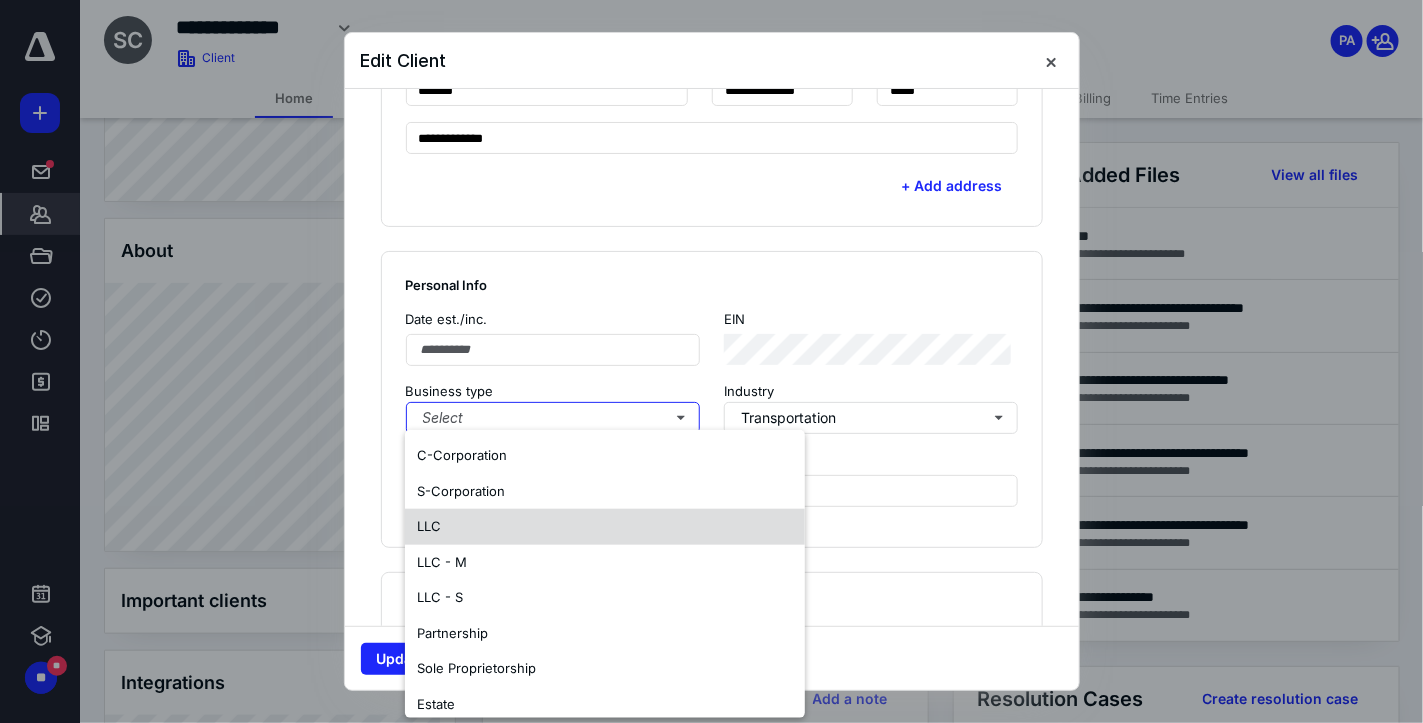 click on "LLC" at bounding box center [605, 527] 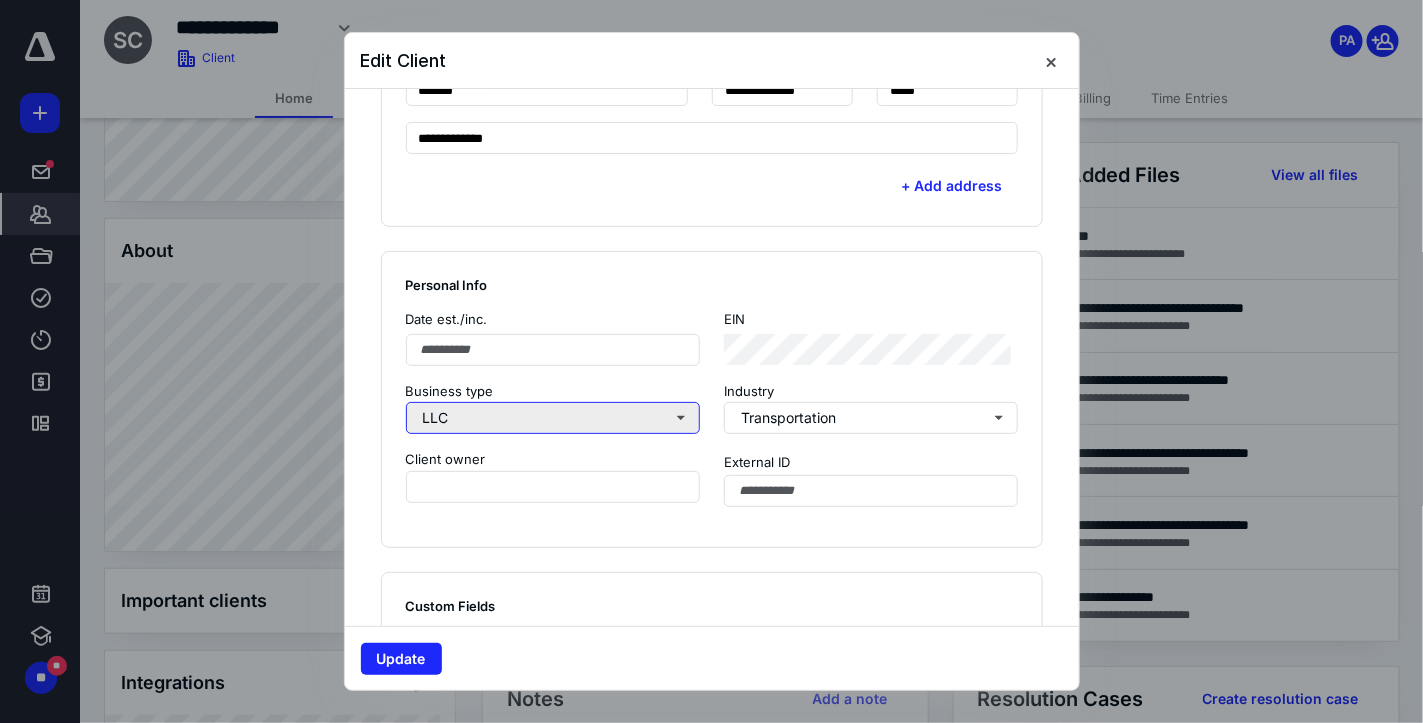 scroll, scrollTop: 1300, scrollLeft: 0, axis: vertical 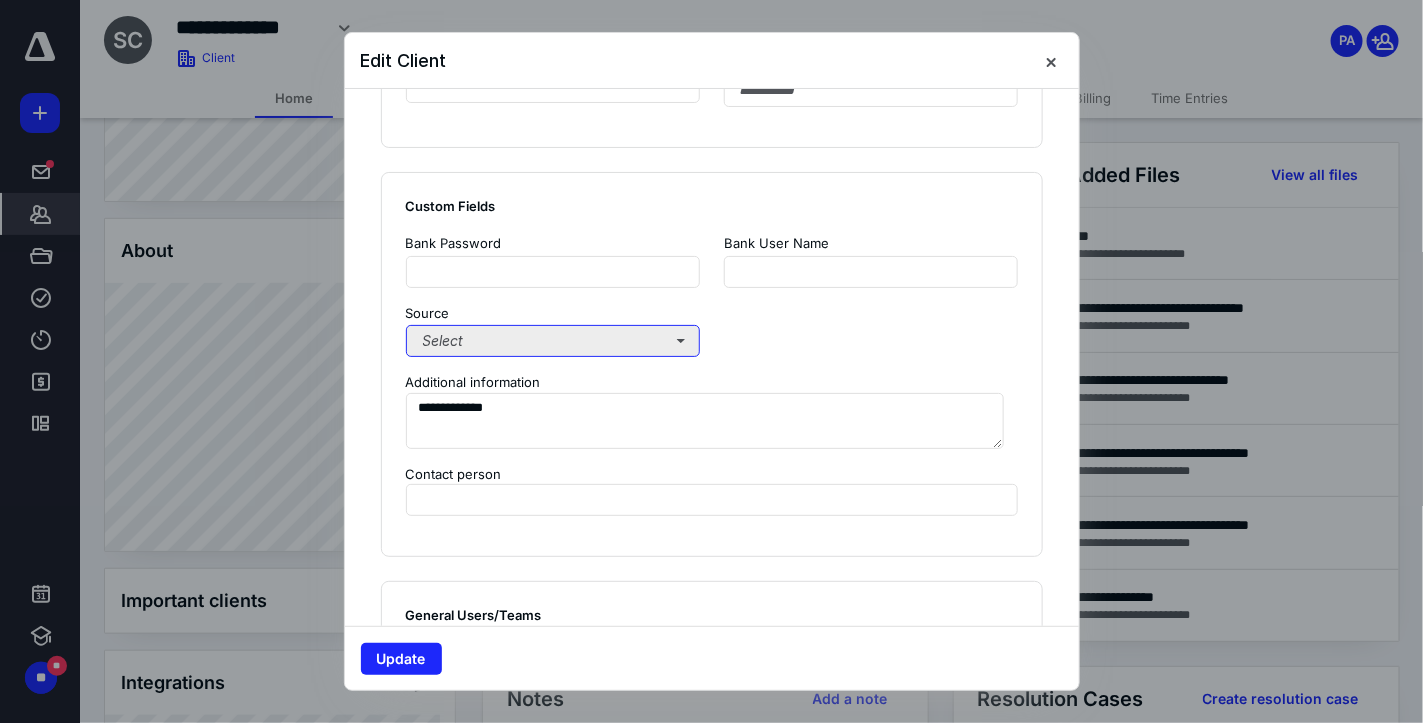 click on "Select" at bounding box center [553, 341] 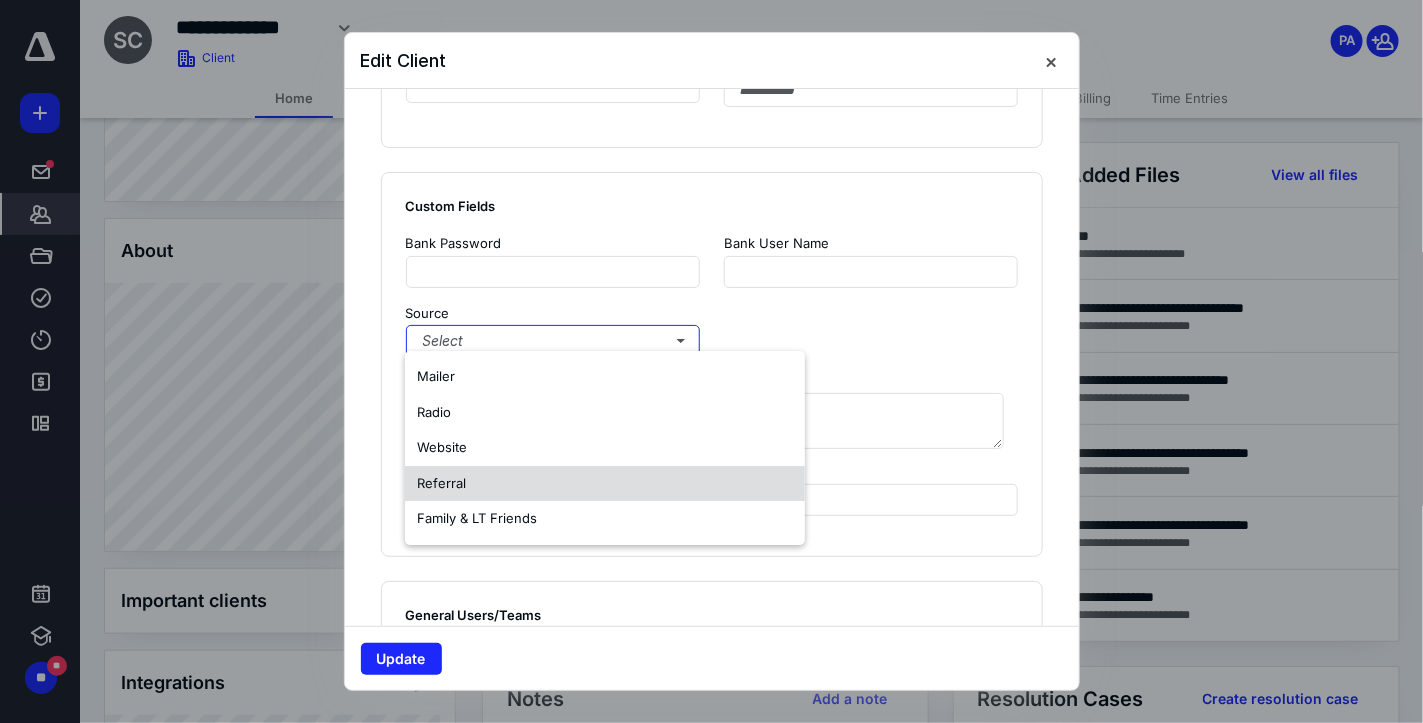 click on "Referral" at bounding box center (605, 484) 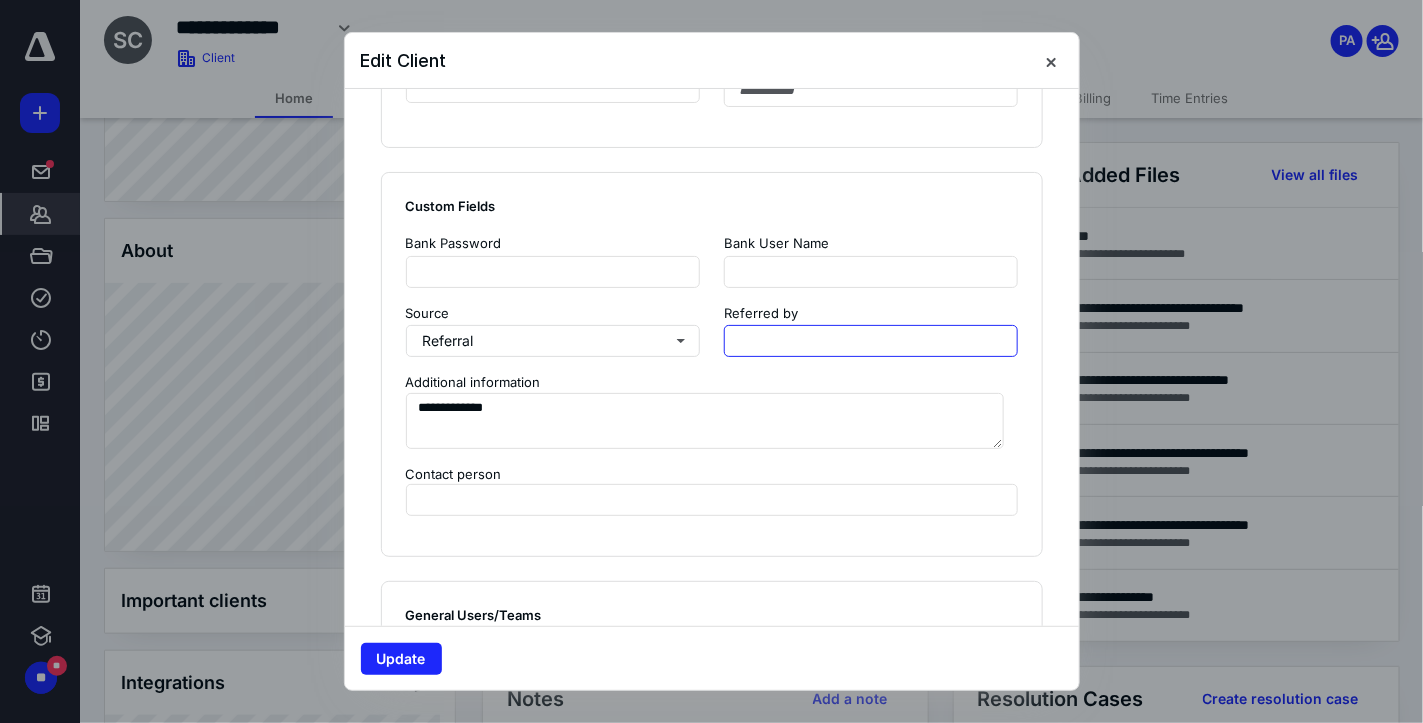 click at bounding box center [871, 341] 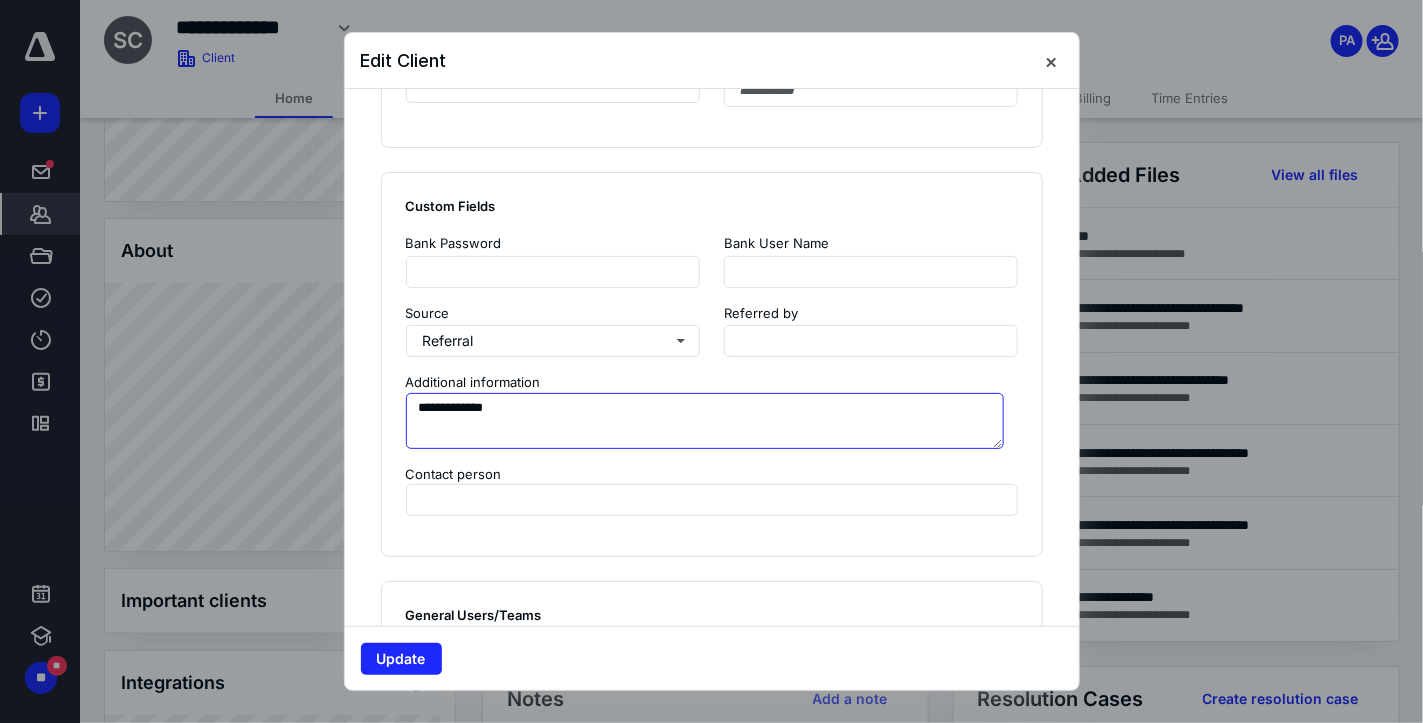 click on "**********" at bounding box center [705, 421] 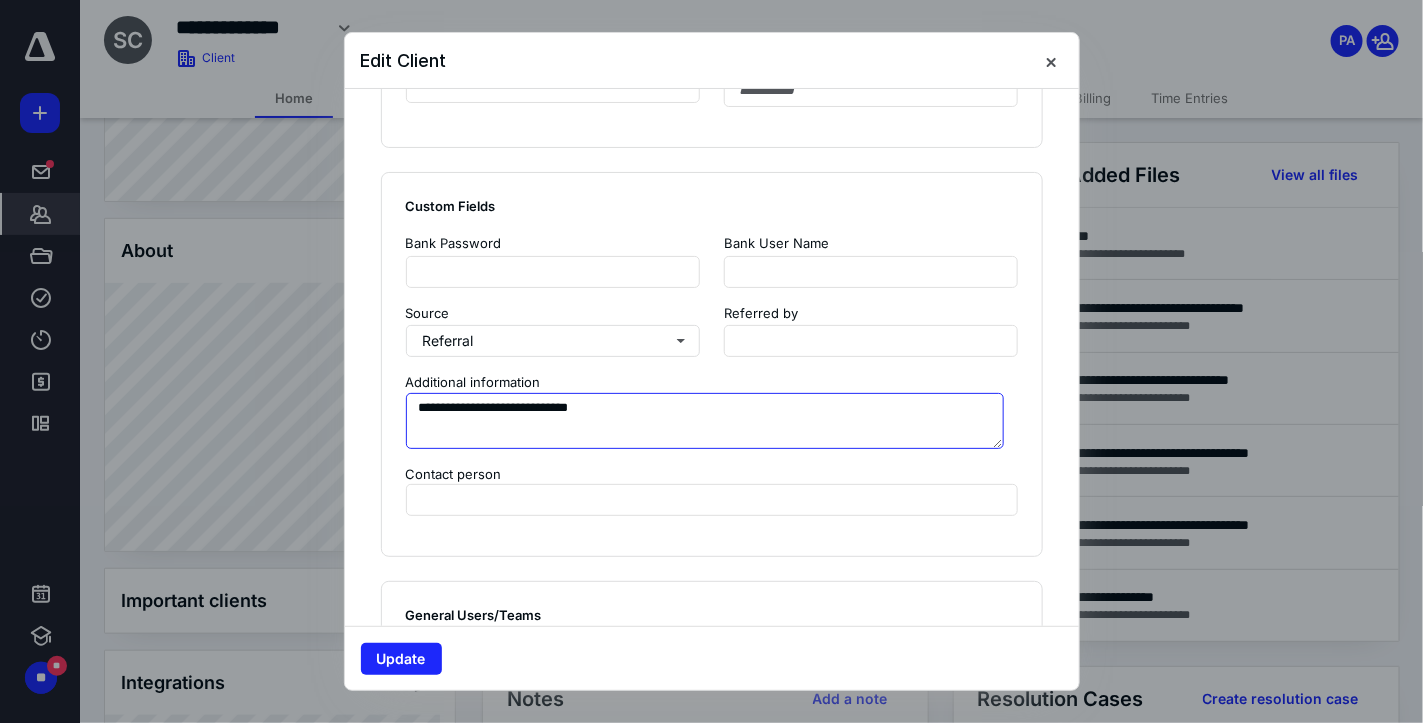 type on "**********" 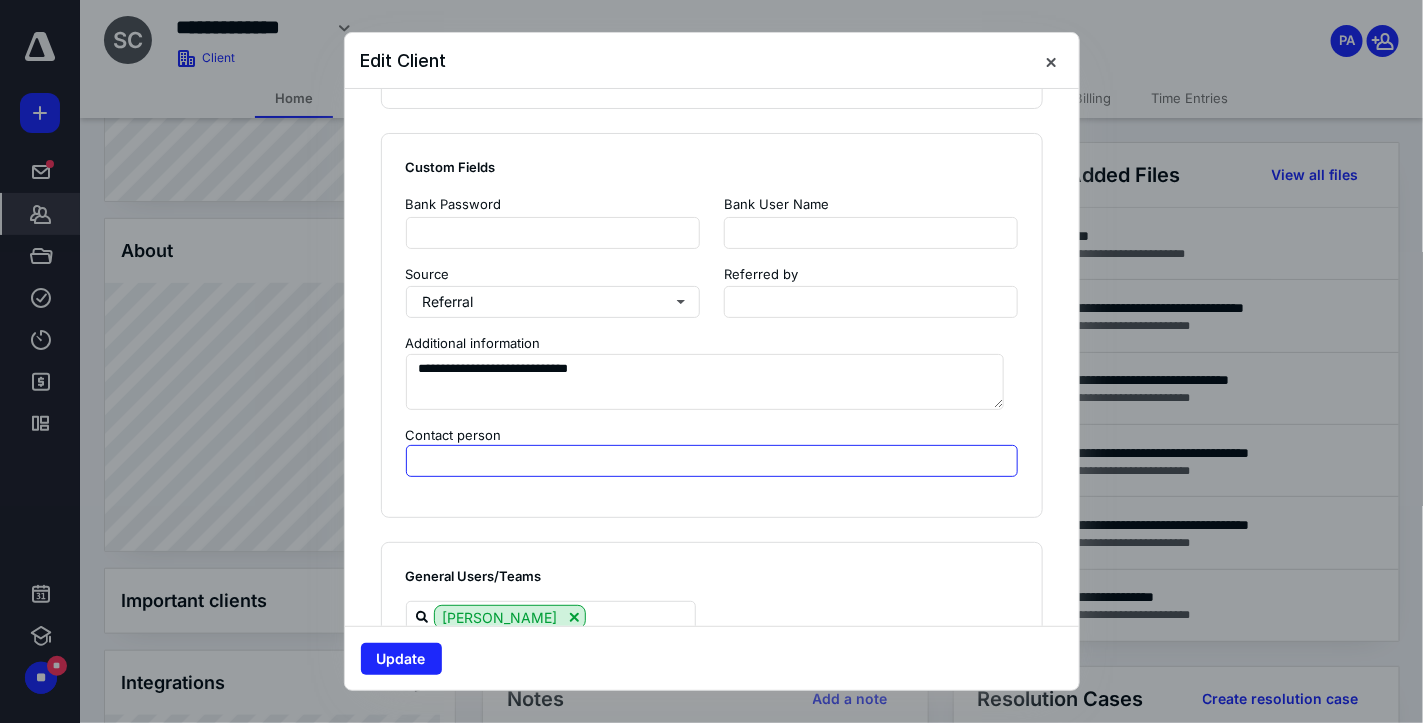 scroll, scrollTop: 1536, scrollLeft: 0, axis: vertical 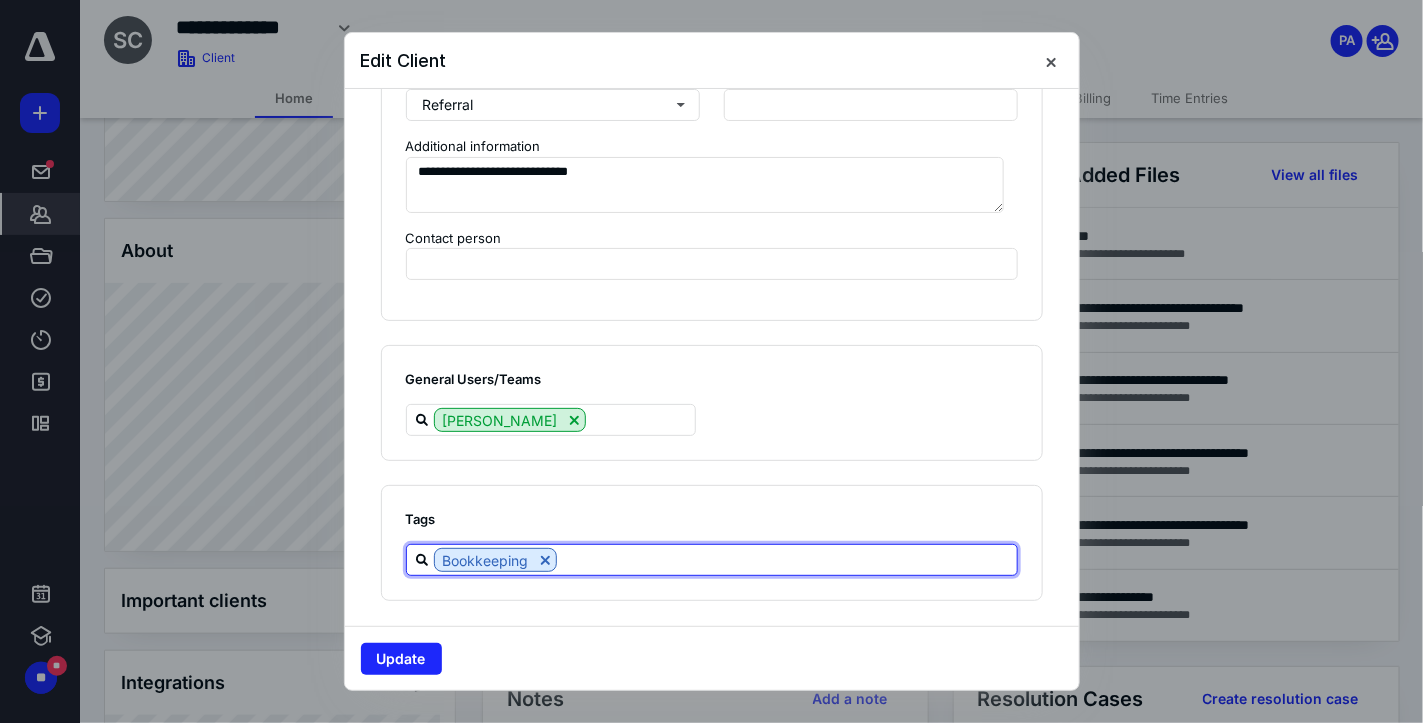 click at bounding box center [787, 559] 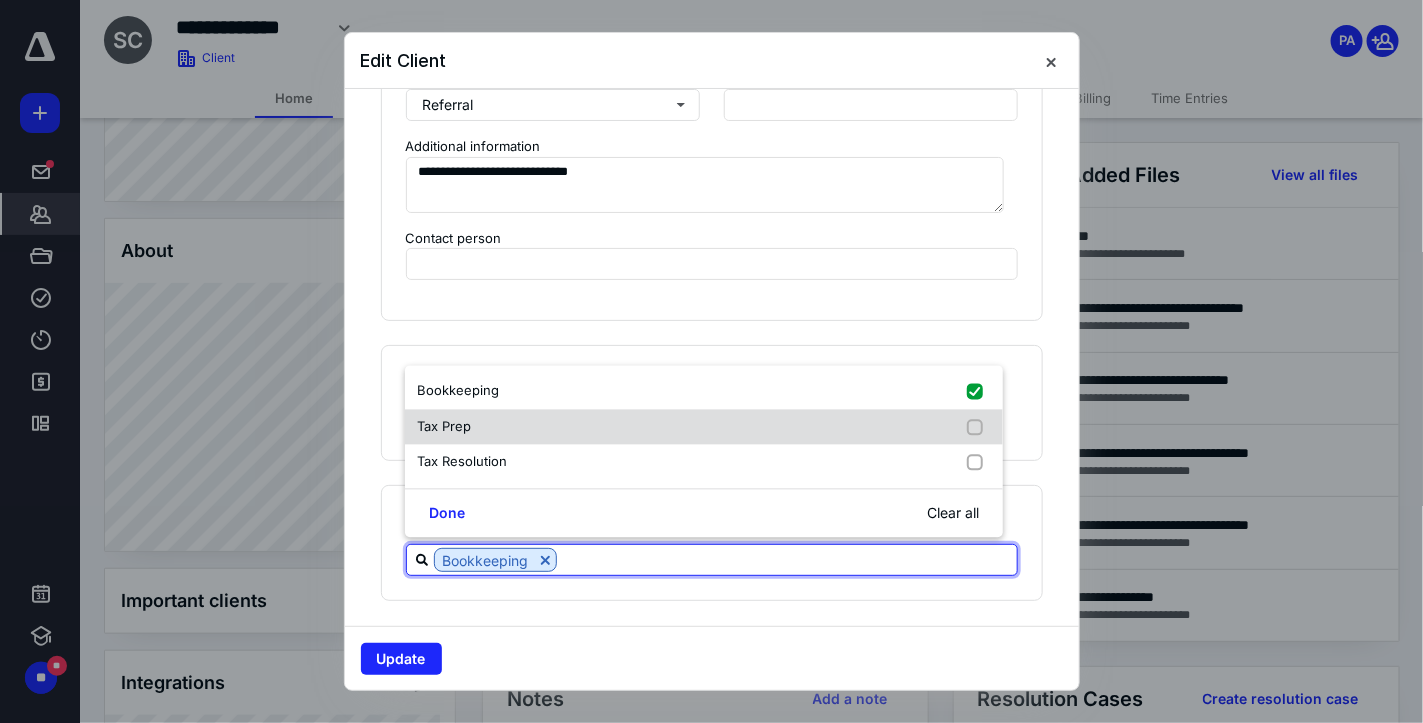 click on "Tax Prep" at bounding box center [704, 427] 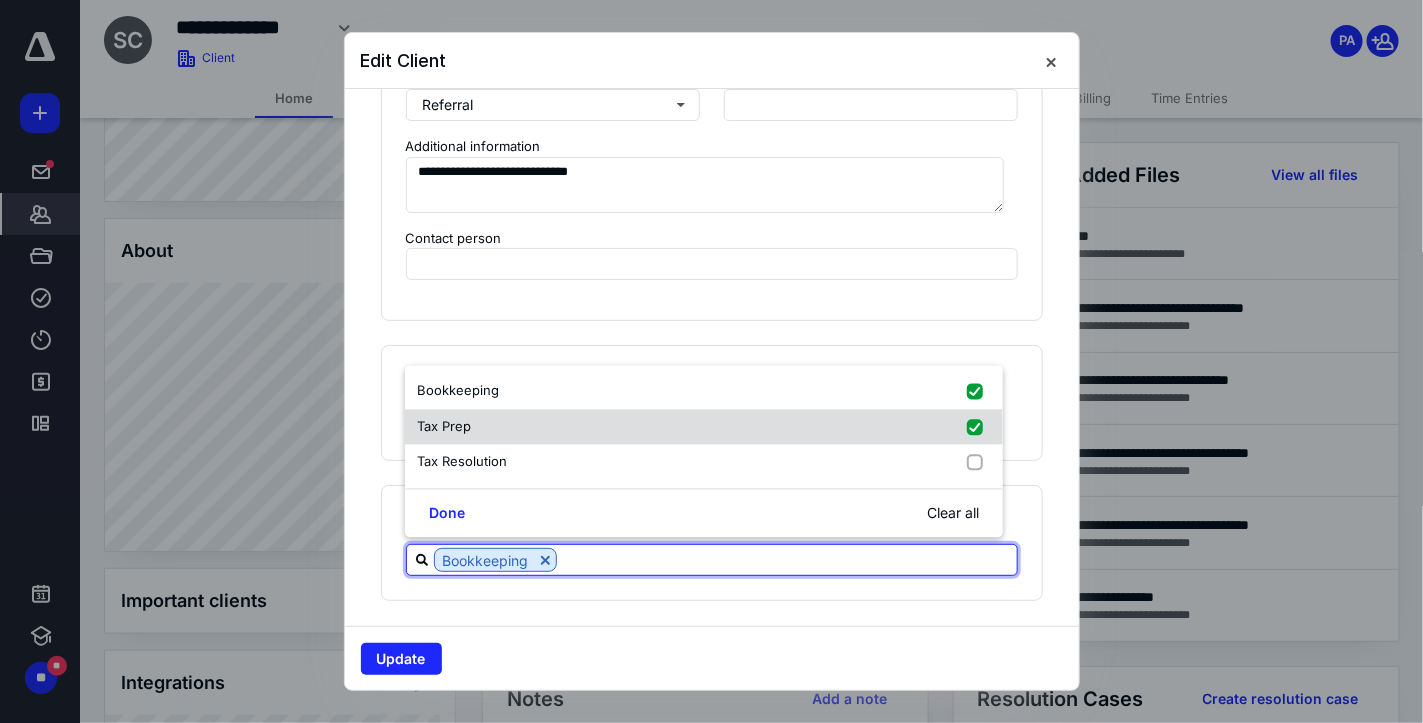 checkbox on "true" 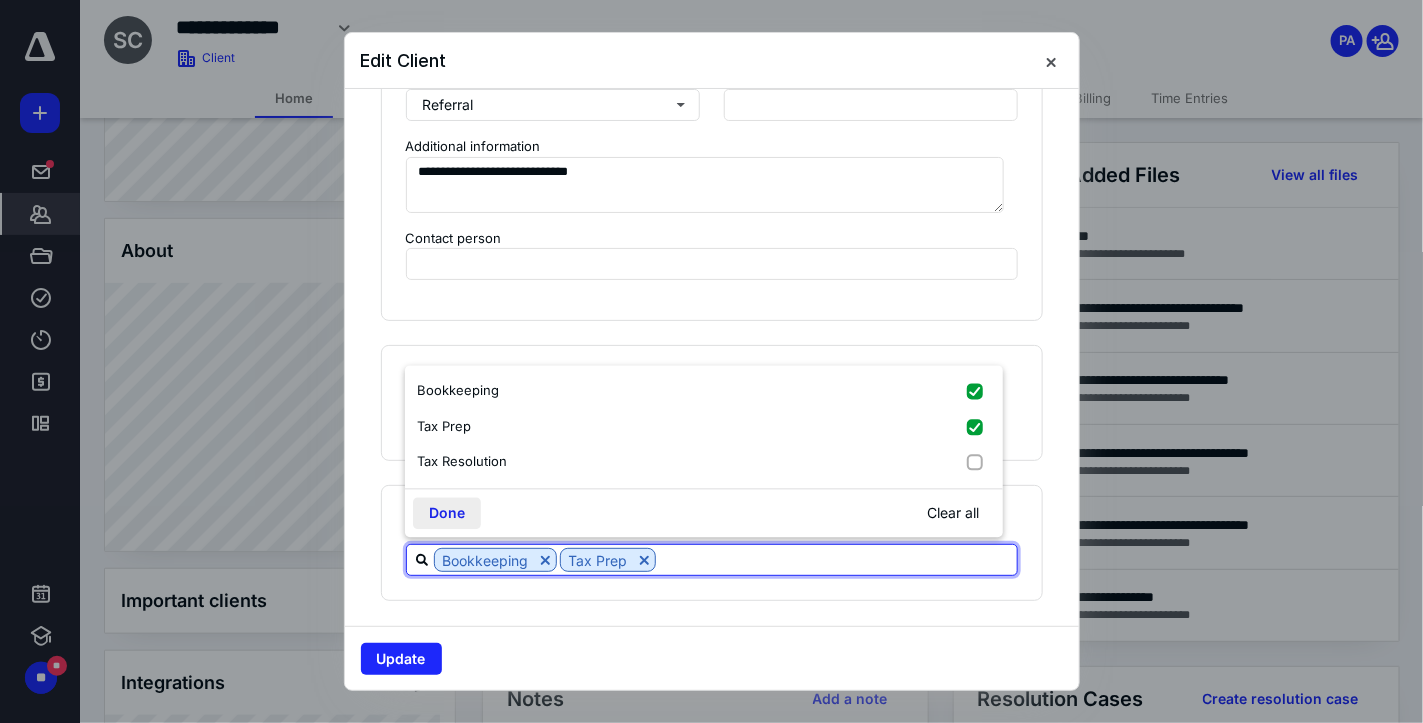 click on "Done" at bounding box center [447, 513] 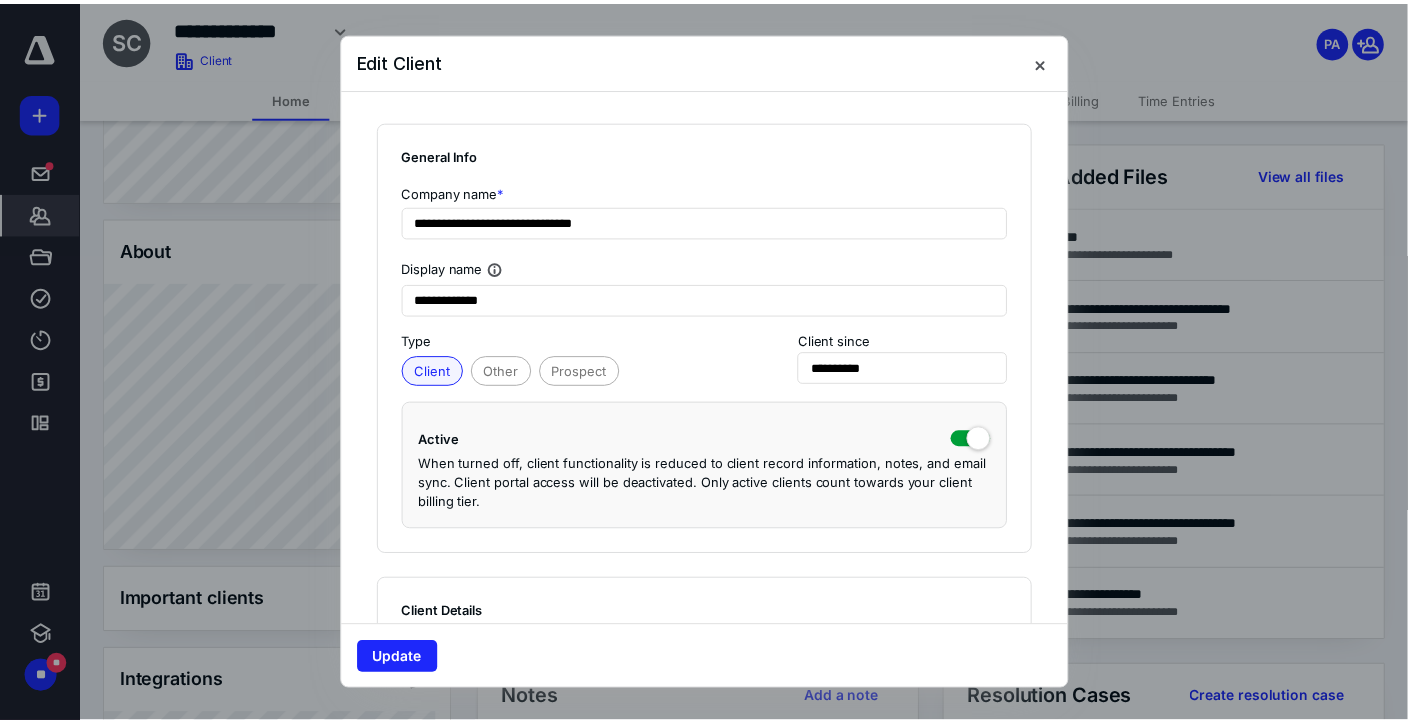 scroll, scrollTop: 0, scrollLeft: 0, axis: both 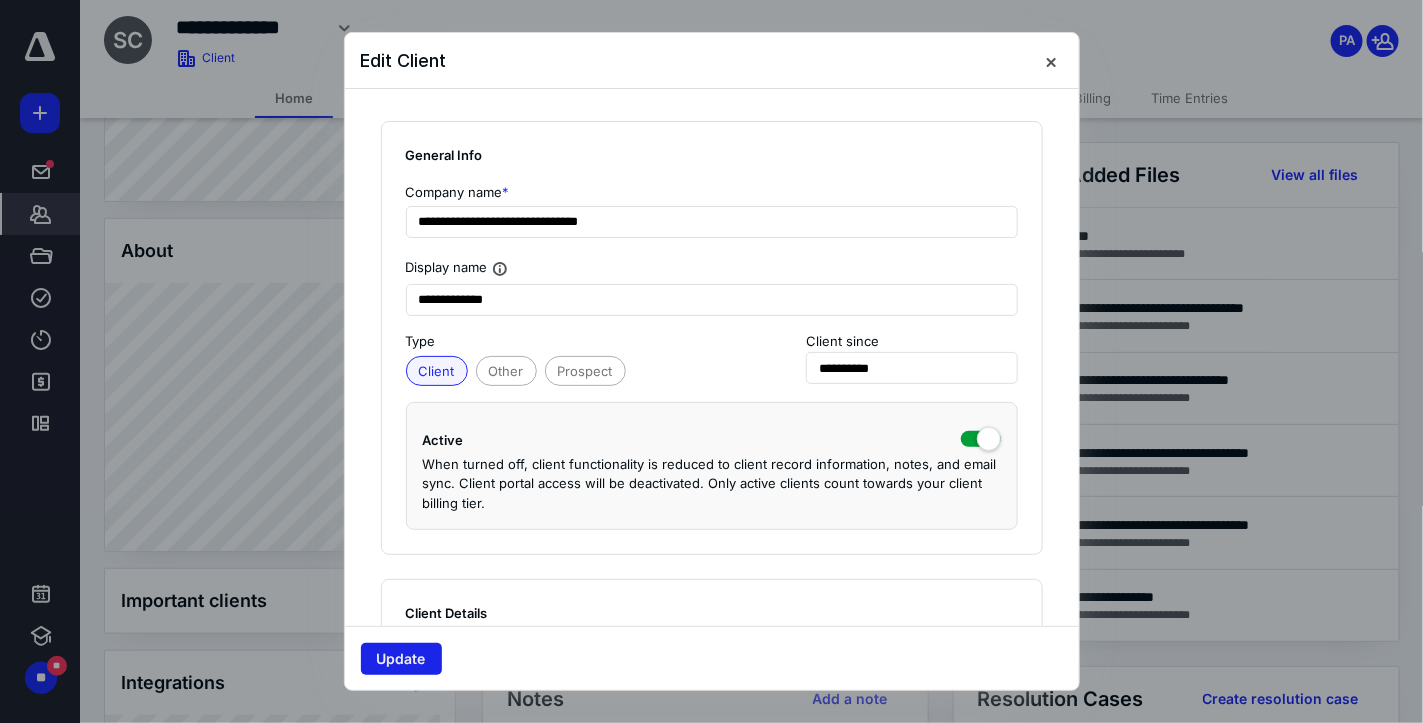 click on "Update" at bounding box center (401, 659) 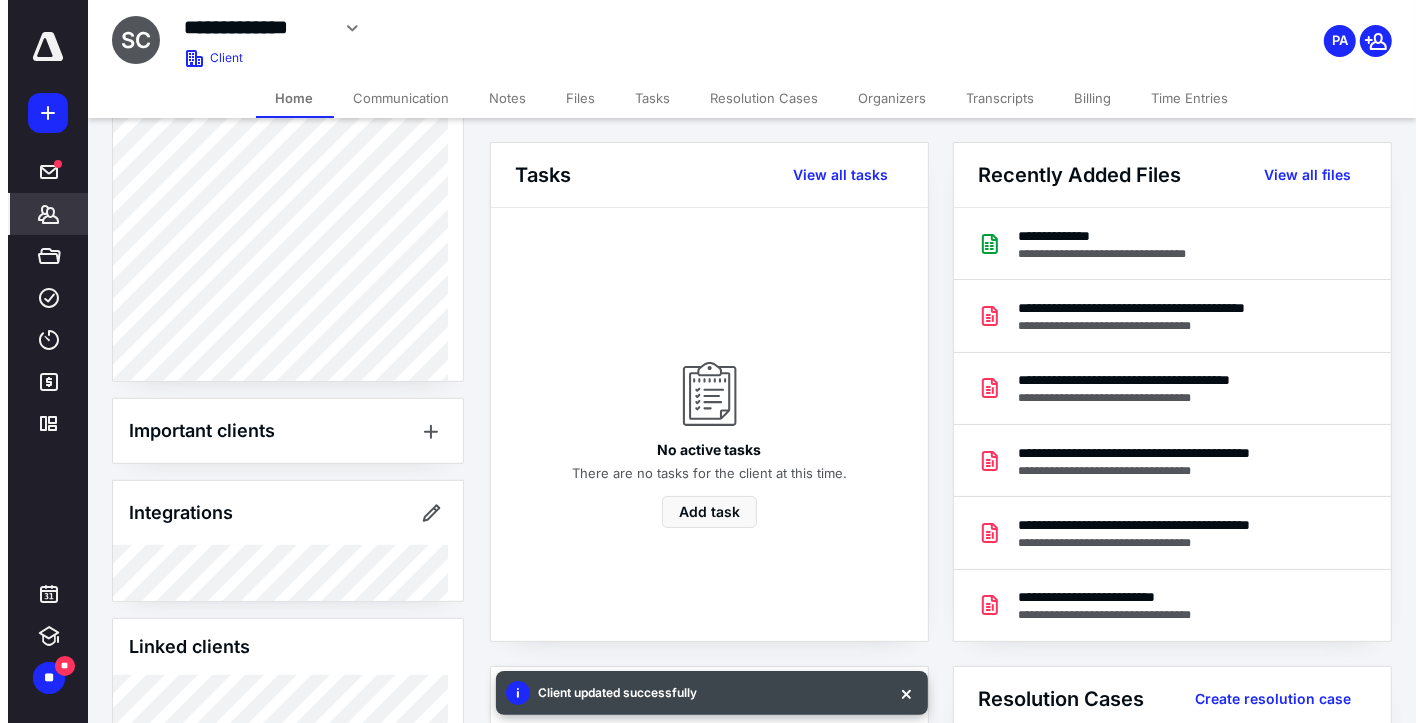 scroll, scrollTop: 965, scrollLeft: 0, axis: vertical 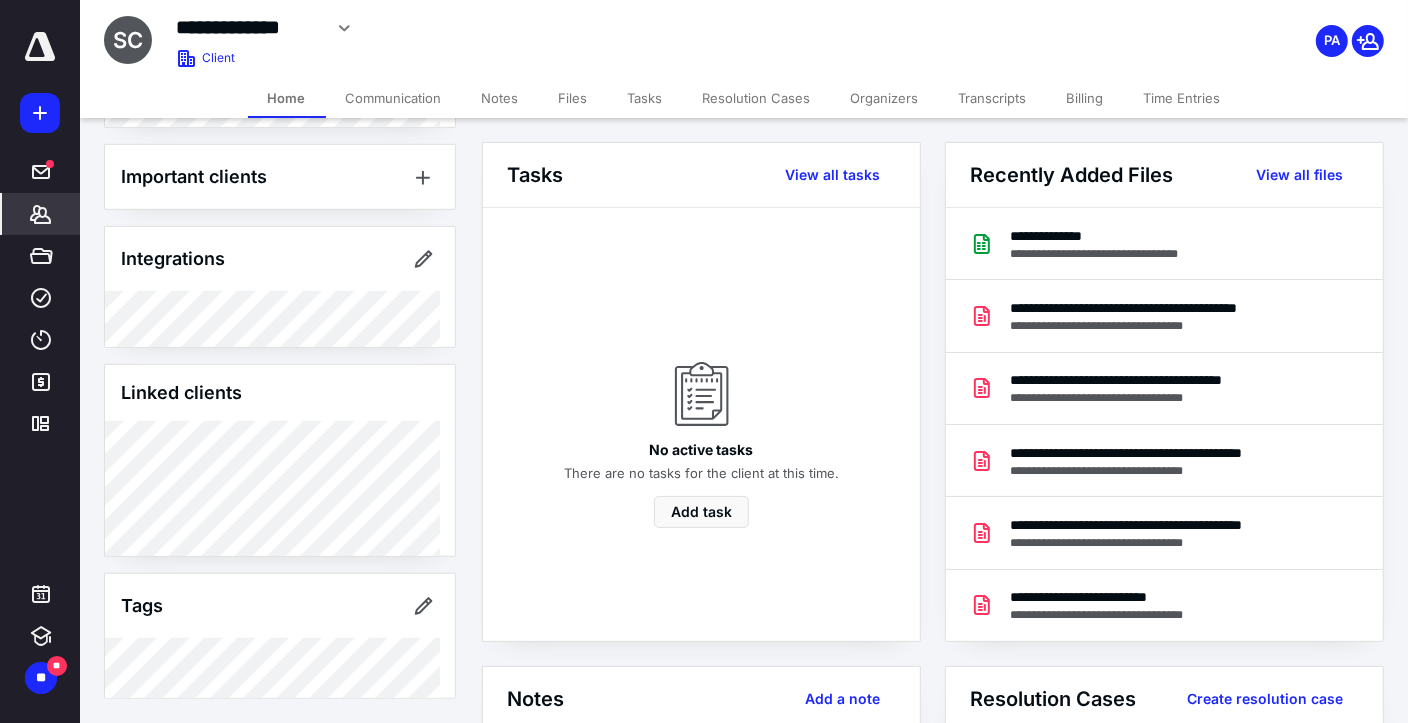 drag, startPoint x: 480, startPoint y: 345, endPoint x: 486, endPoint y: 280, distance: 65.27634 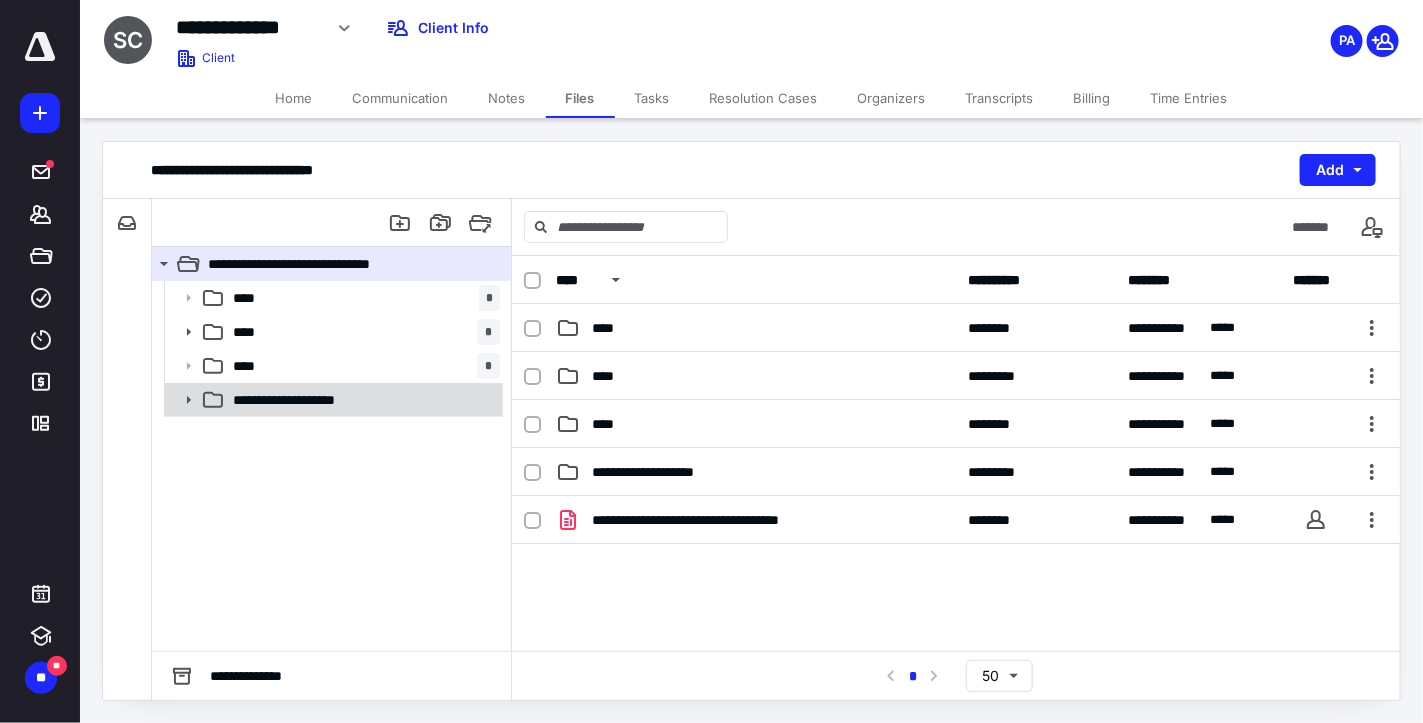 click on "**********" at bounding box center [307, 400] 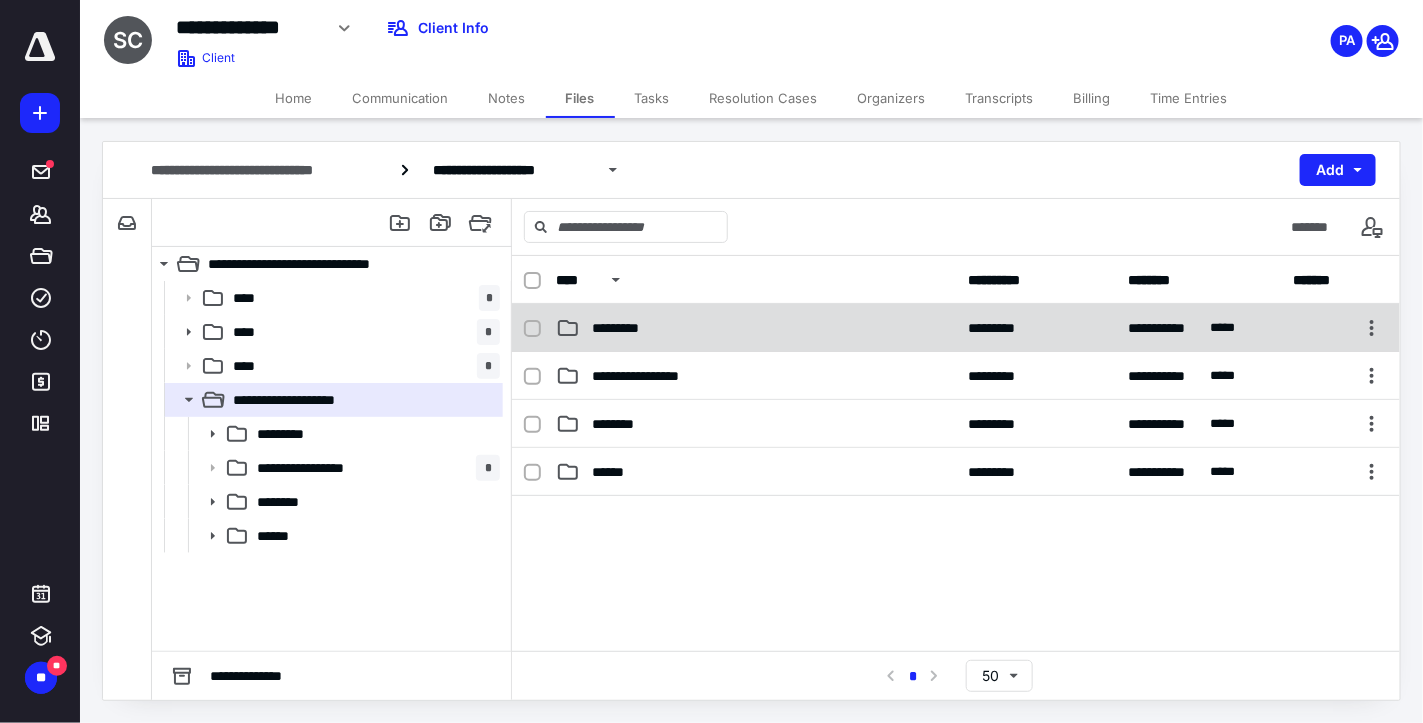 click on "*********" at bounding box center [629, 328] 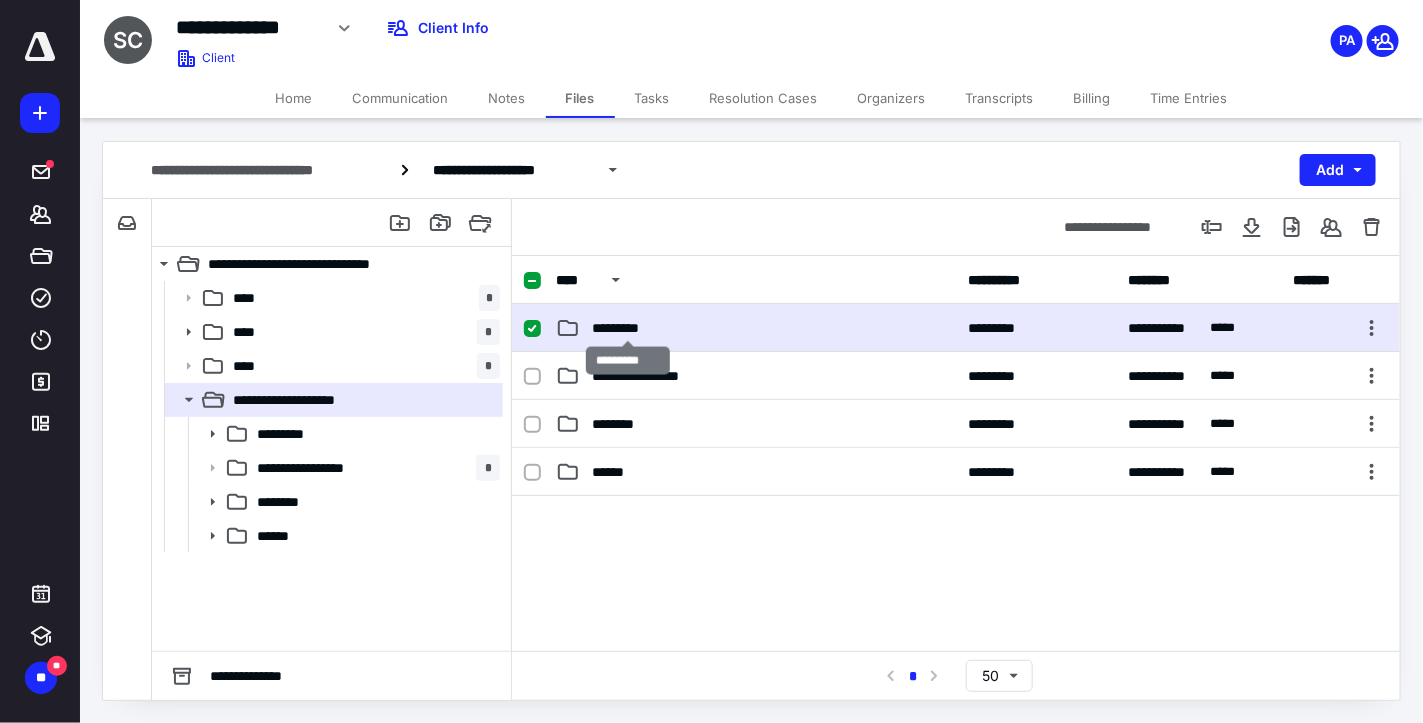 click on "*********" at bounding box center [629, 328] 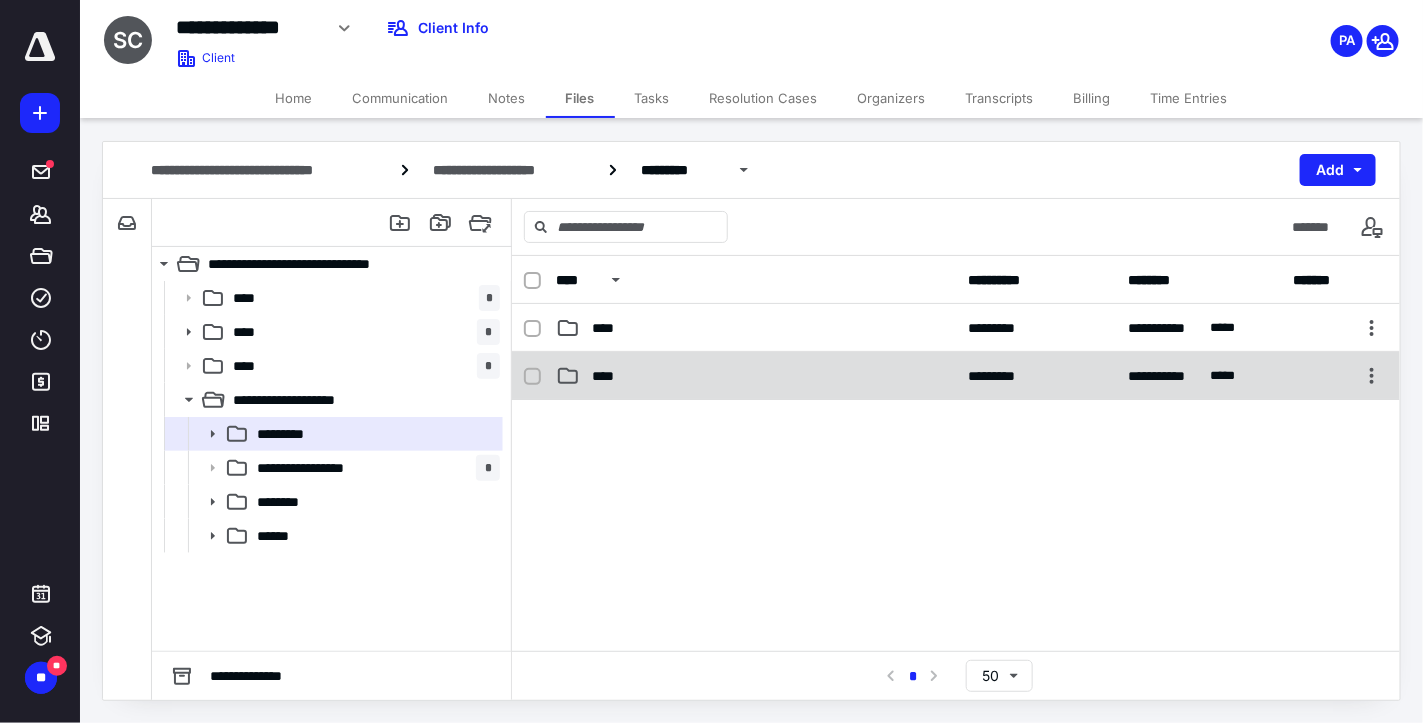 click on "****" at bounding box center [609, 376] 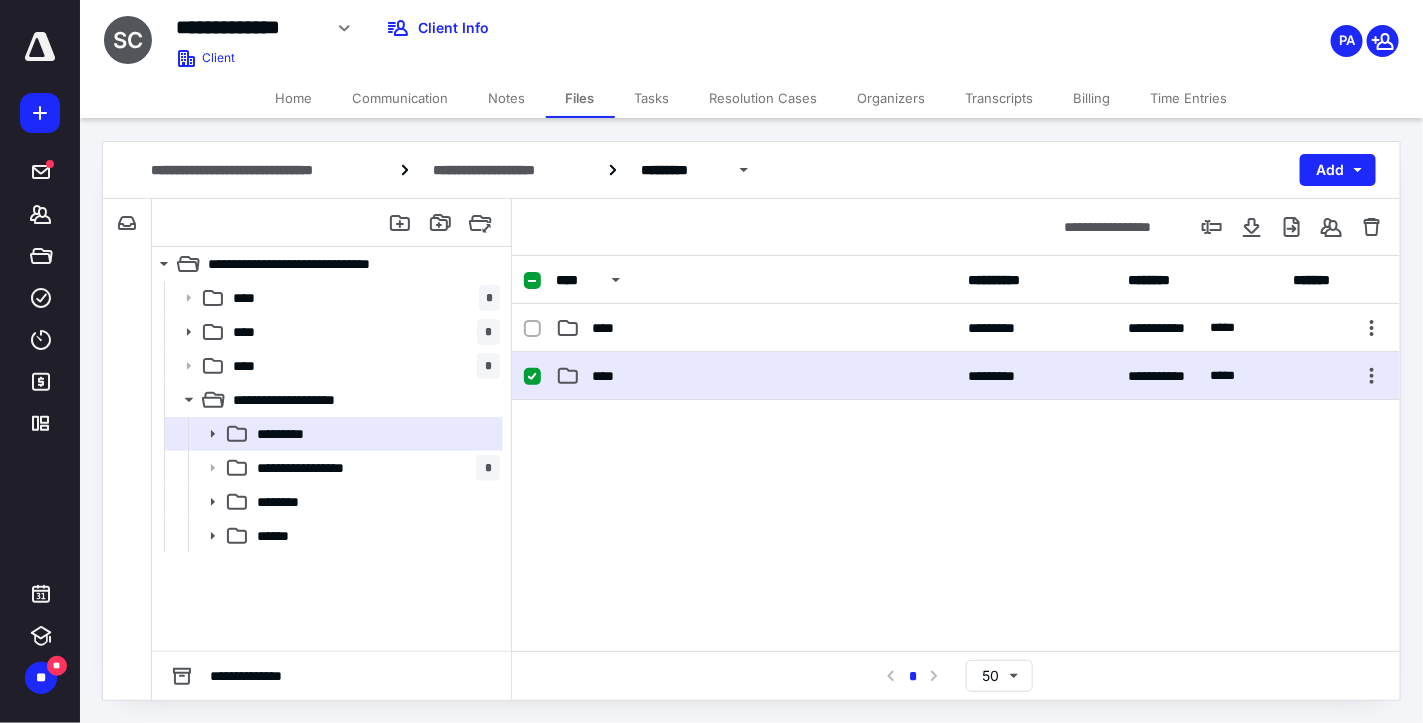 click on "****" at bounding box center (609, 376) 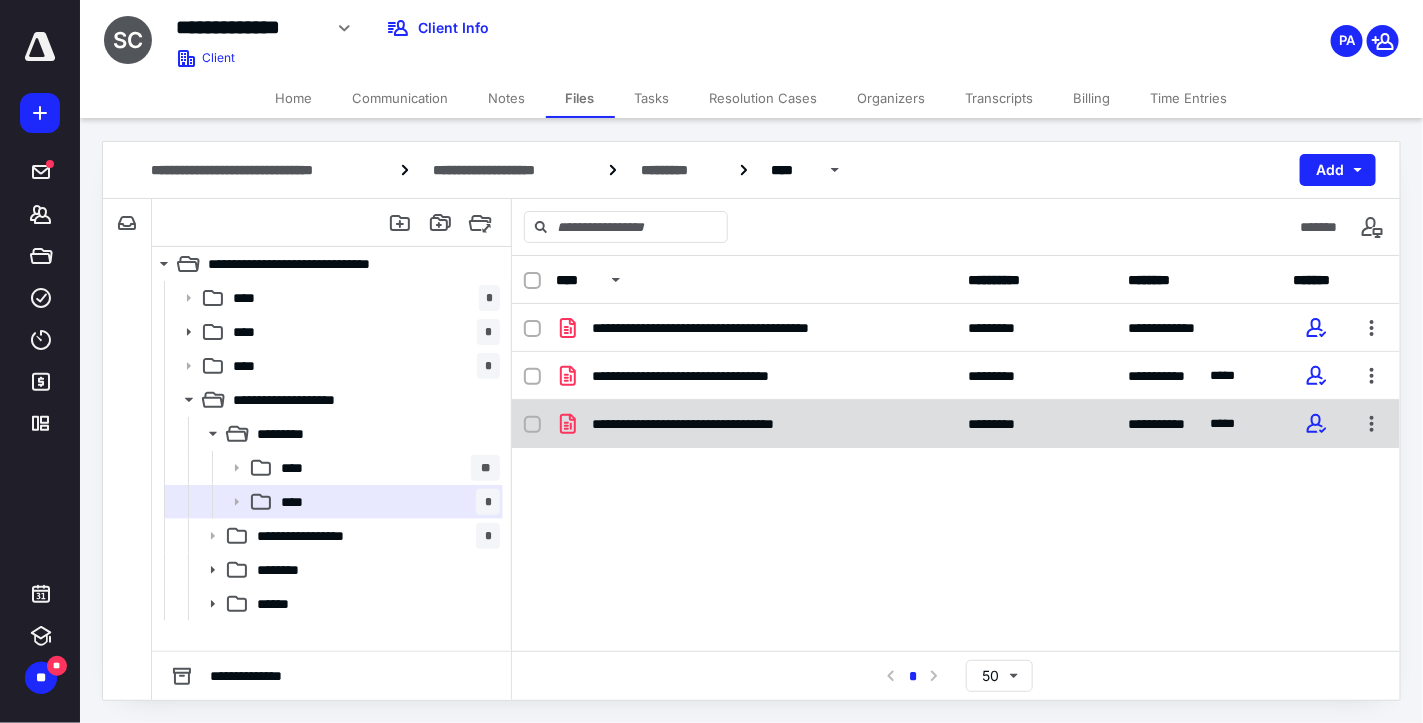 click on "**********" at bounding box center [727, 424] 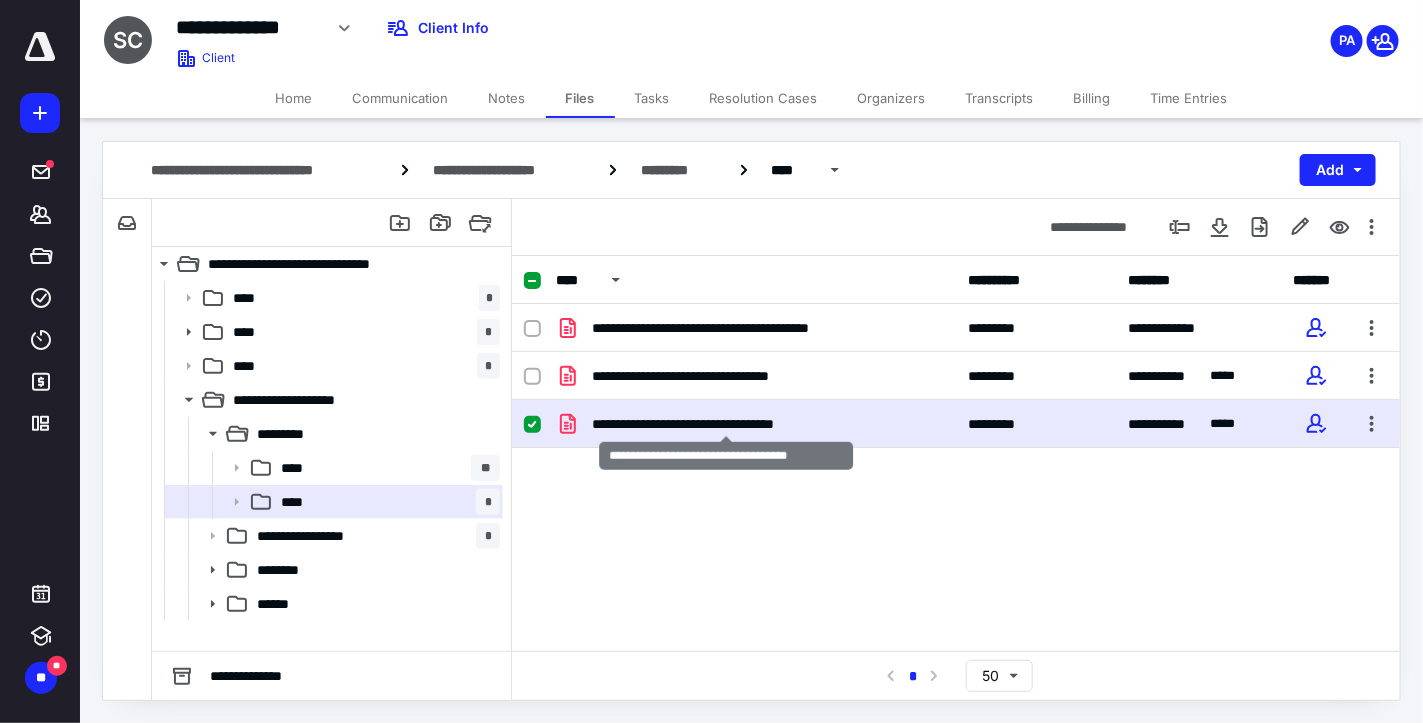 click on "**********" at bounding box center [727, 424] 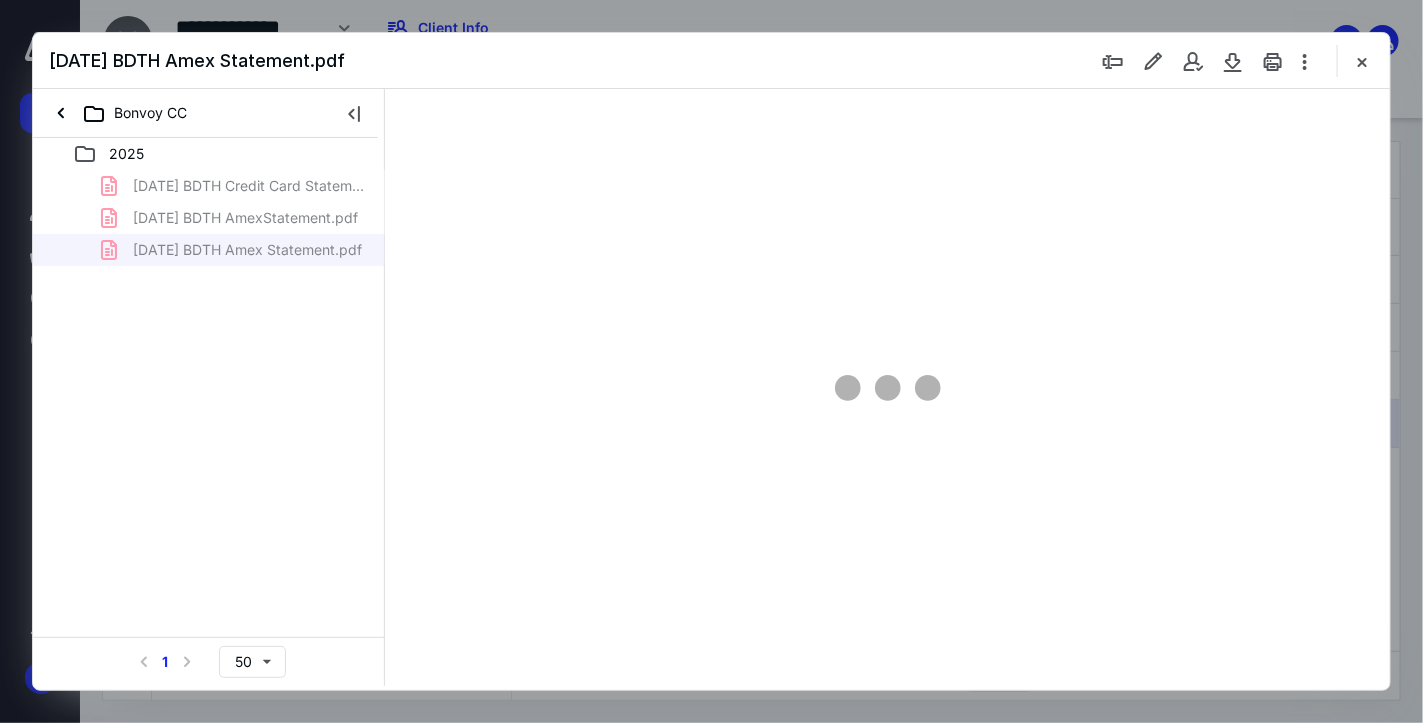 scroll, scrollTop: 0, scrollLeft: 0, axis: both 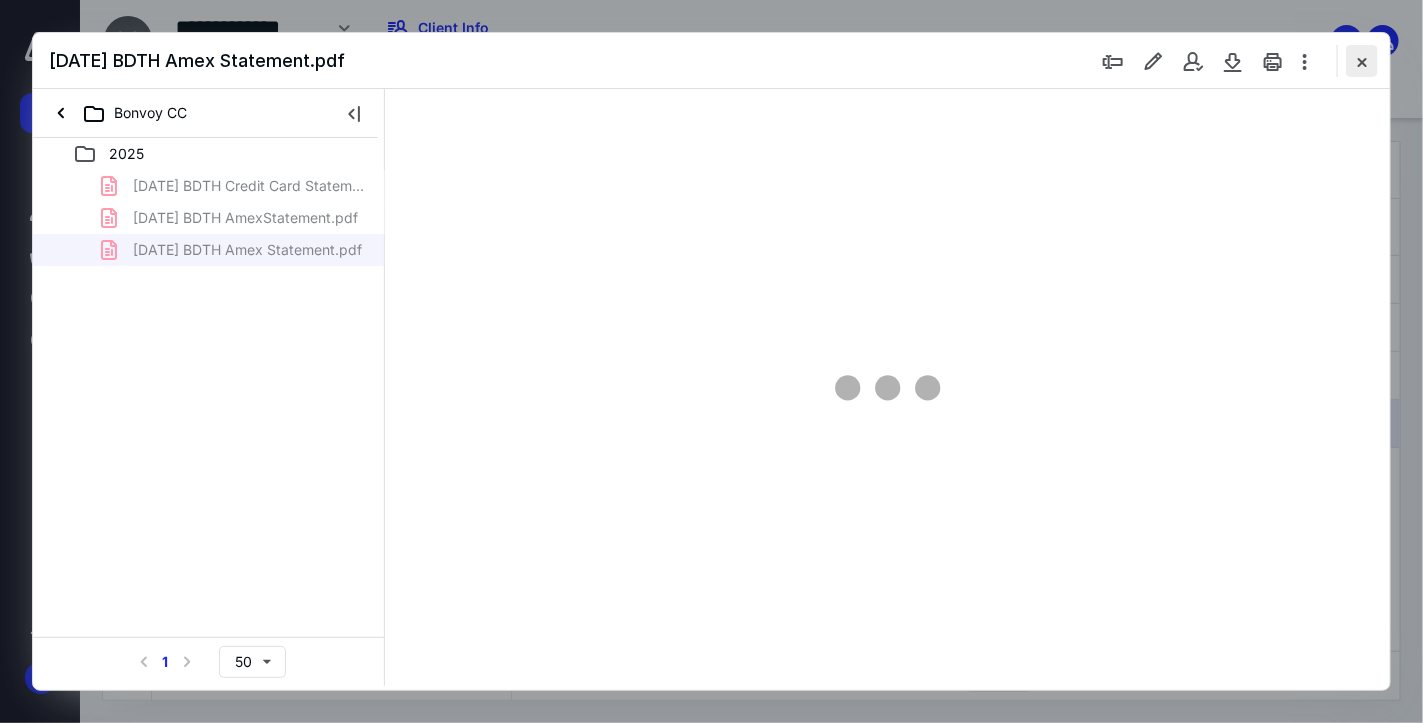 type on "66" 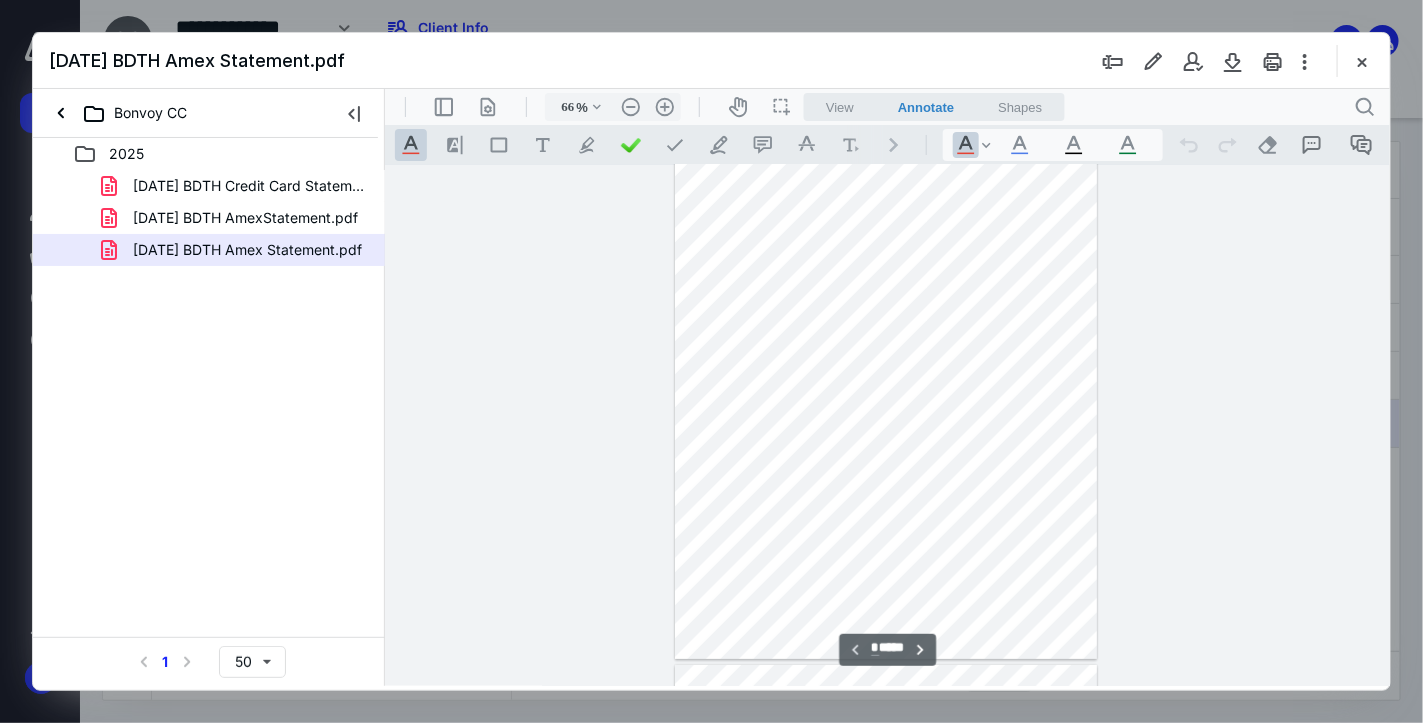 scroll, scrollTop: 0, scrollLeft: 0, axis: both 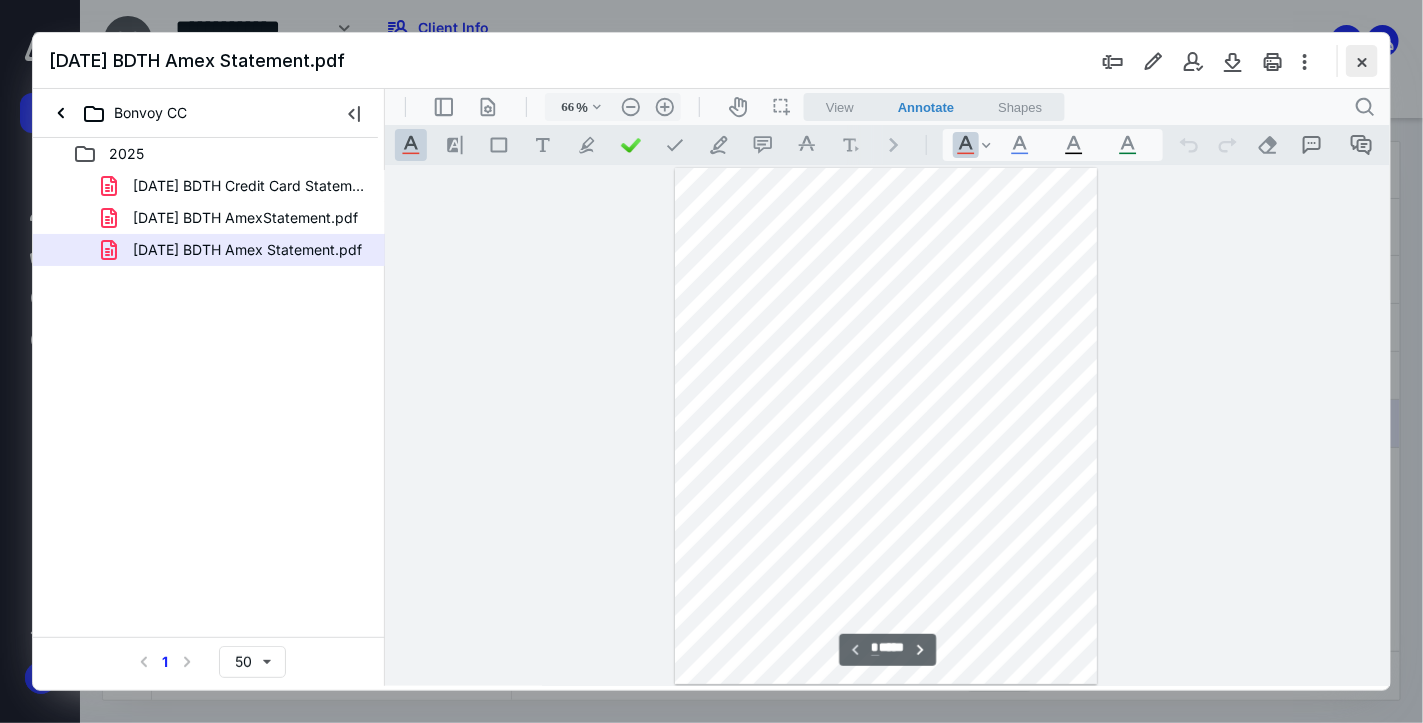 click at bounding box center (1362, 61) 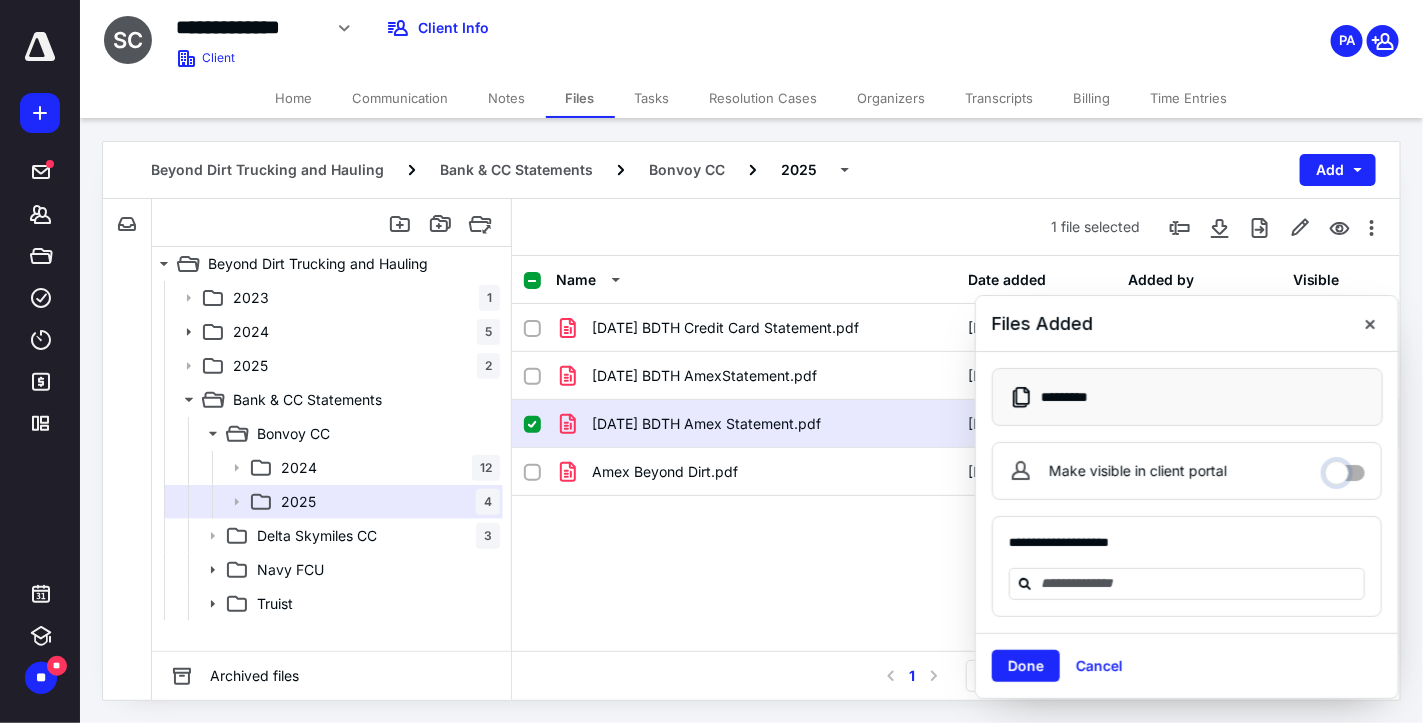 click on "Make visible in client portal" at bounding box center (1345, 468) 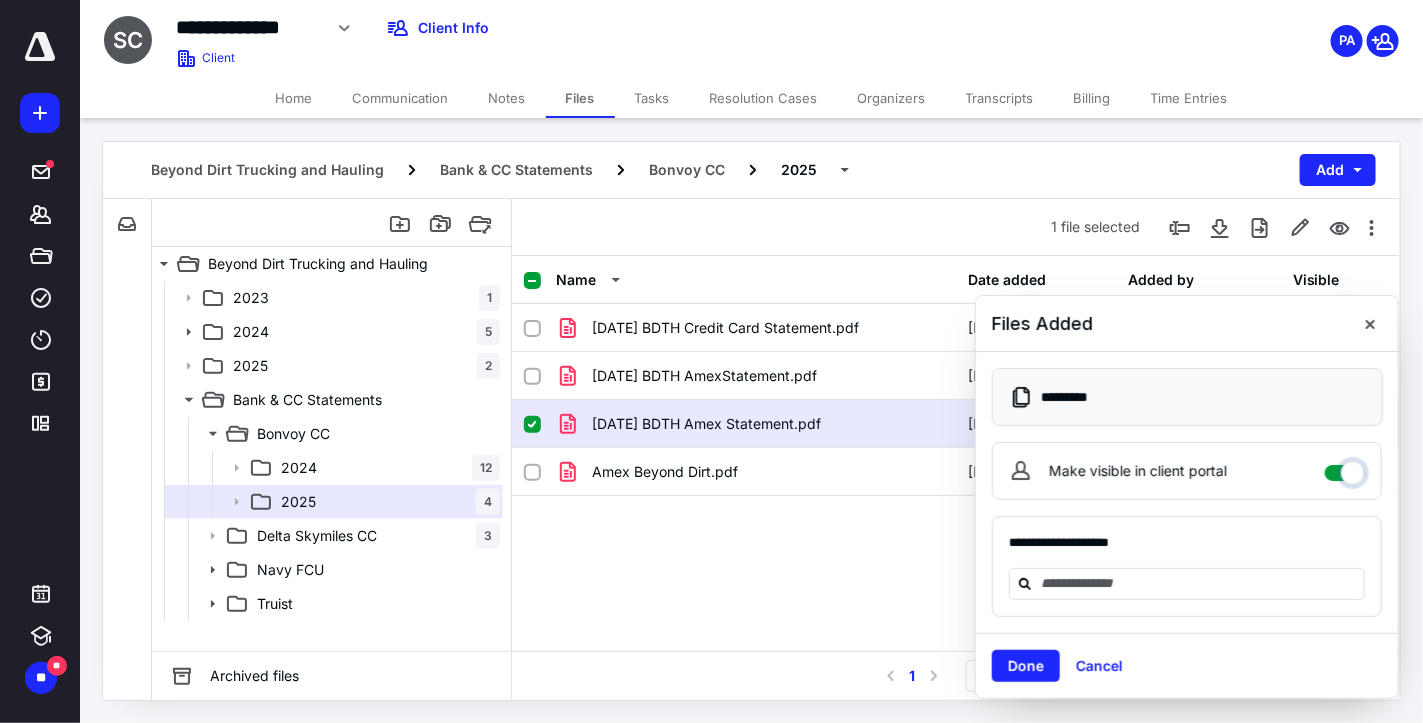 checkbox on "****" 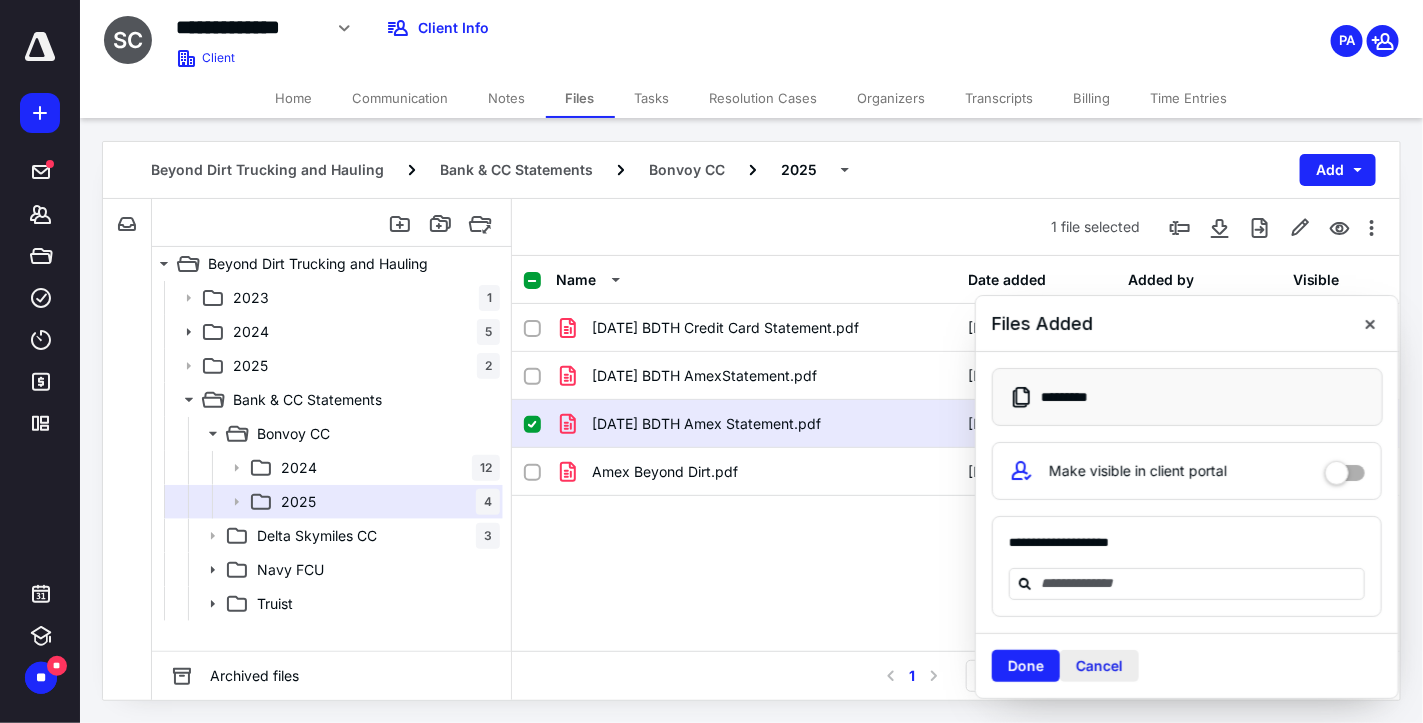 click on "Cancel" at bounding box center [1099, 666] 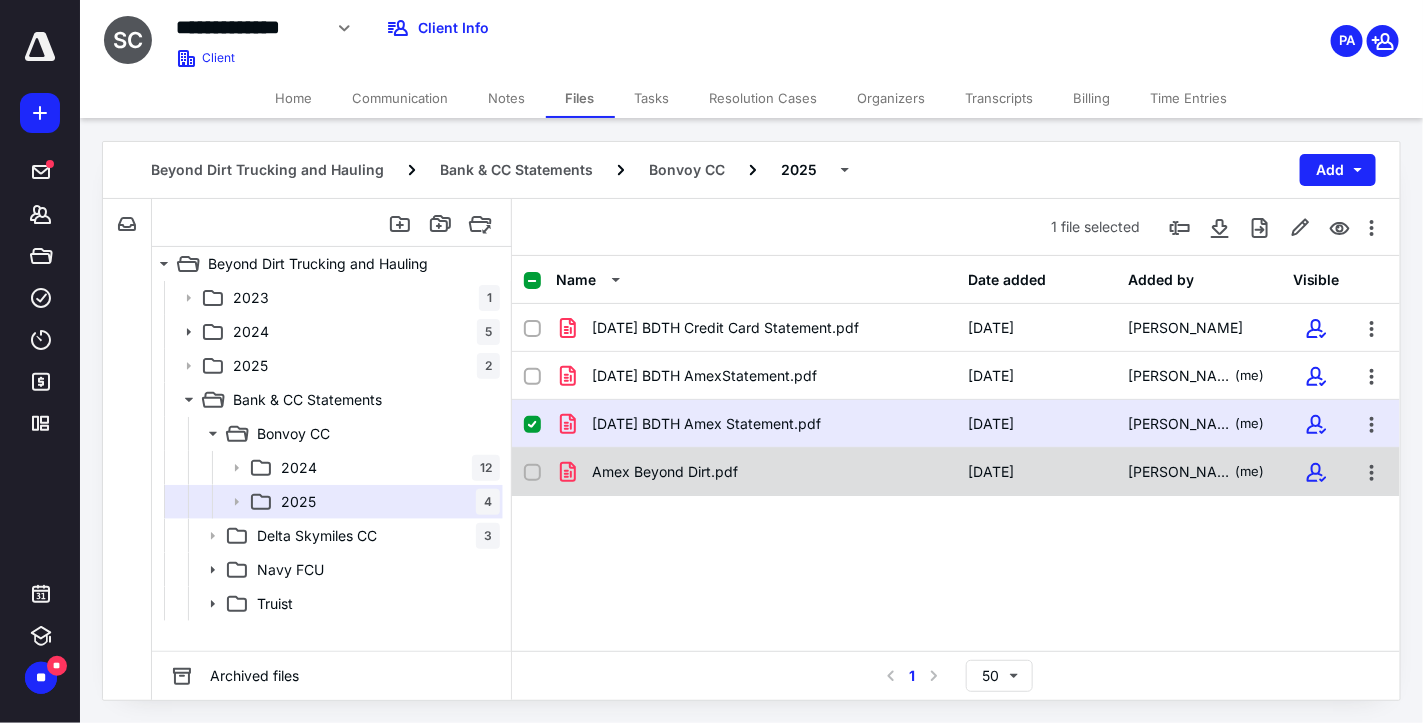click on "Amex Beyond Dirt.pdf [DATE] [PERSON_NAME]  (me)" at bounding box center [956, 472] 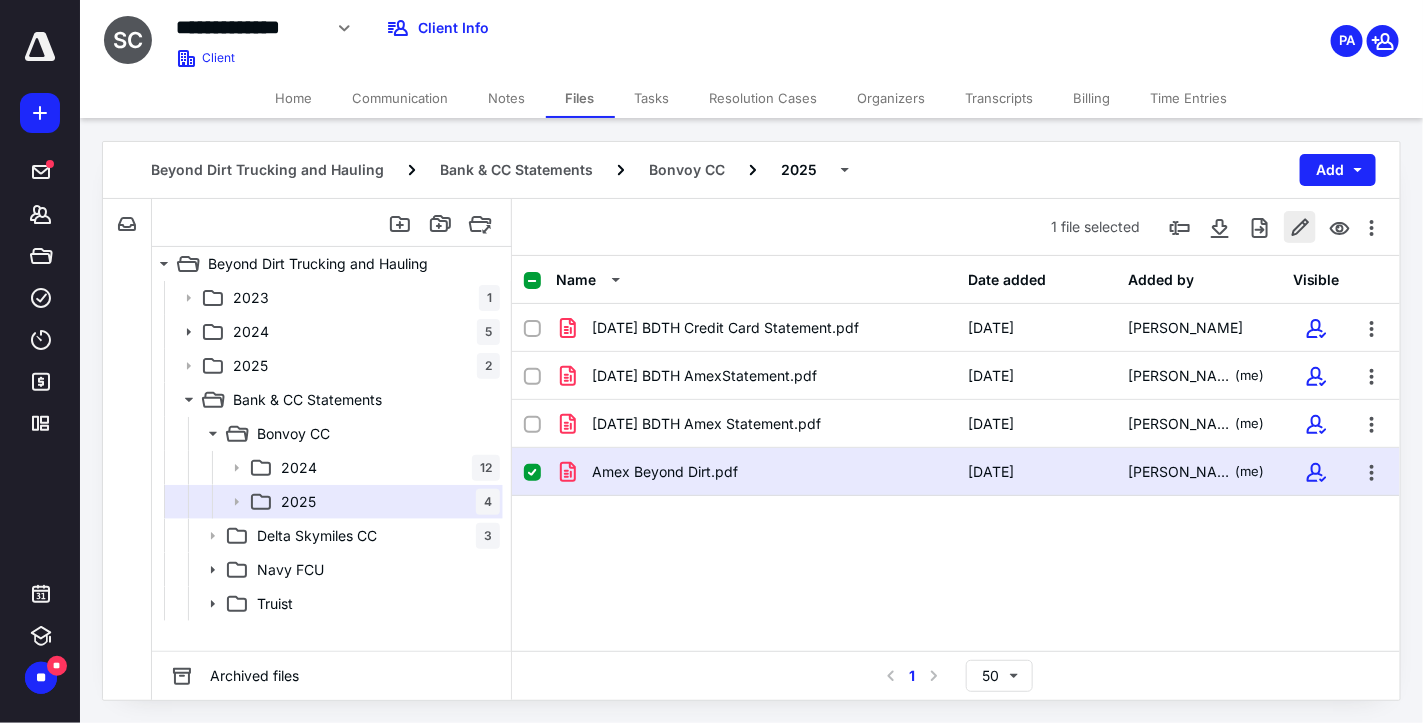 click at bounding box center [1300, 227] 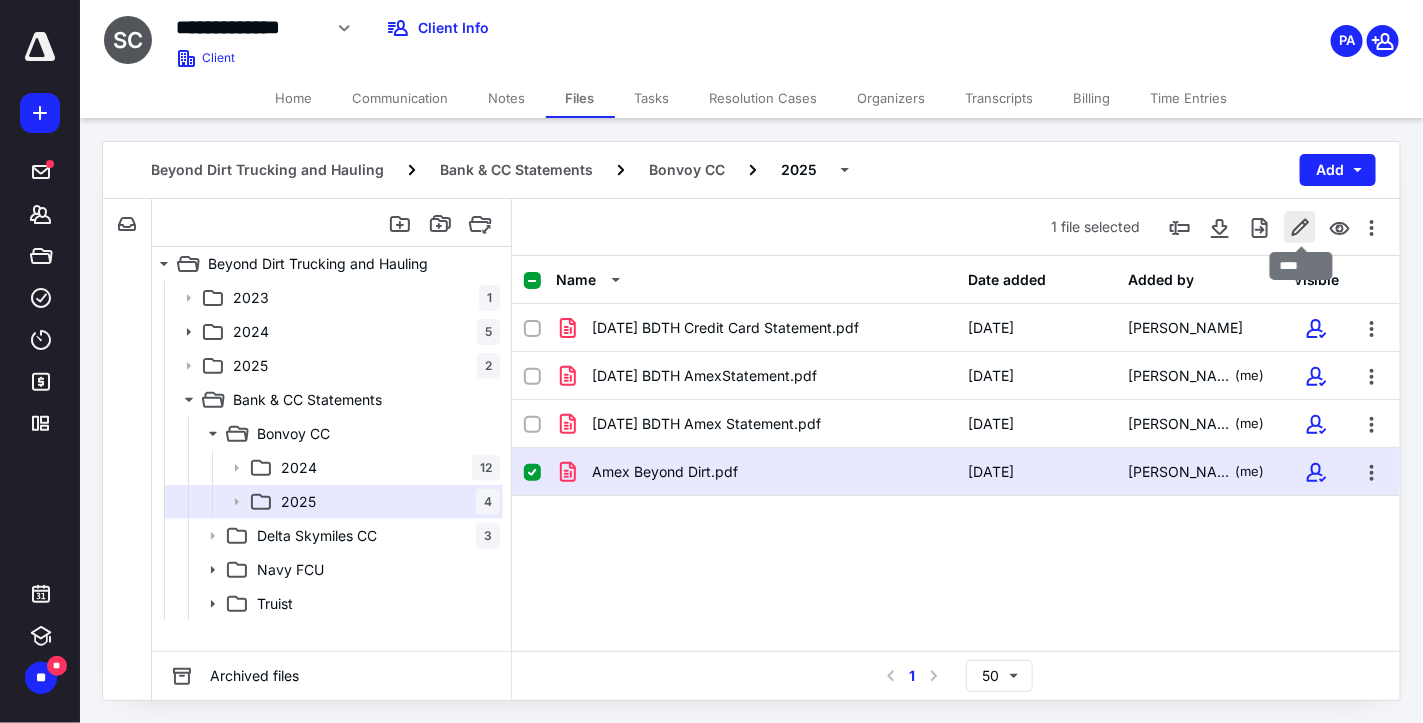 click at bounding box center (1300, 227) 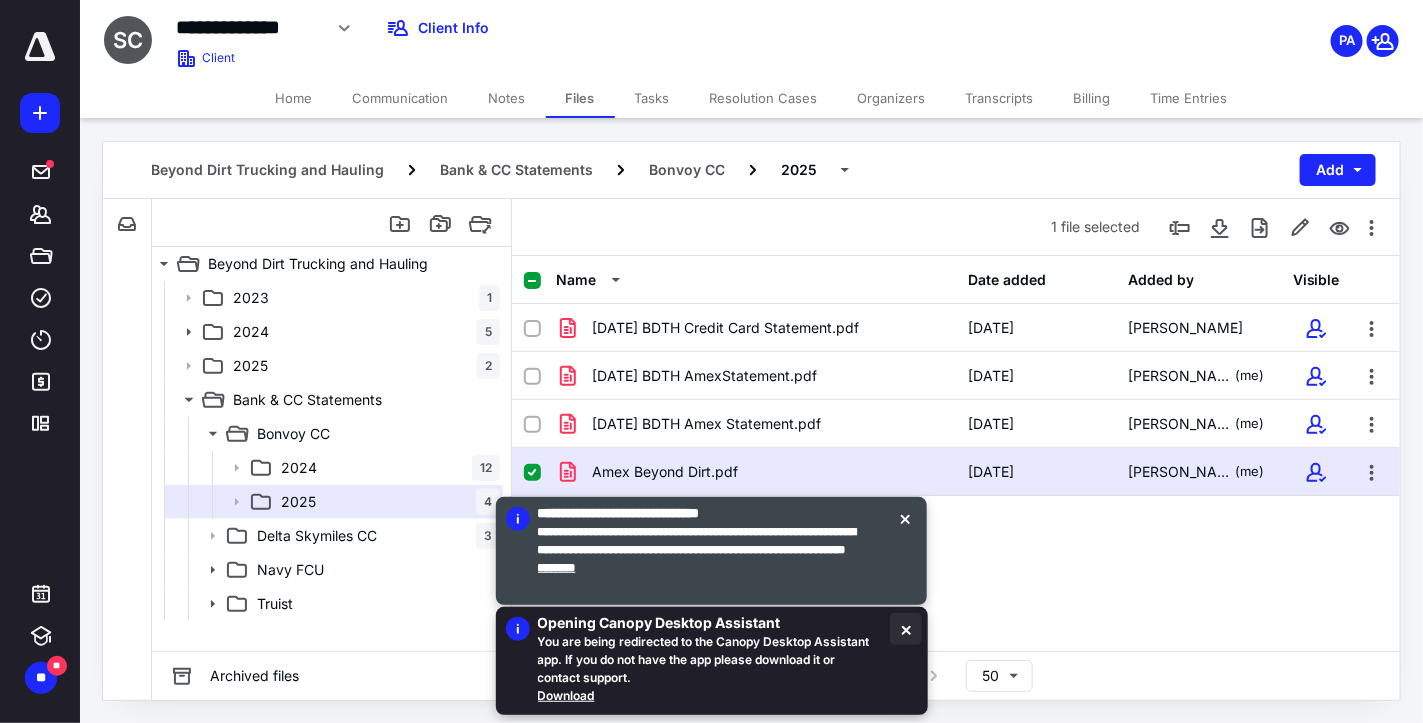 click at bounding box center (906, 629) 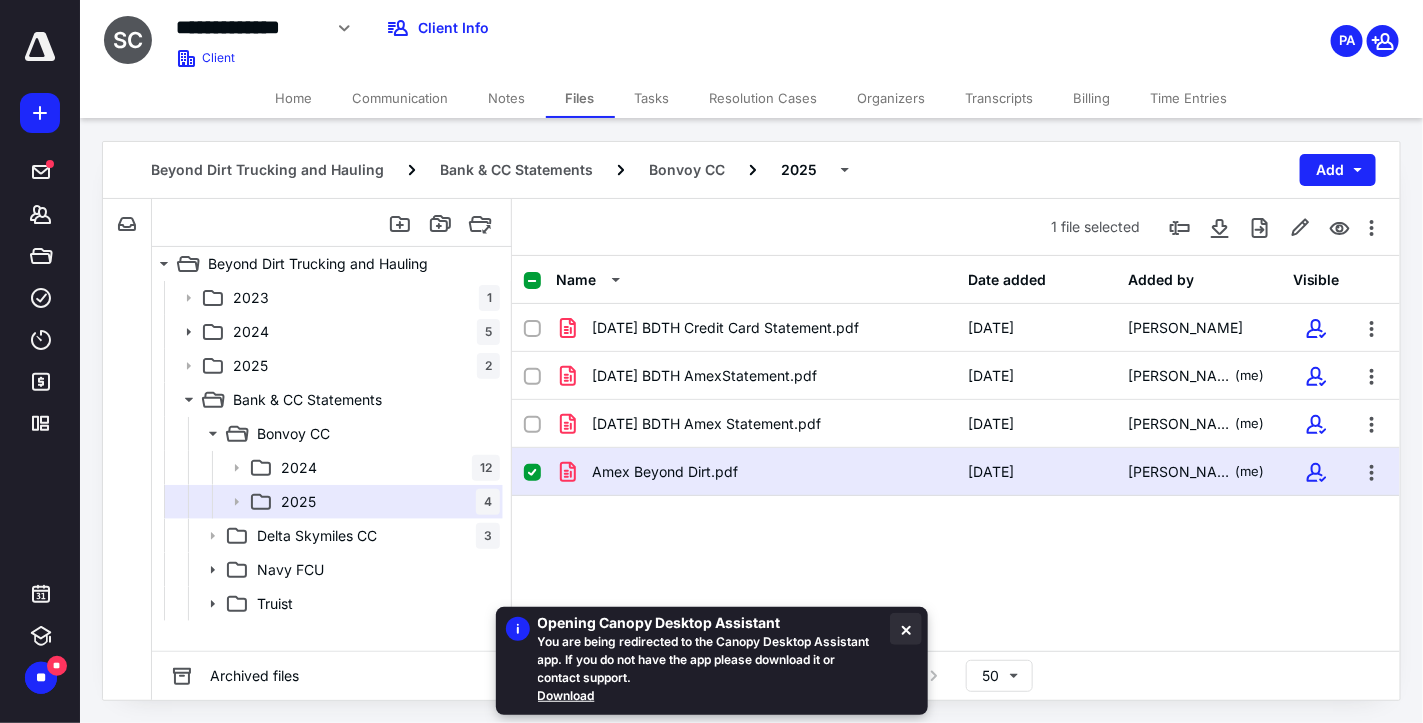 click at bounding box center [906, 629] 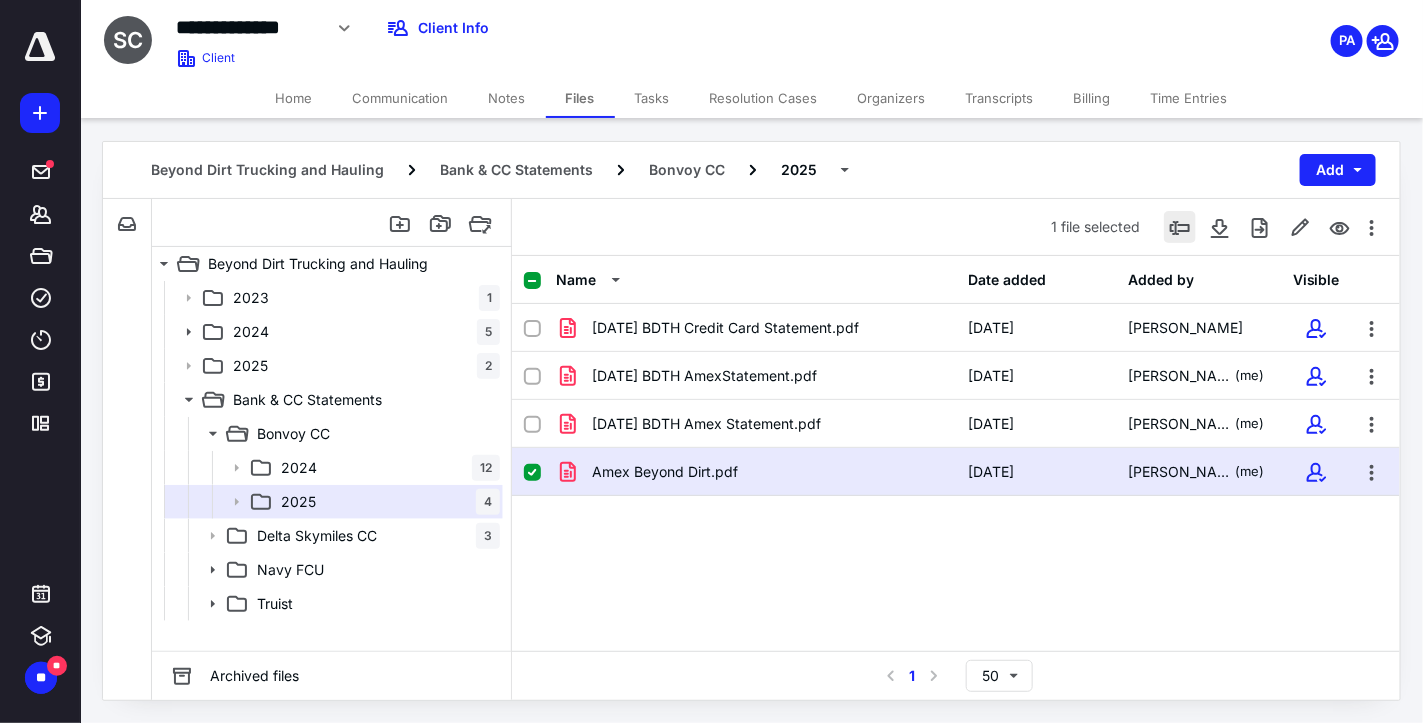 click at bounding box center (1180, 227) 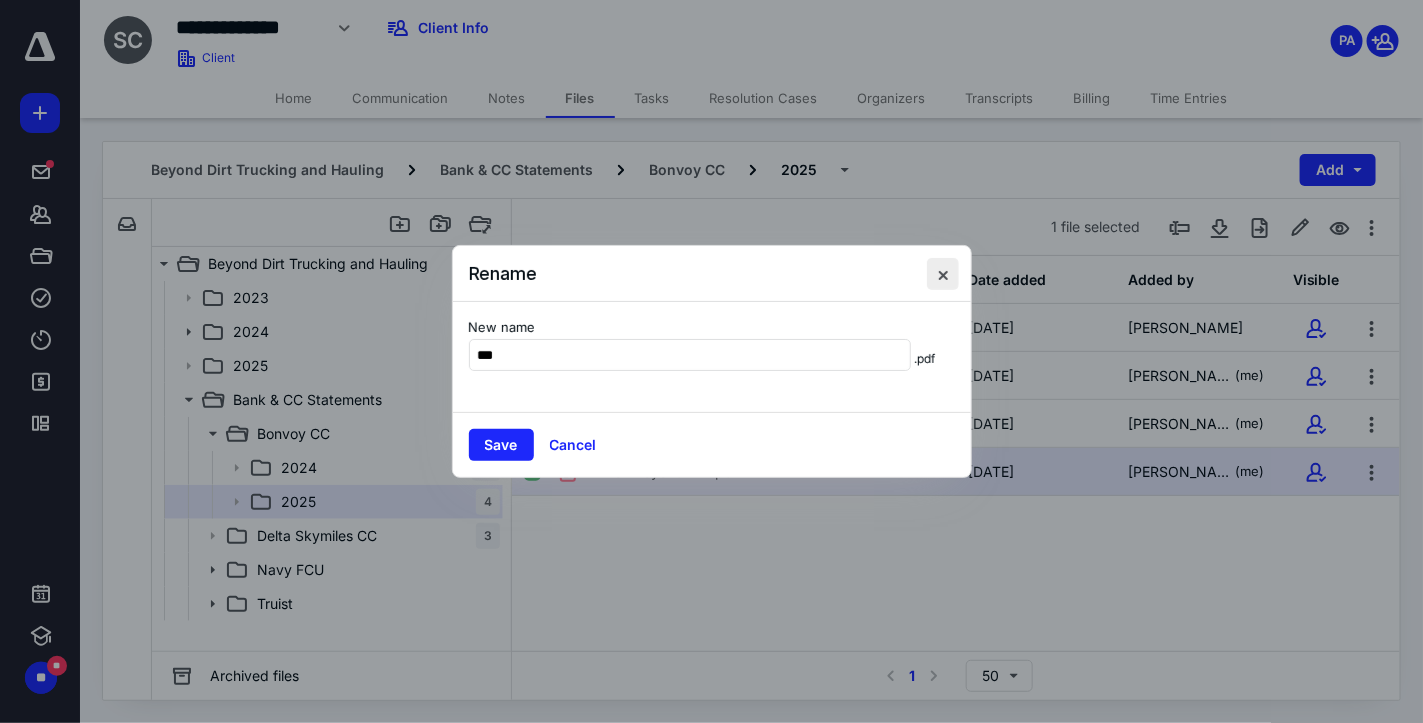 type on "***" 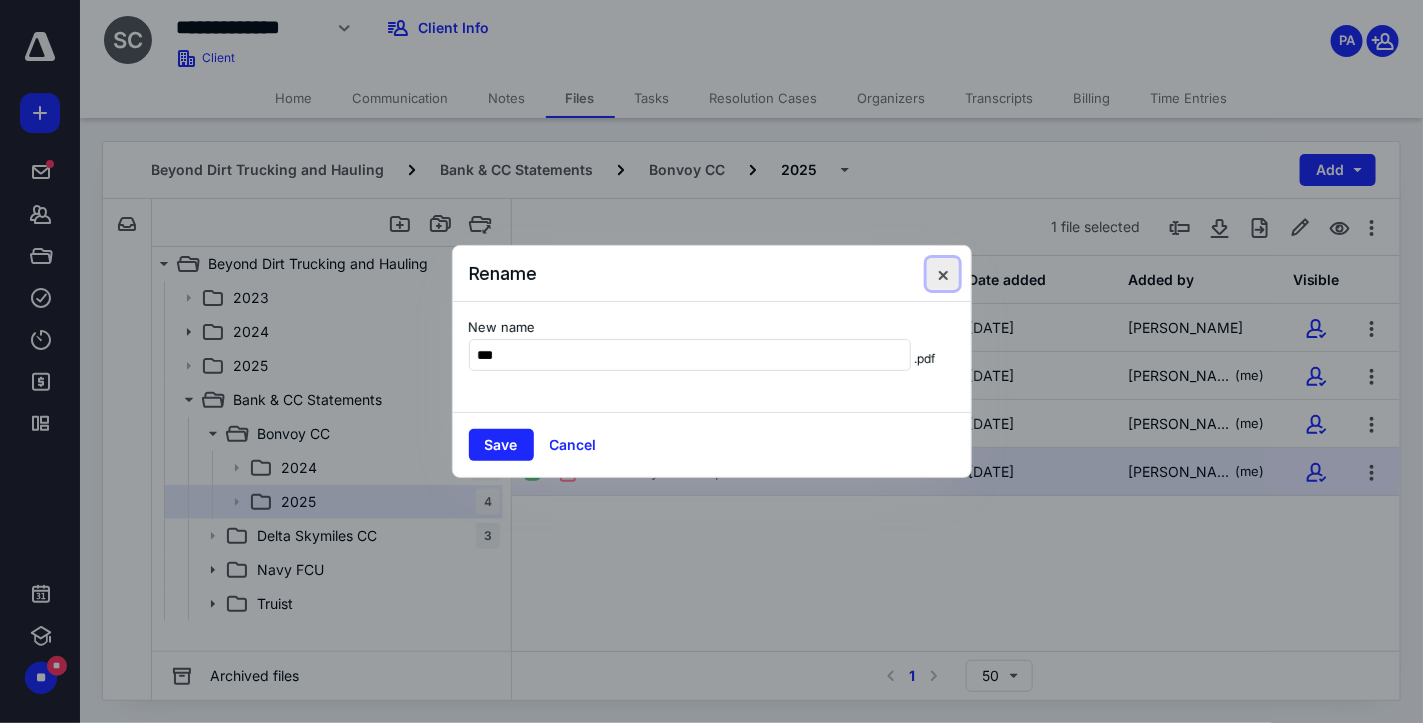 click at bounding box center (943, 274) 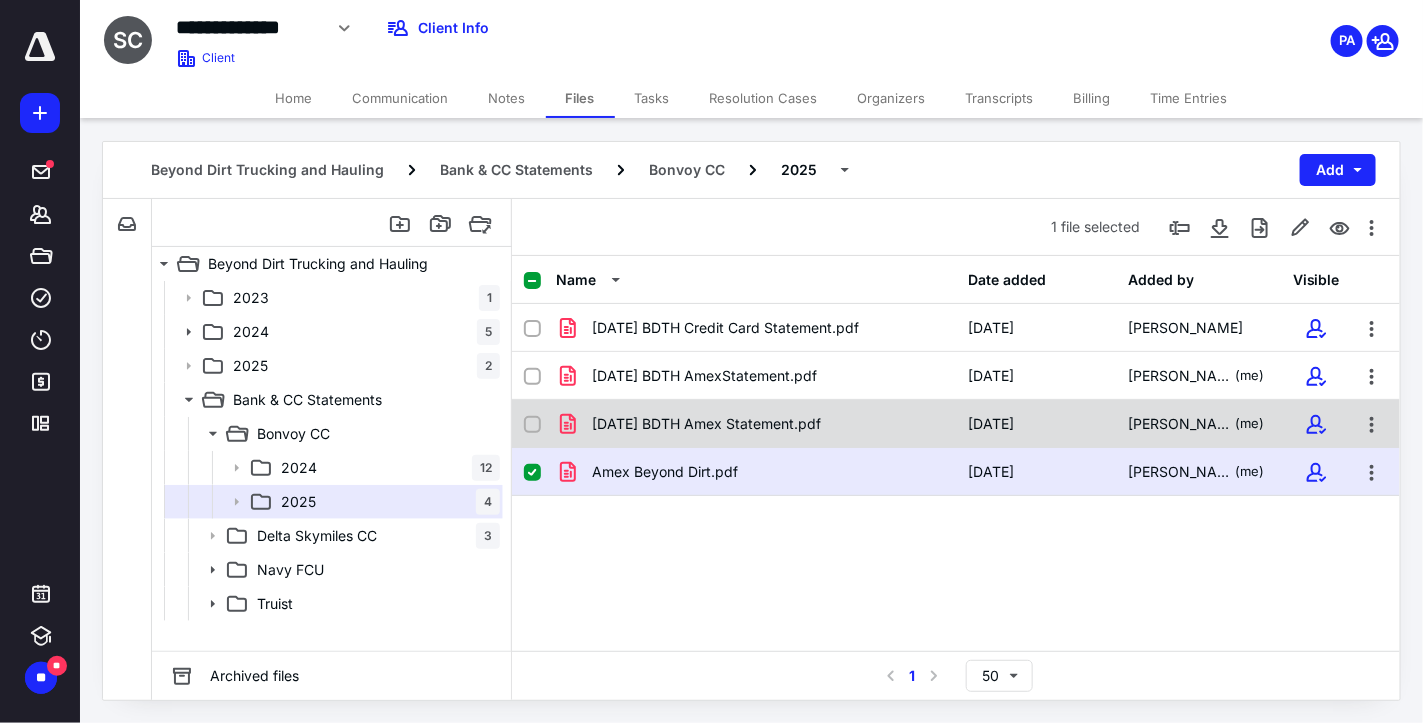 click on "[DATE] BDTH Amex Statement.pdf" at bounding box center (706, 424) 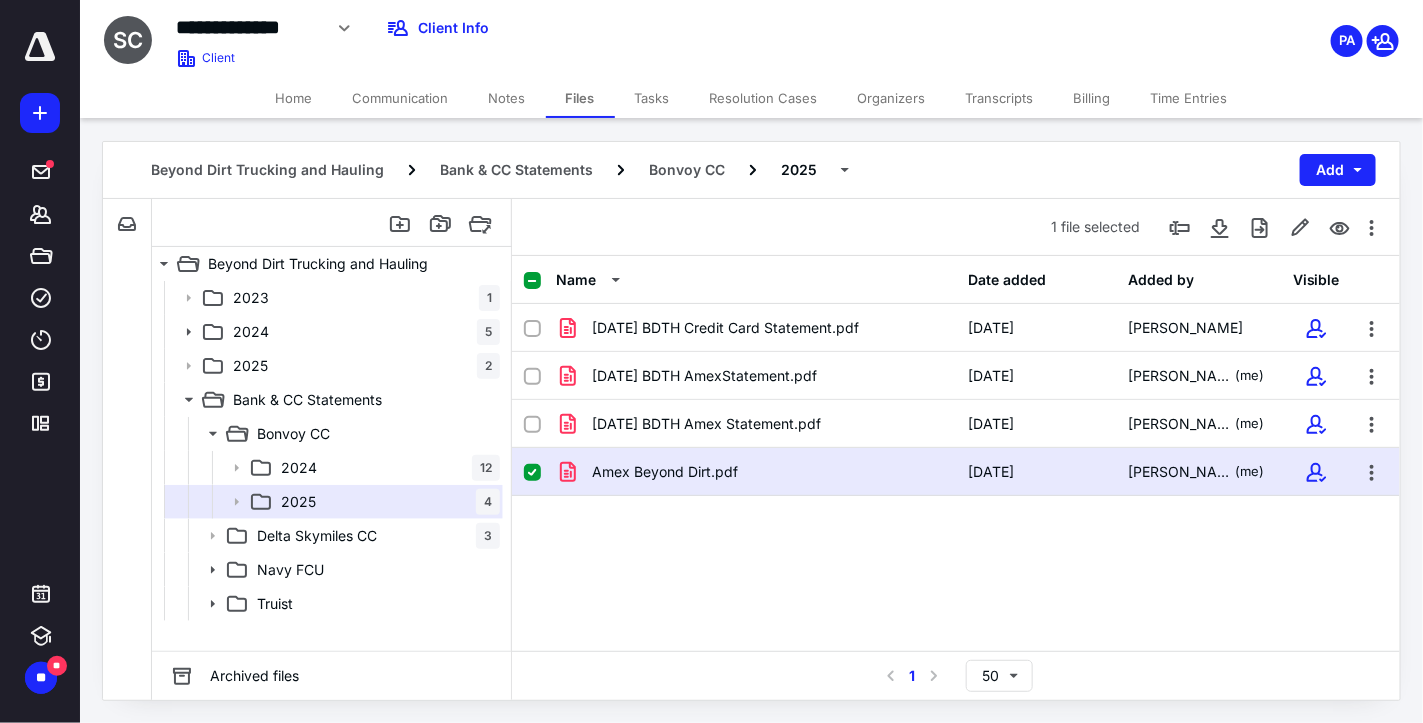 checkbox on "true" 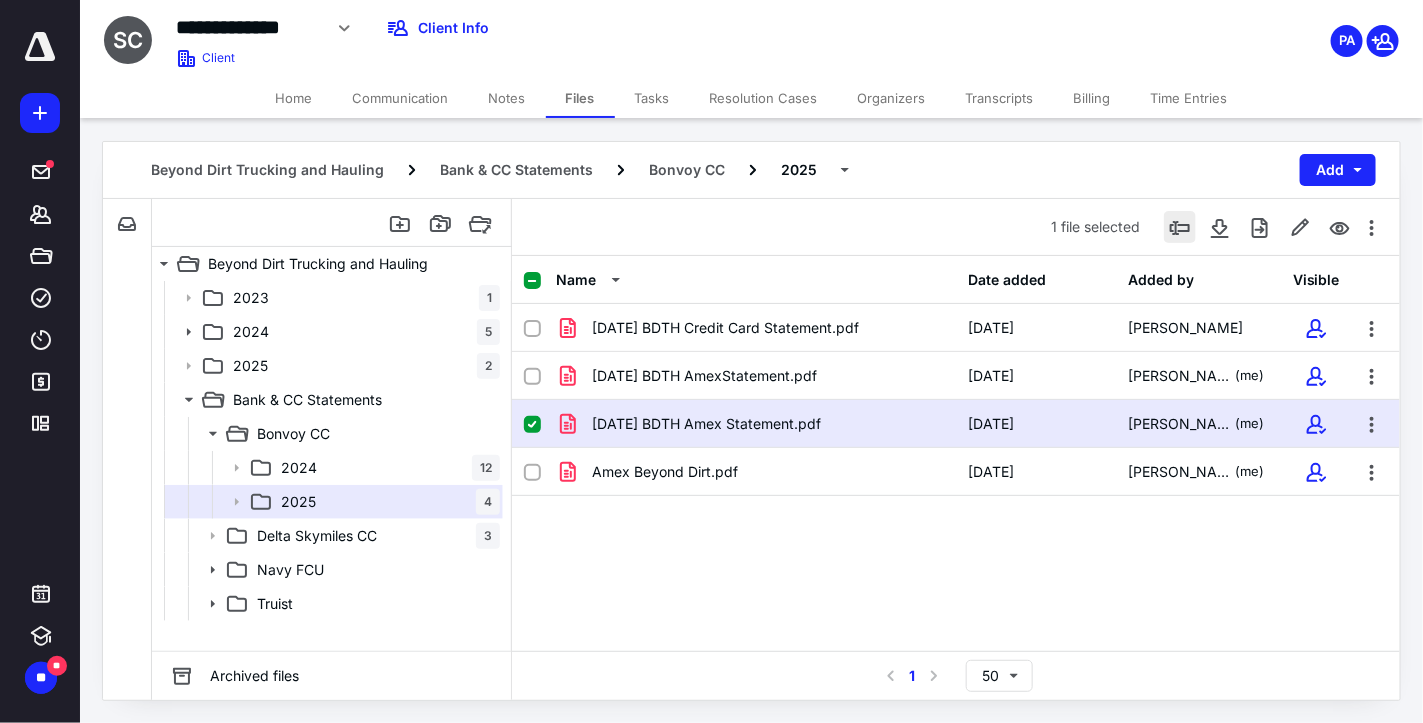 click at bounding box center [1180, 227] 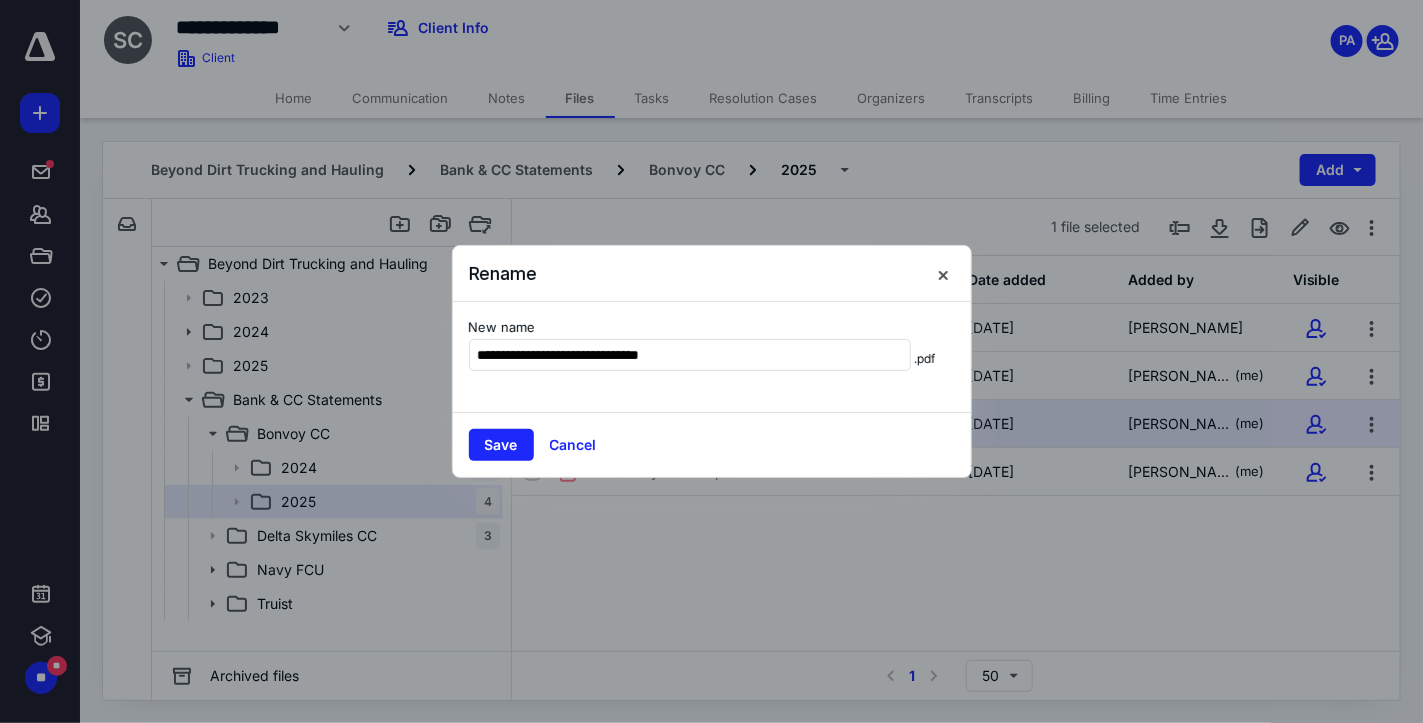 click at bounding box center (711, 361) 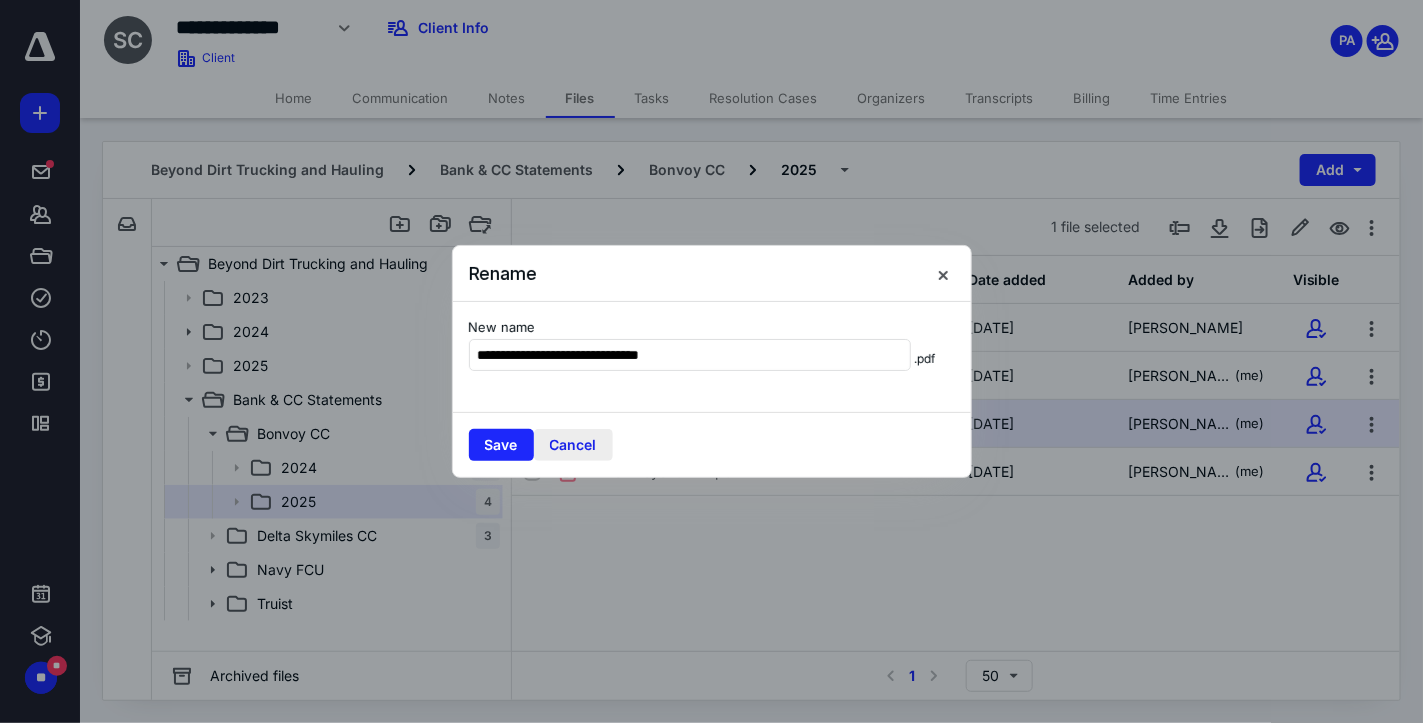 drag, startPoint x: 568, startPoint y: 440, endPoint x: 577, endPoint y: 449, distance: 12.727922 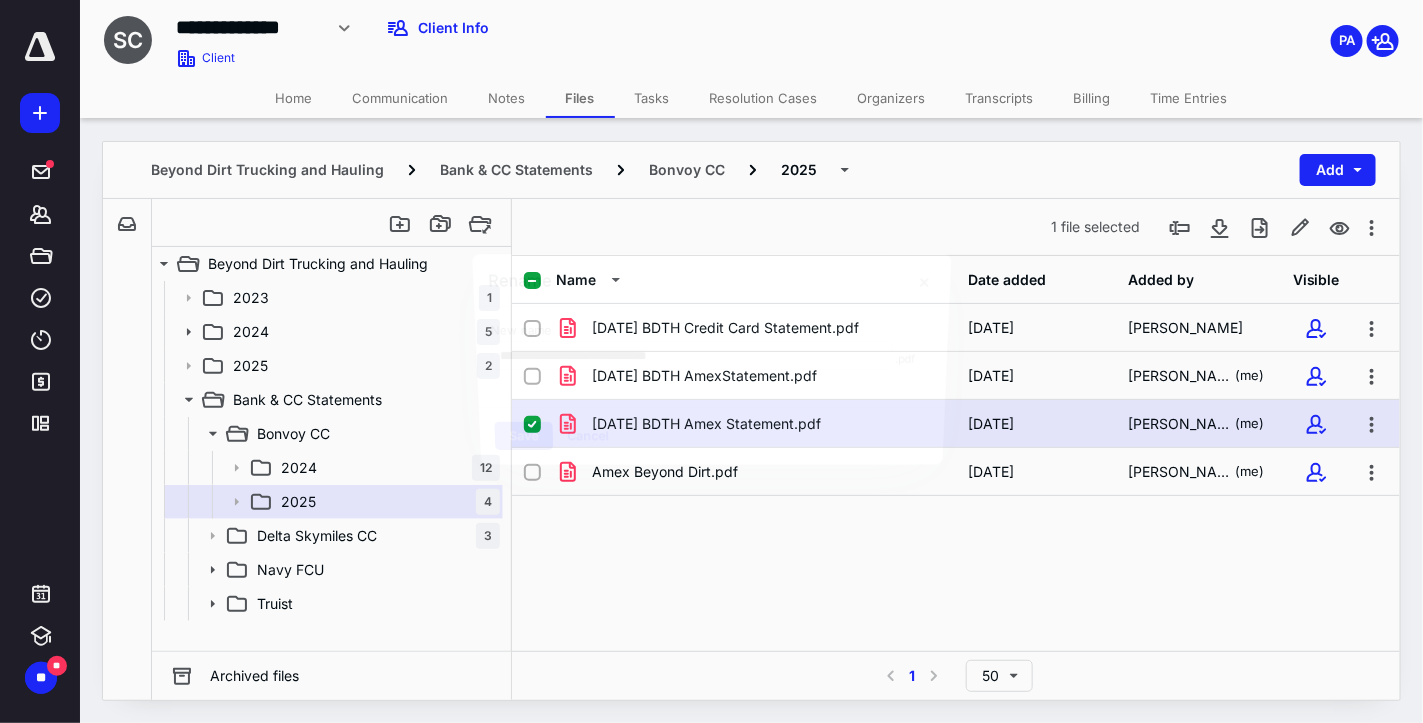 click on "Amex Beyond Dirt.pdf" at bounding box center (665, 472) 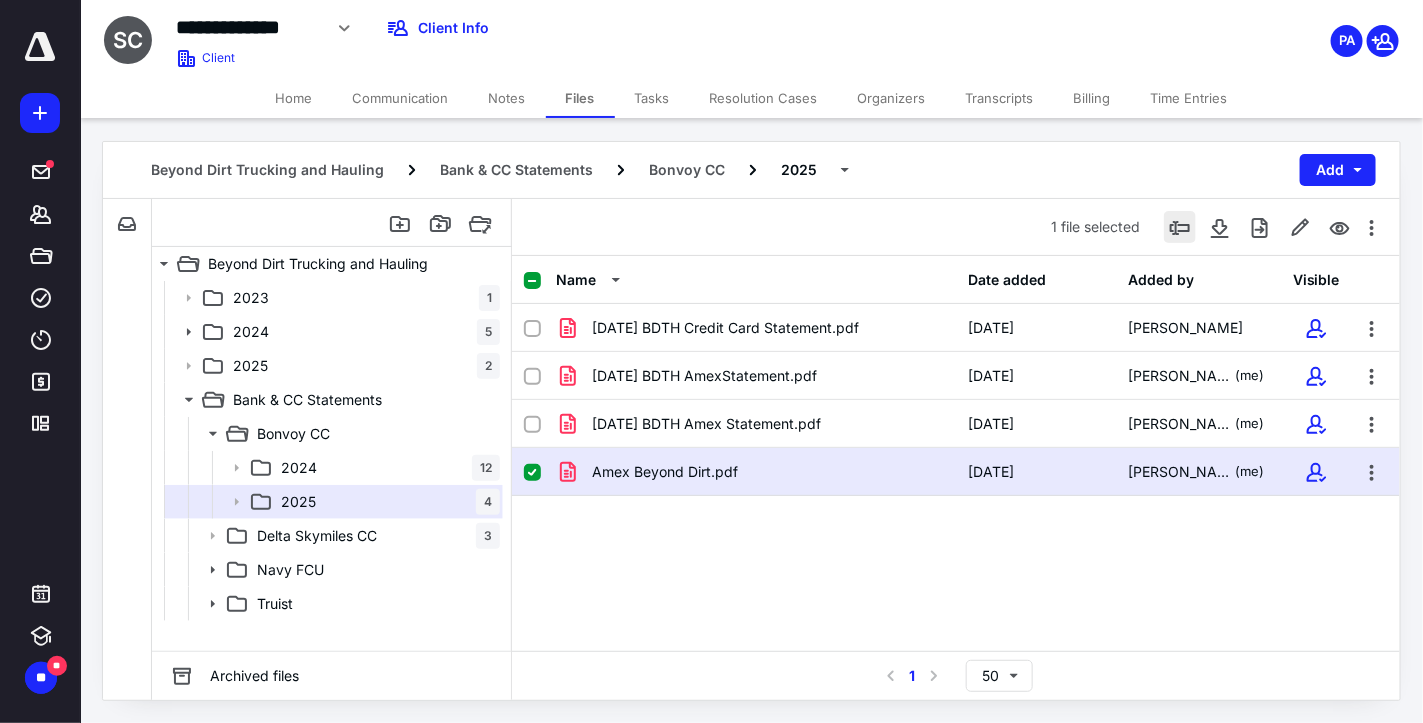 click at bounding box center (1180, 227) 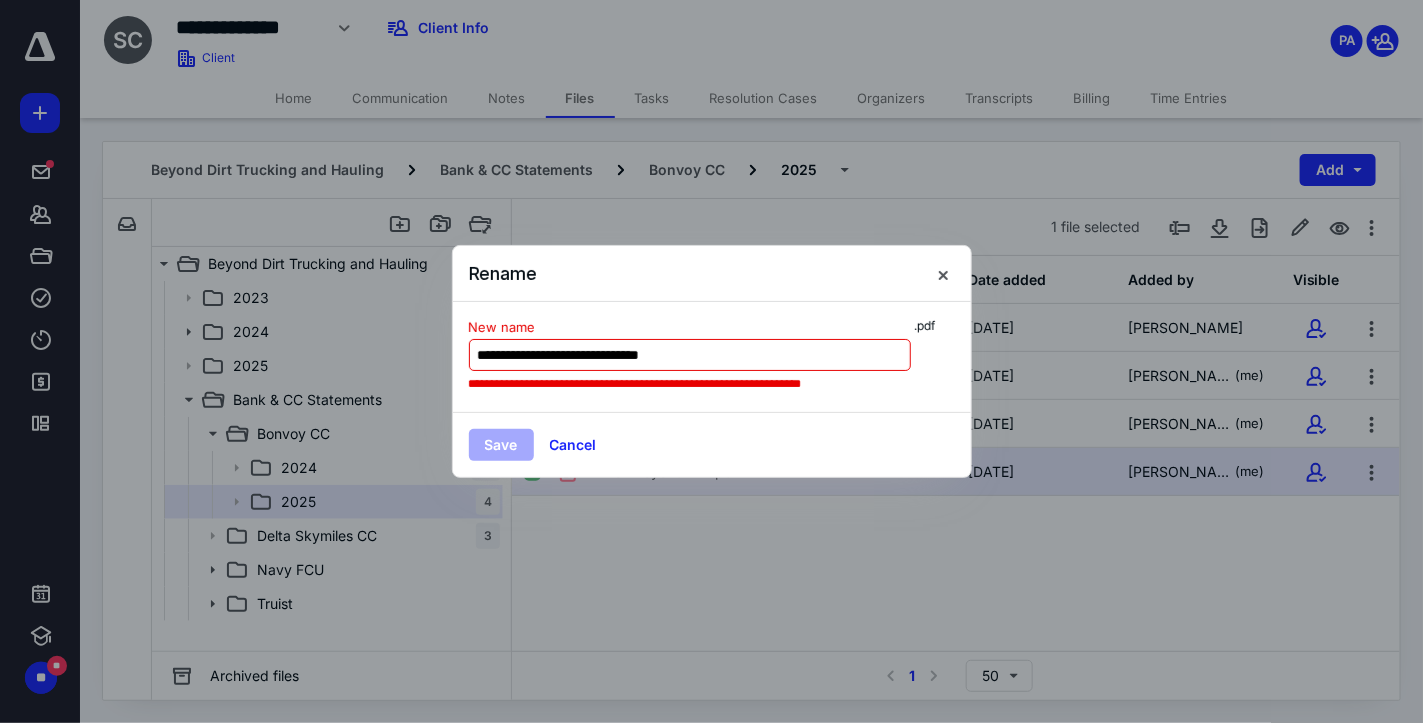 drag, startPoint x: 535, startPoint y: 352, endPoint x: 350, endPoint y: 352, distance: 185 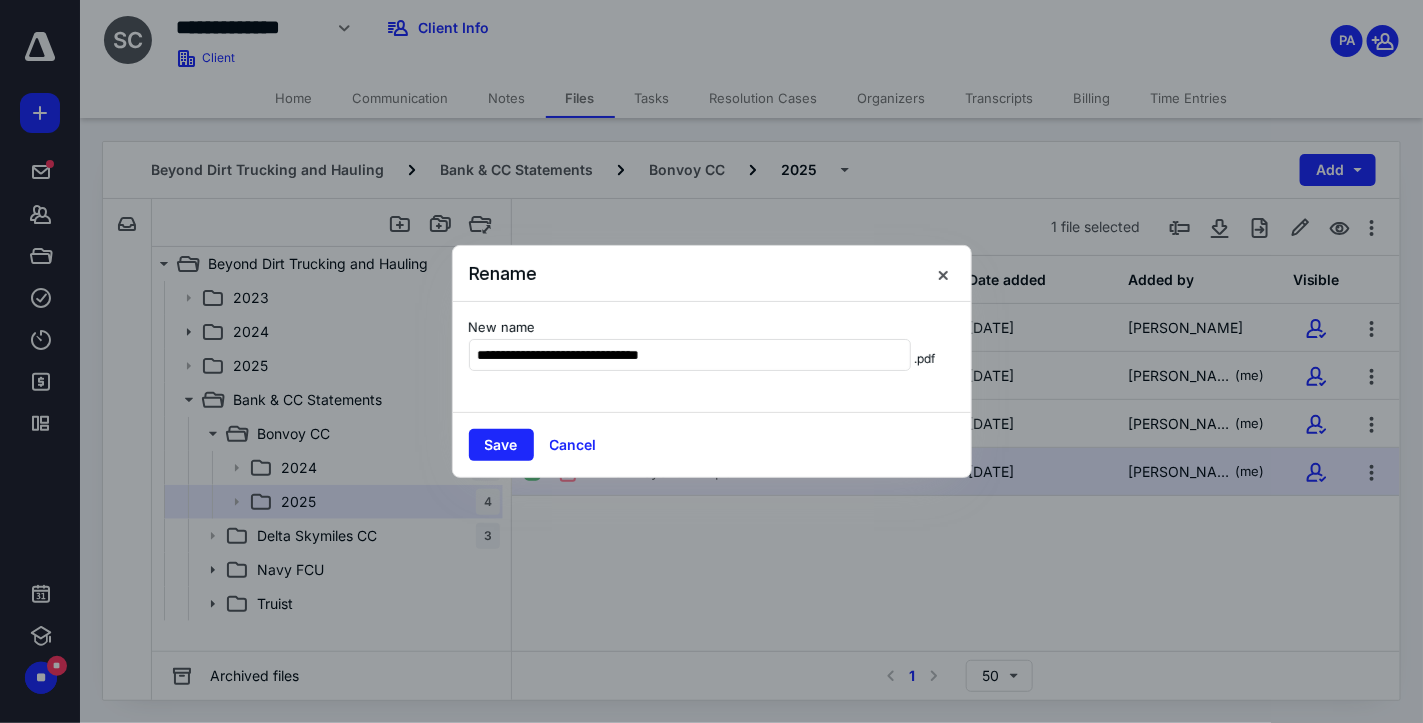 type on "**********" 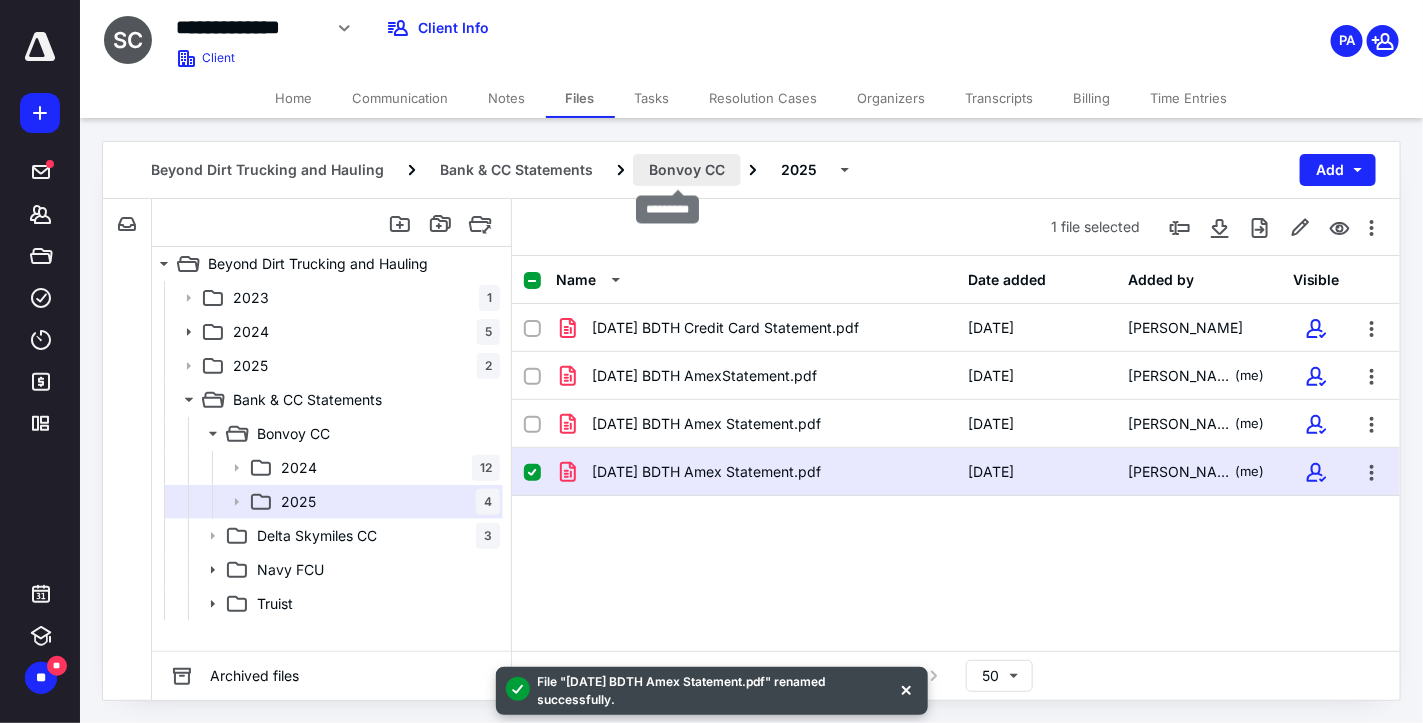click on "Bonvoy CC" at bounding box center [687, 170] 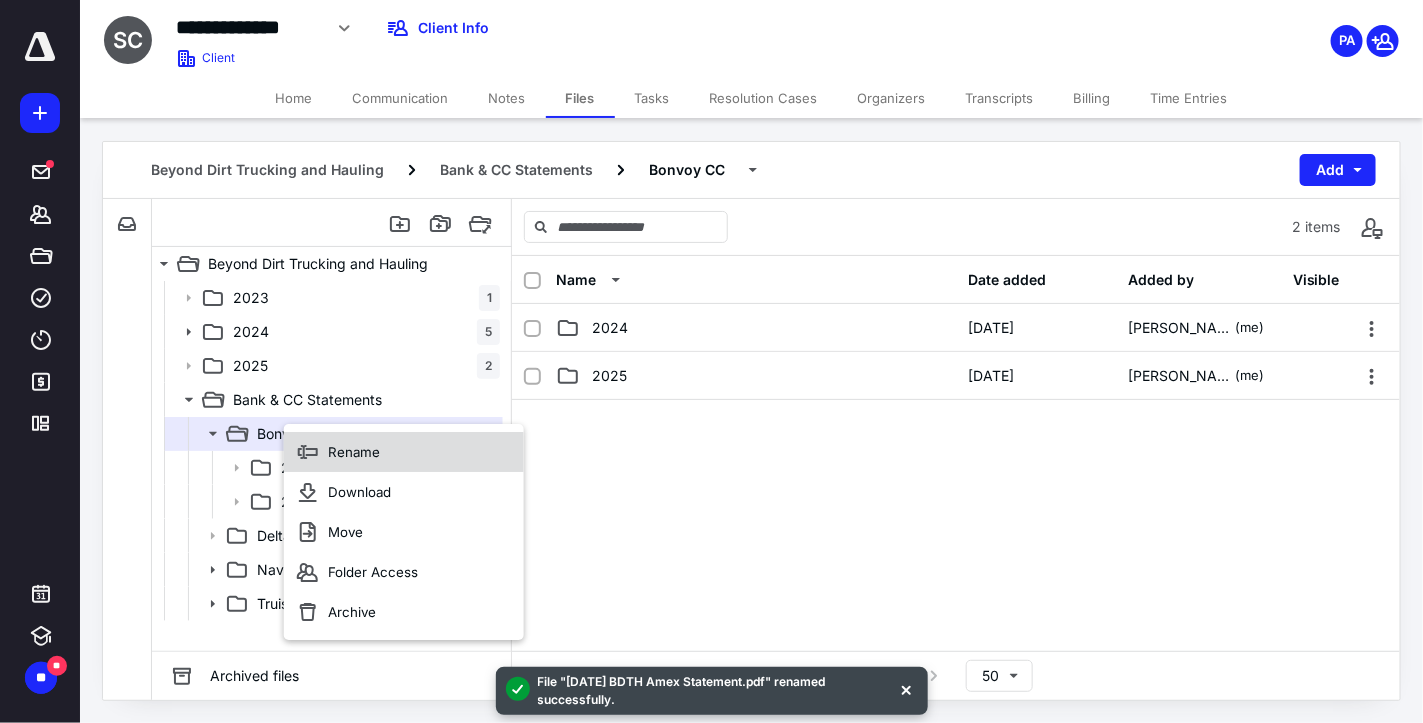 click on "Rename" at bounding box center (354, 452) 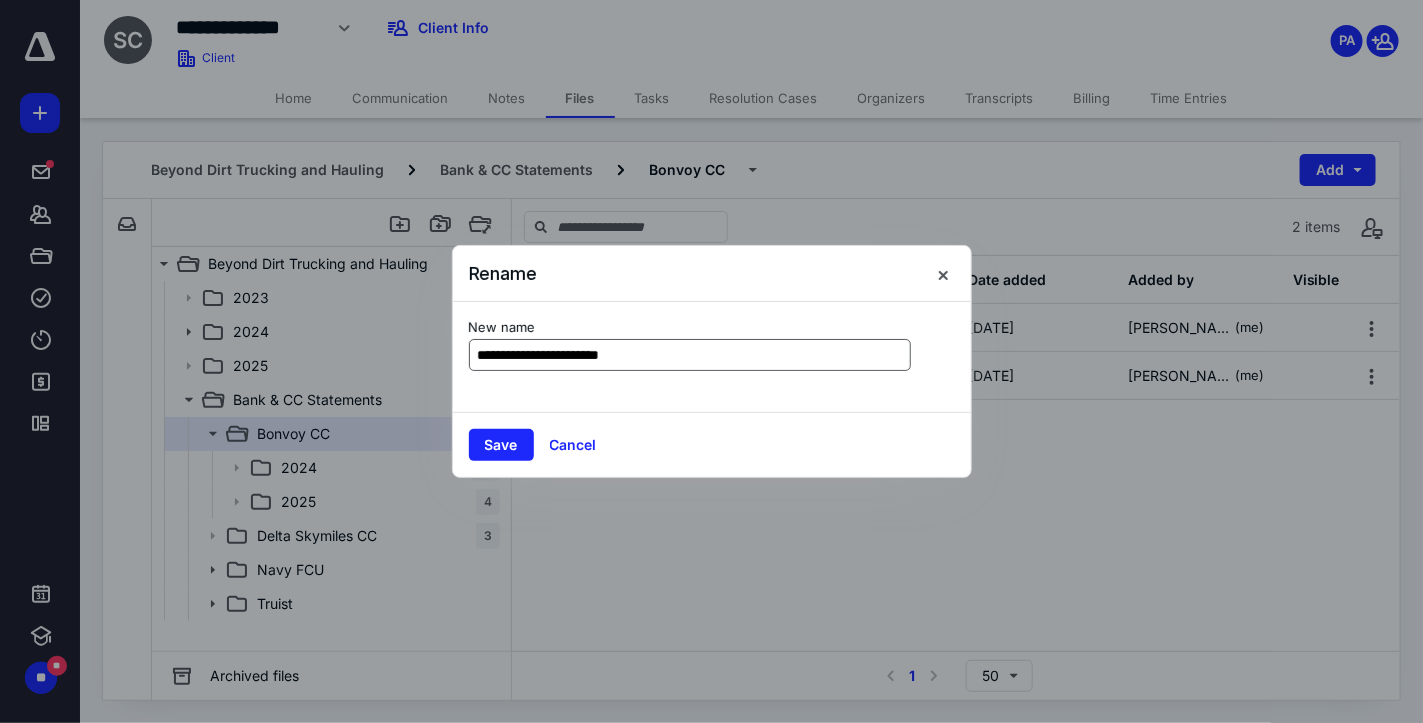 type on "**********" 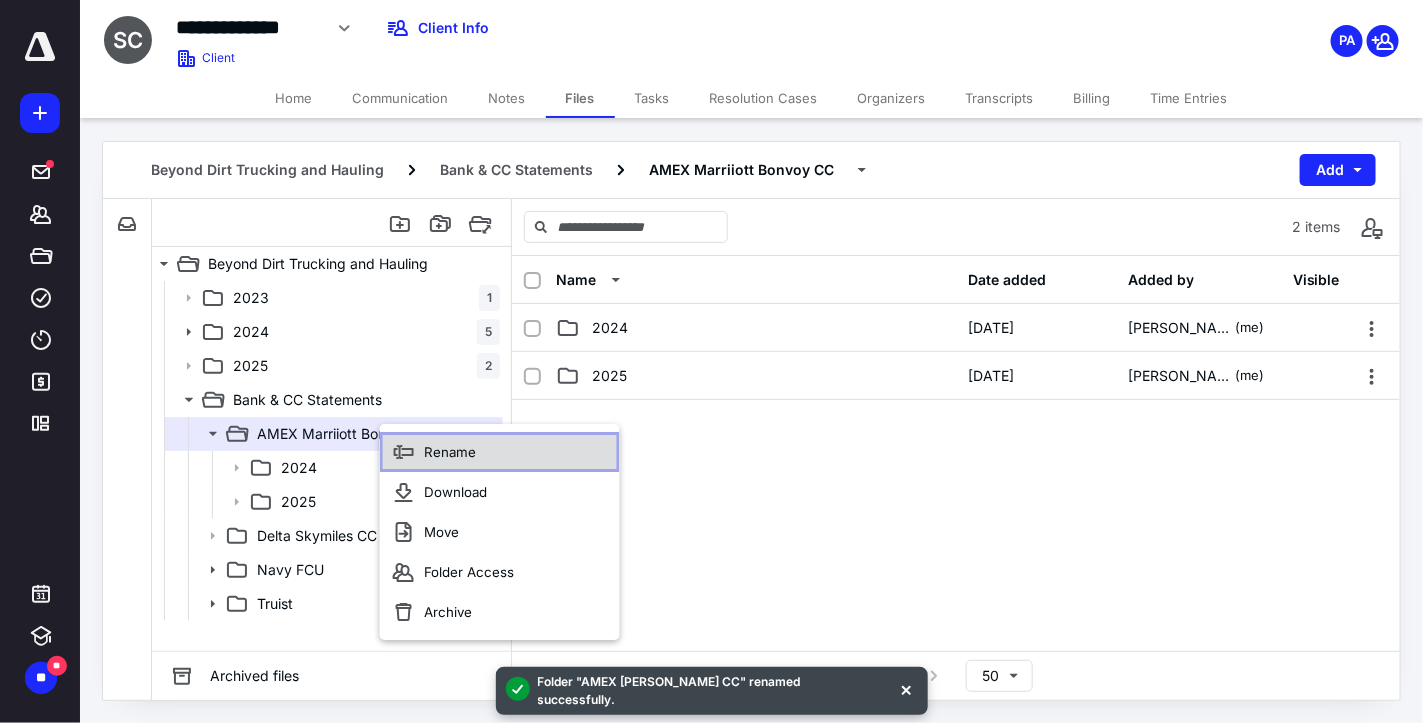 click 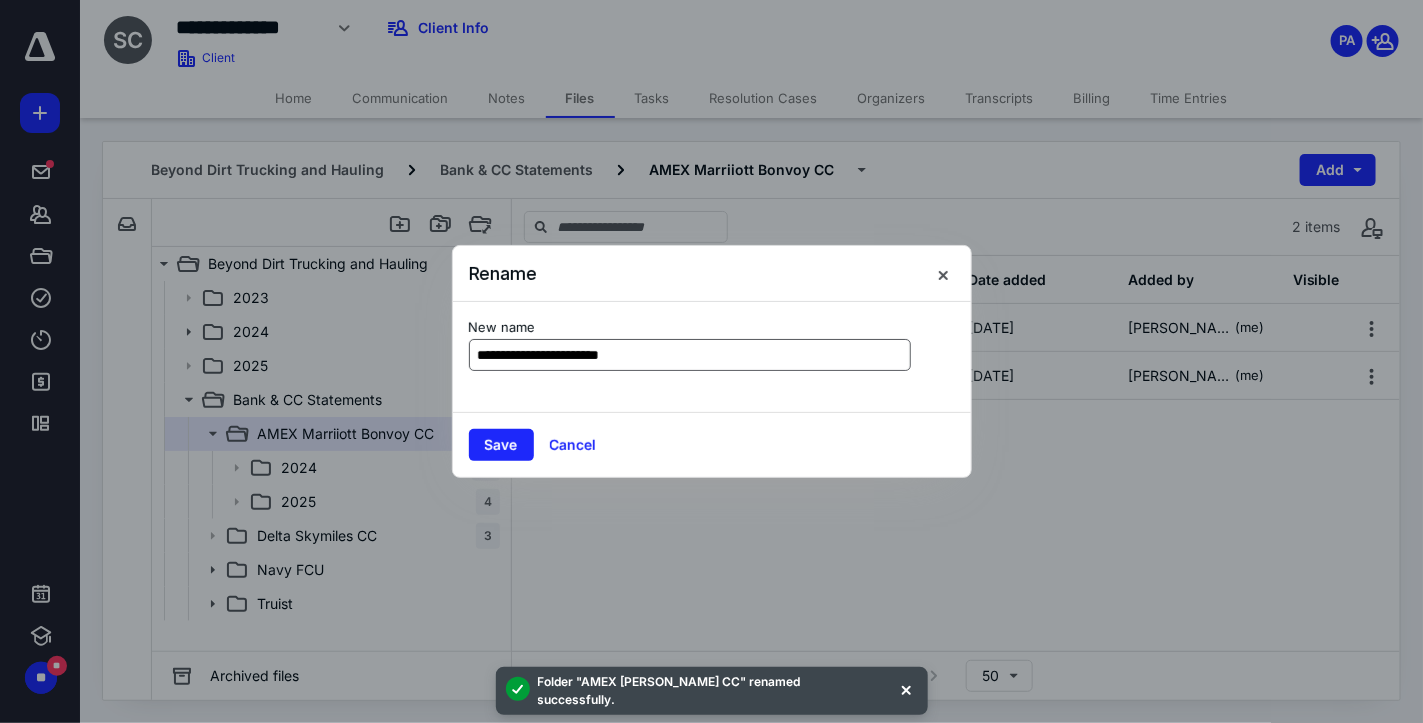 click on "**********" at bounding box center (690, 355) 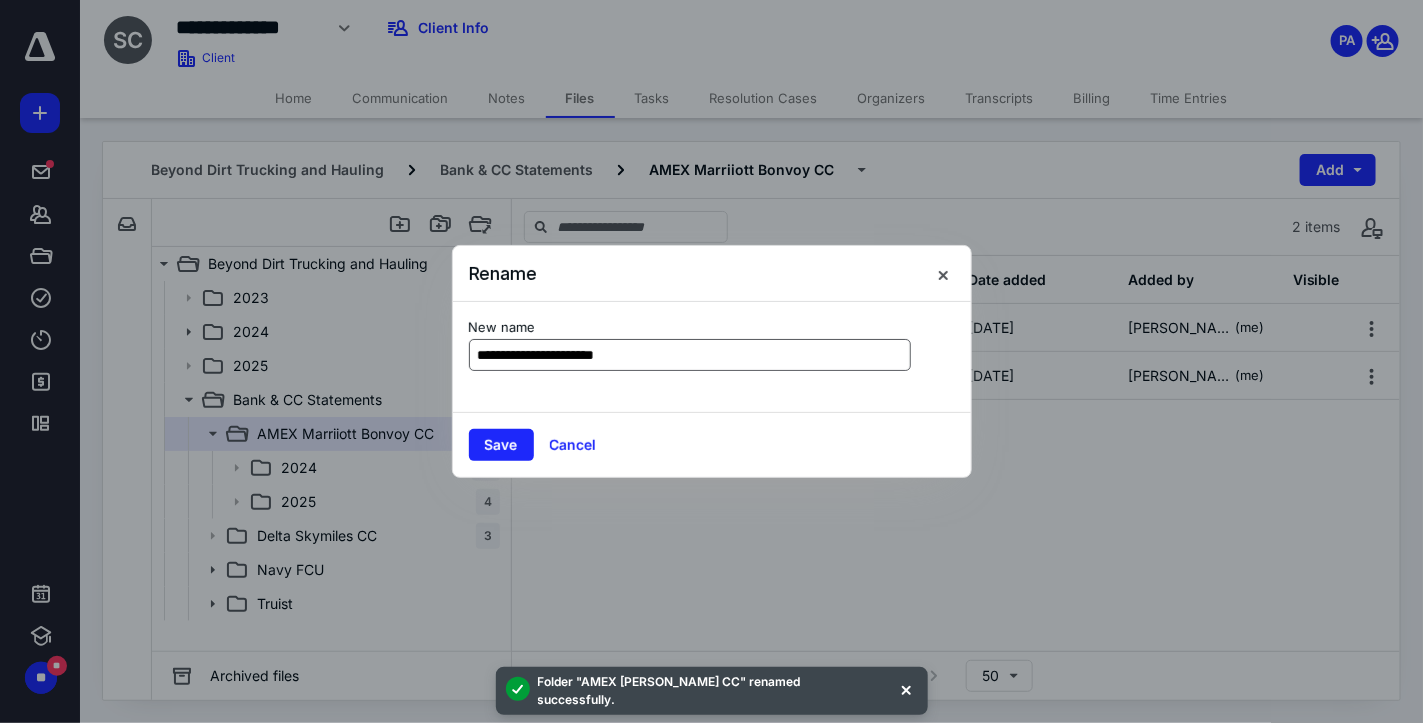 type on "**********" 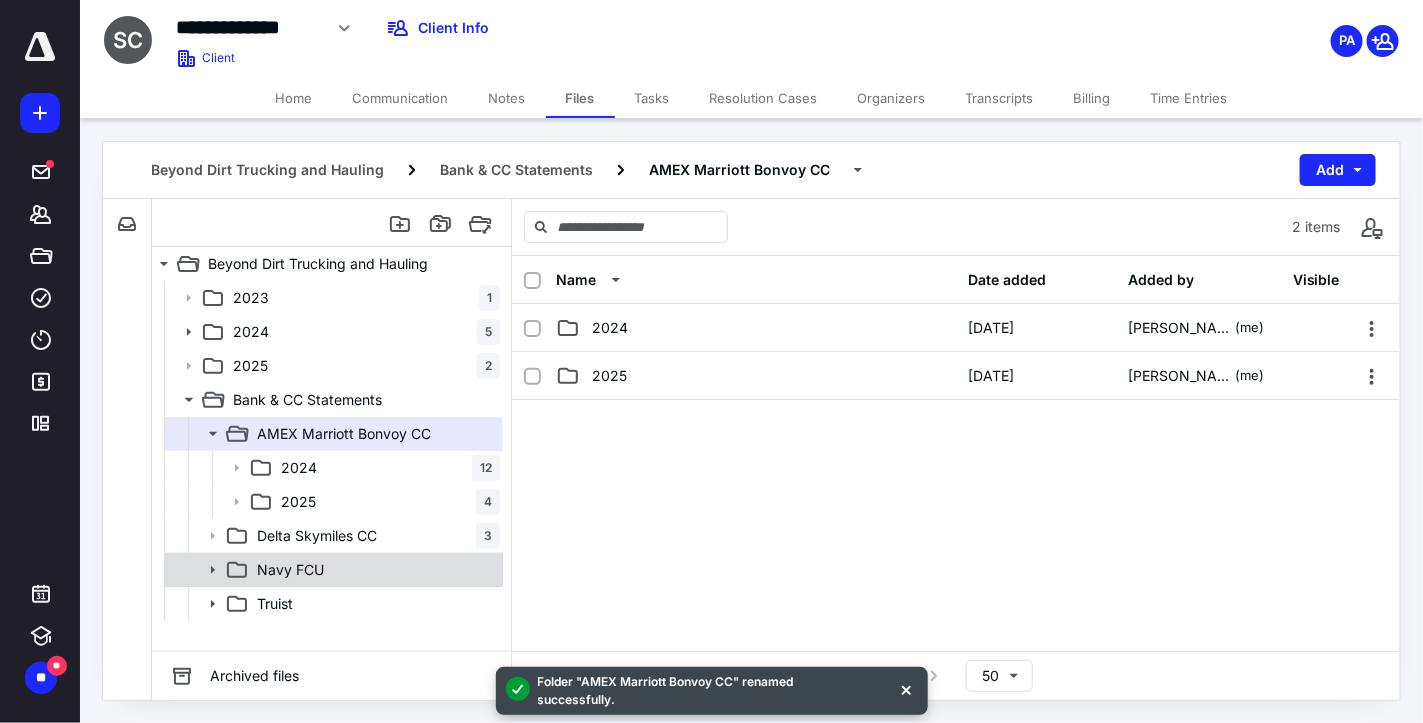 click on "Navy FCU" at bounding box center (374, 570) 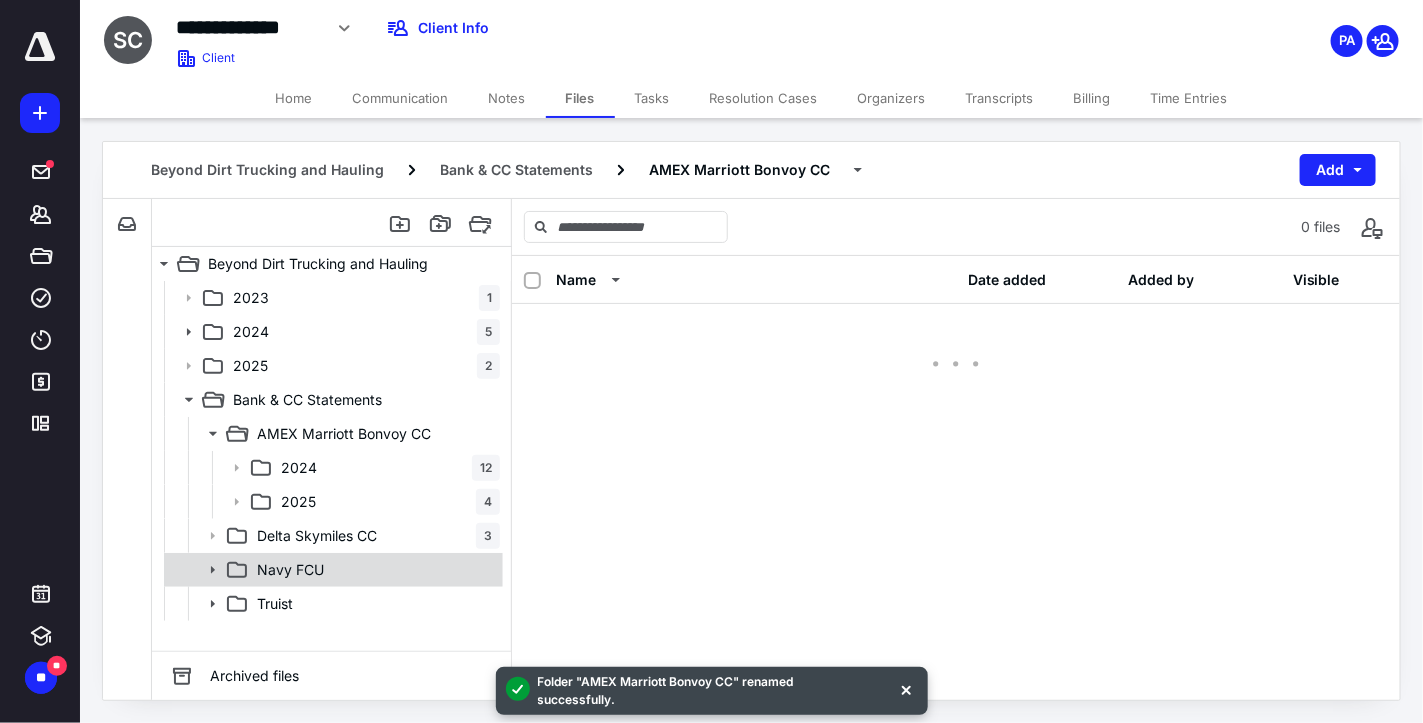 click on "Navy FCU" at bounding box center [374, 570] 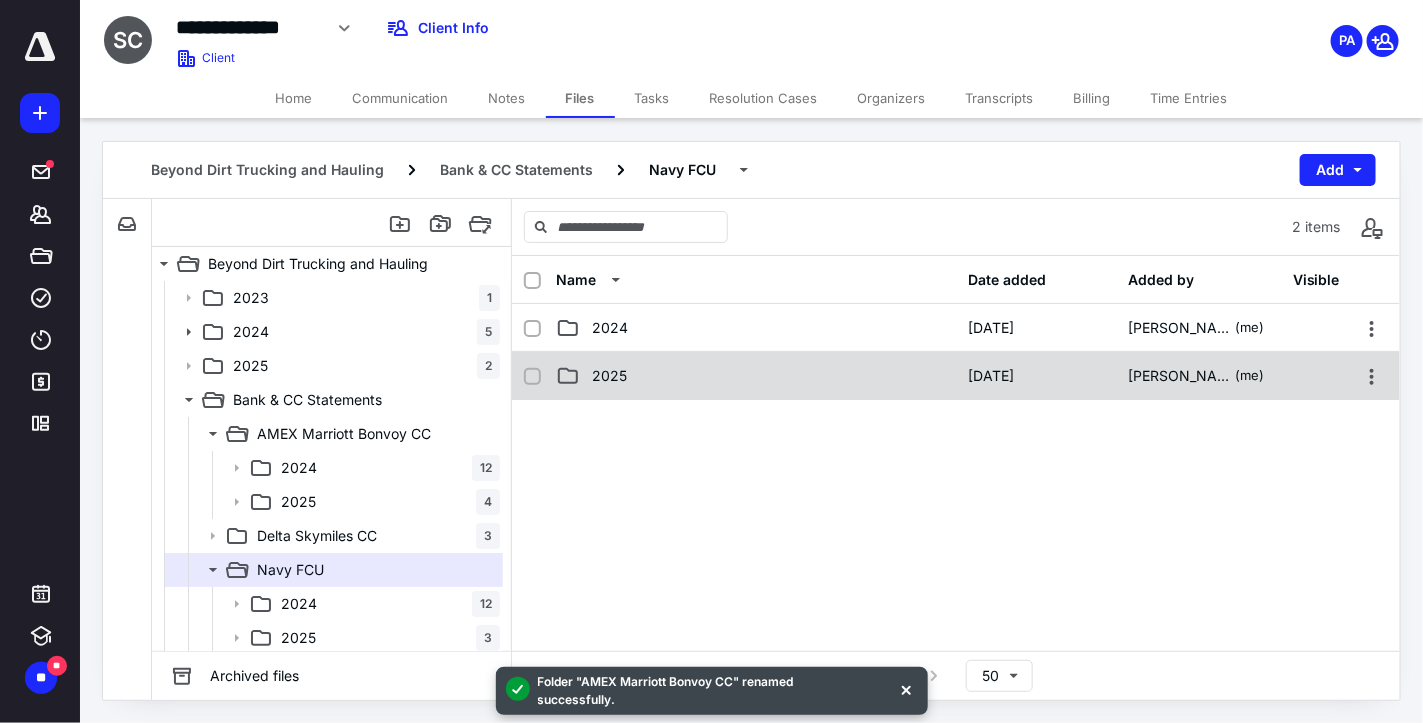 click on "2025" at bounding box center (756, 376) 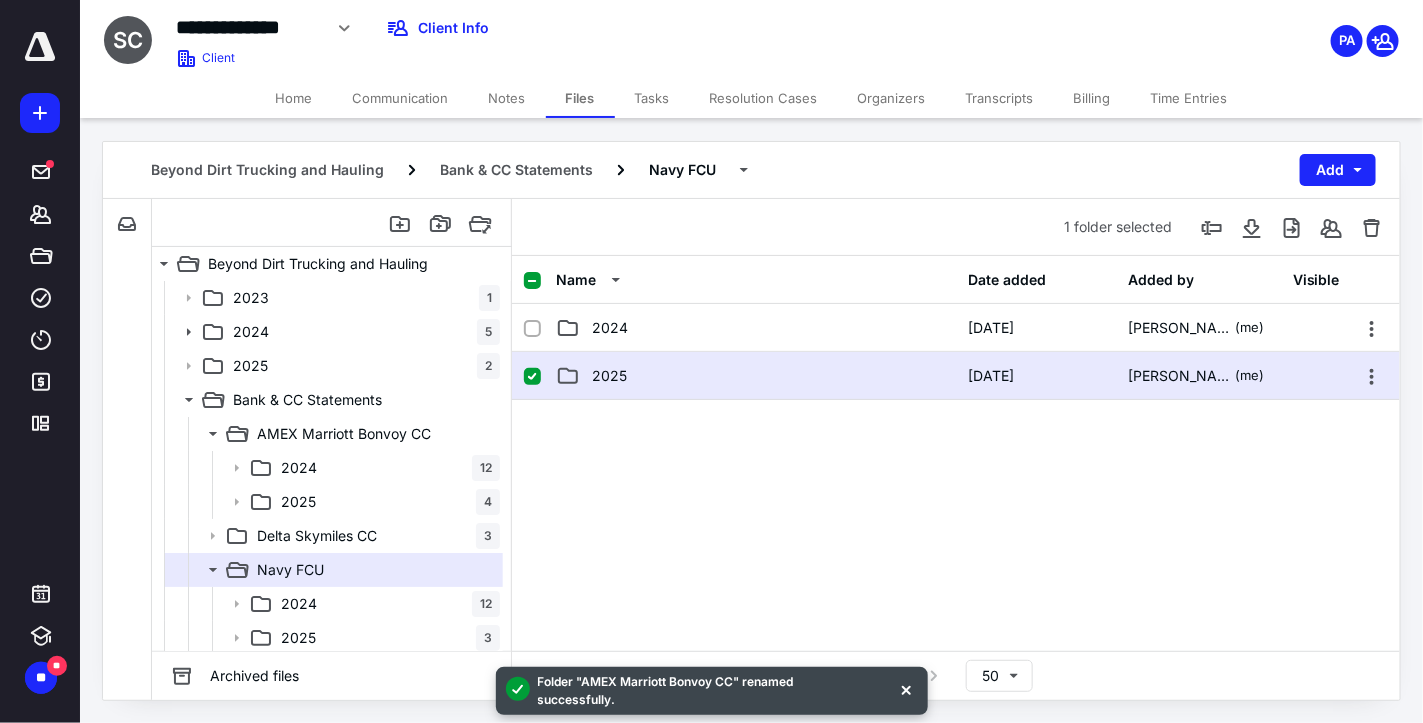 click on "2025" at bounding box center (756, 376) 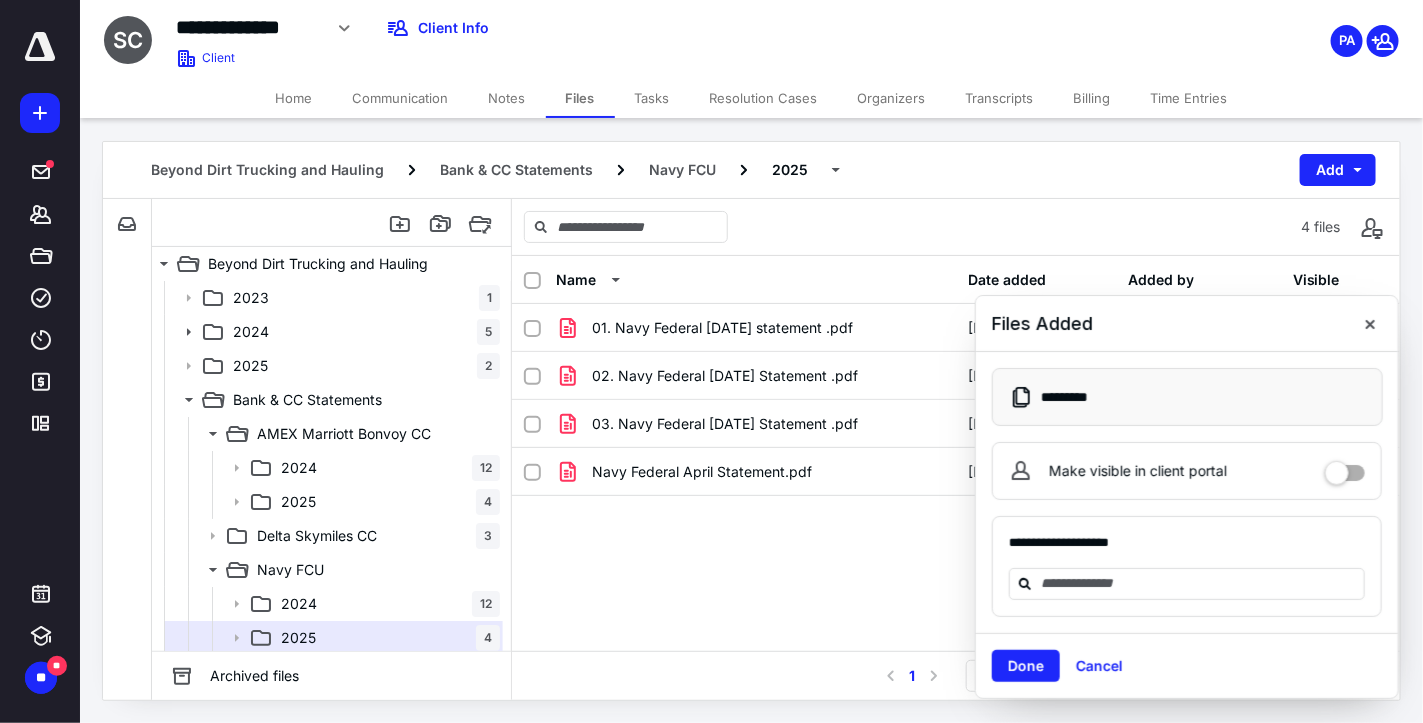 drag, startPoint x: 864, startPoint y: 416, endPoint x: 1348, endPoint y: 469, distance: 486.89322 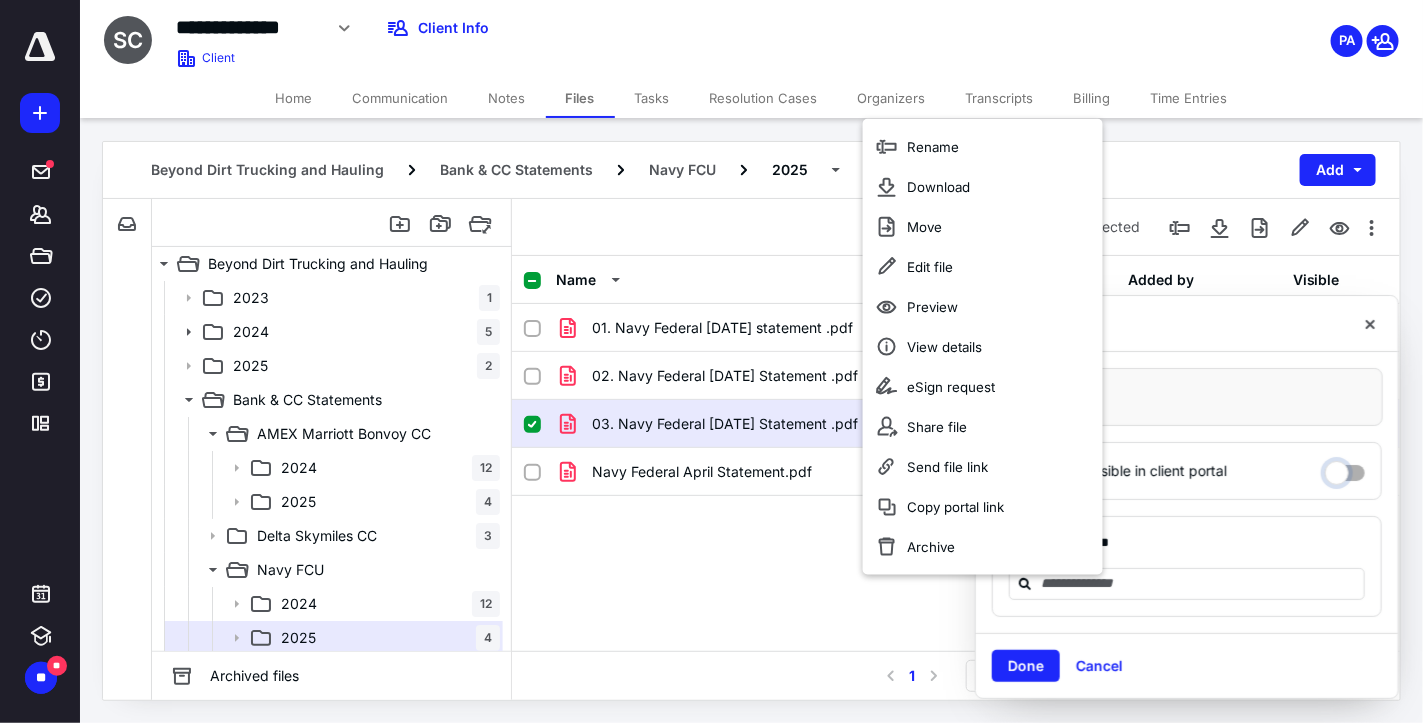 click on "Make visible in client portal" at bounding box center [1345, 468] 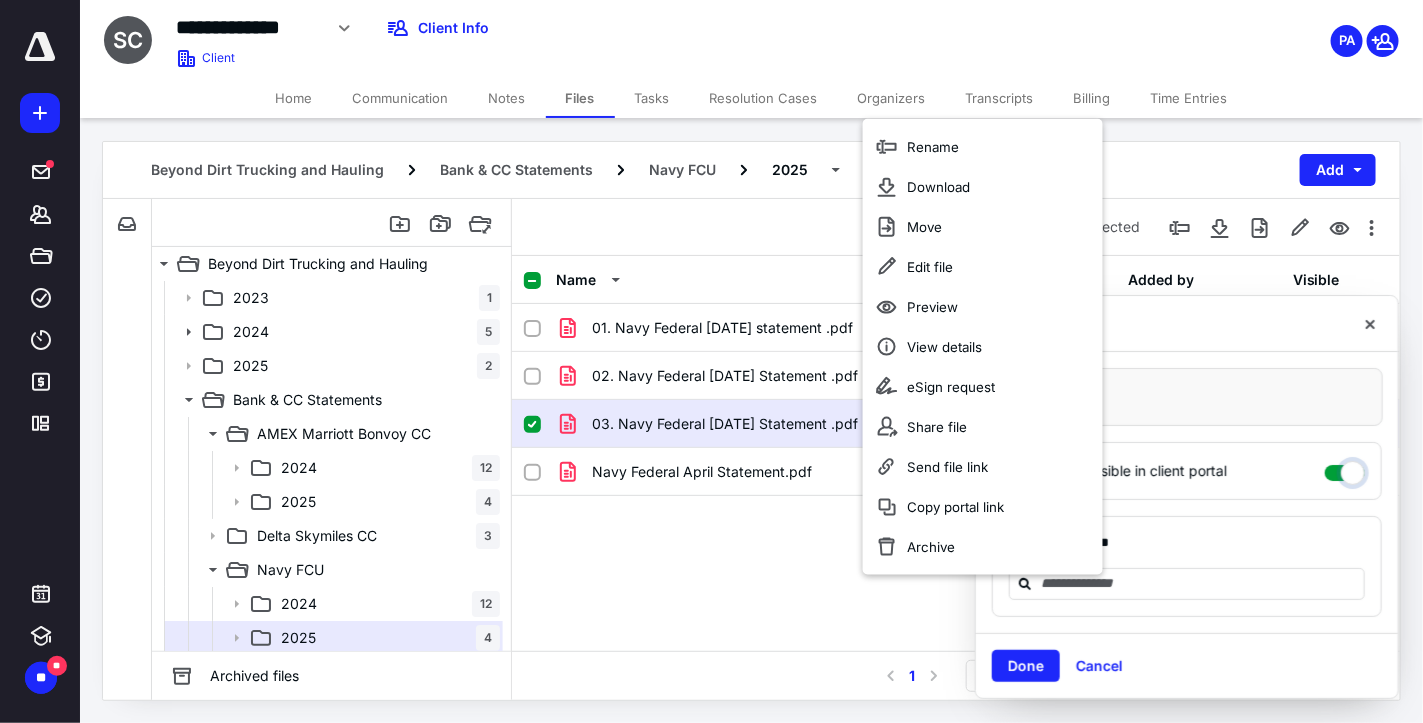 checkbox on "****" 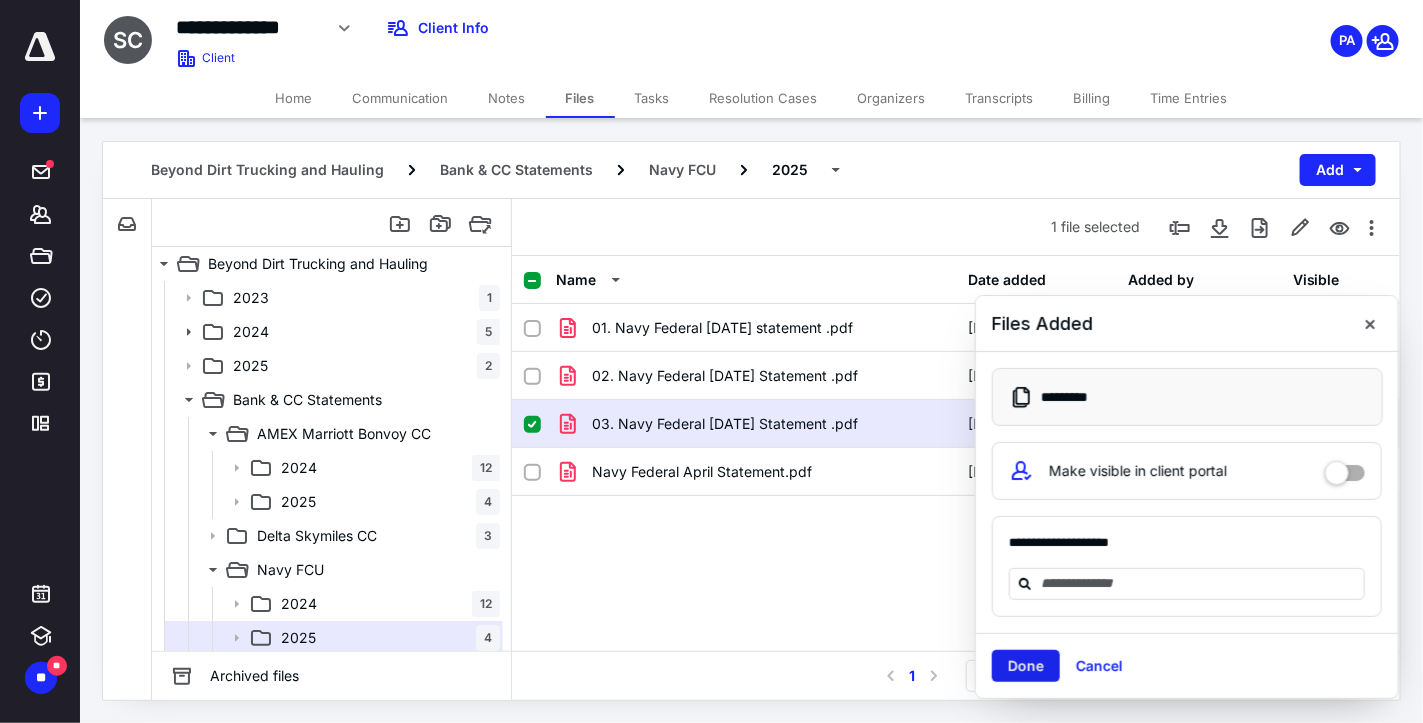 click on "Done" at bounding box center (1026, 666) 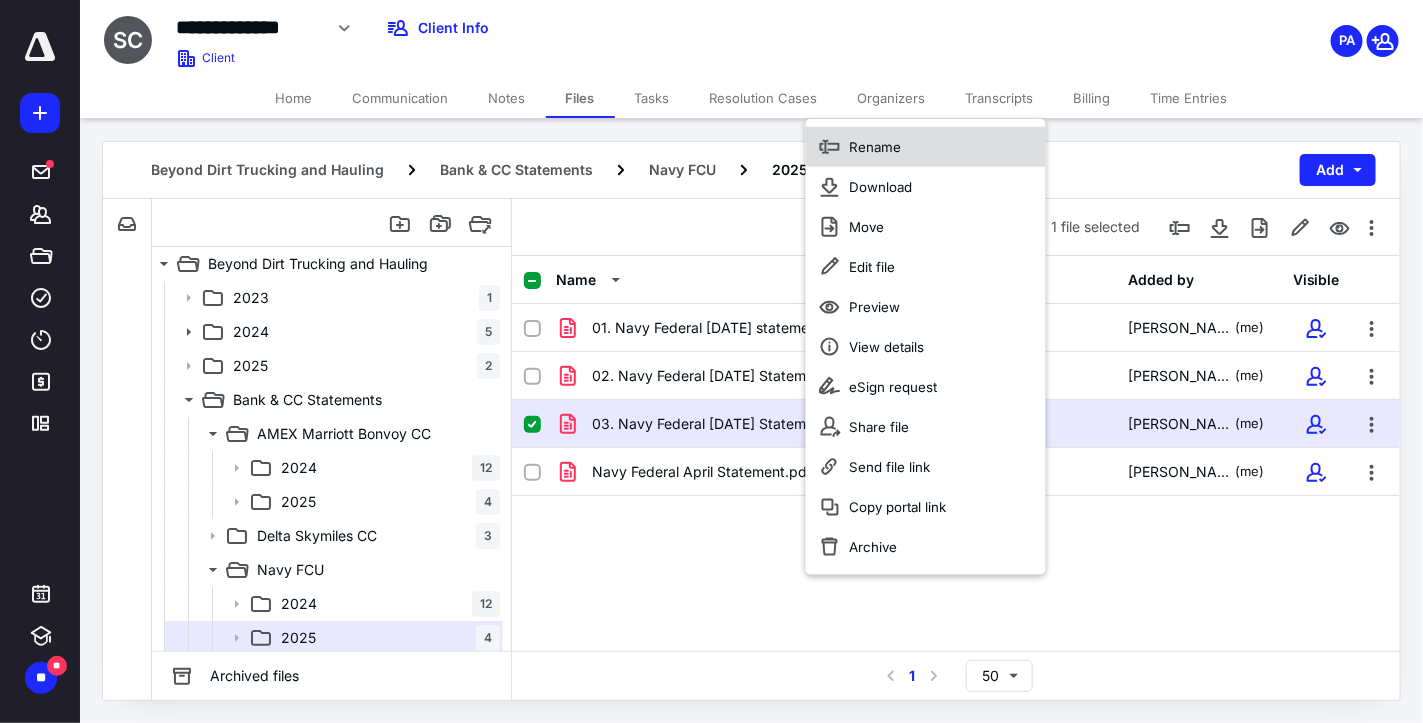 click on "Rename" at bounding box center (926, 147) 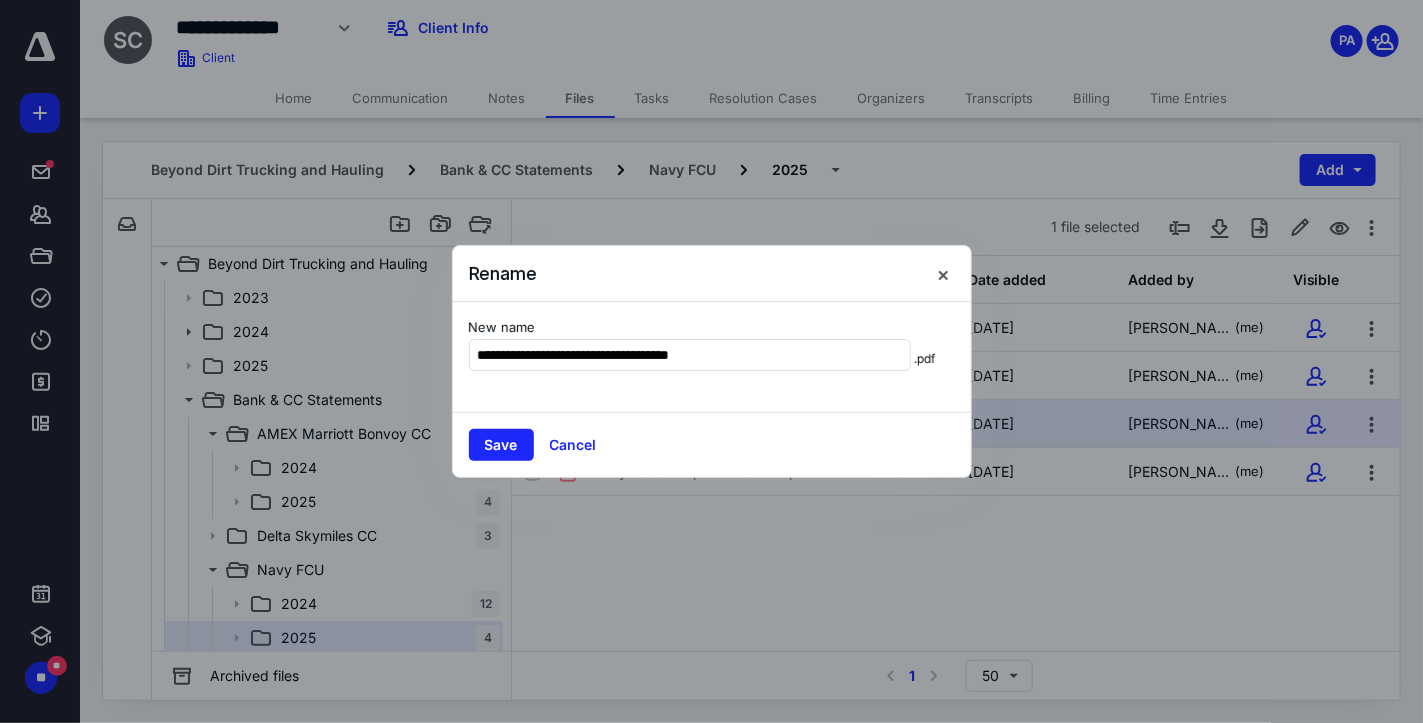 click at bounding box center [711, 361] 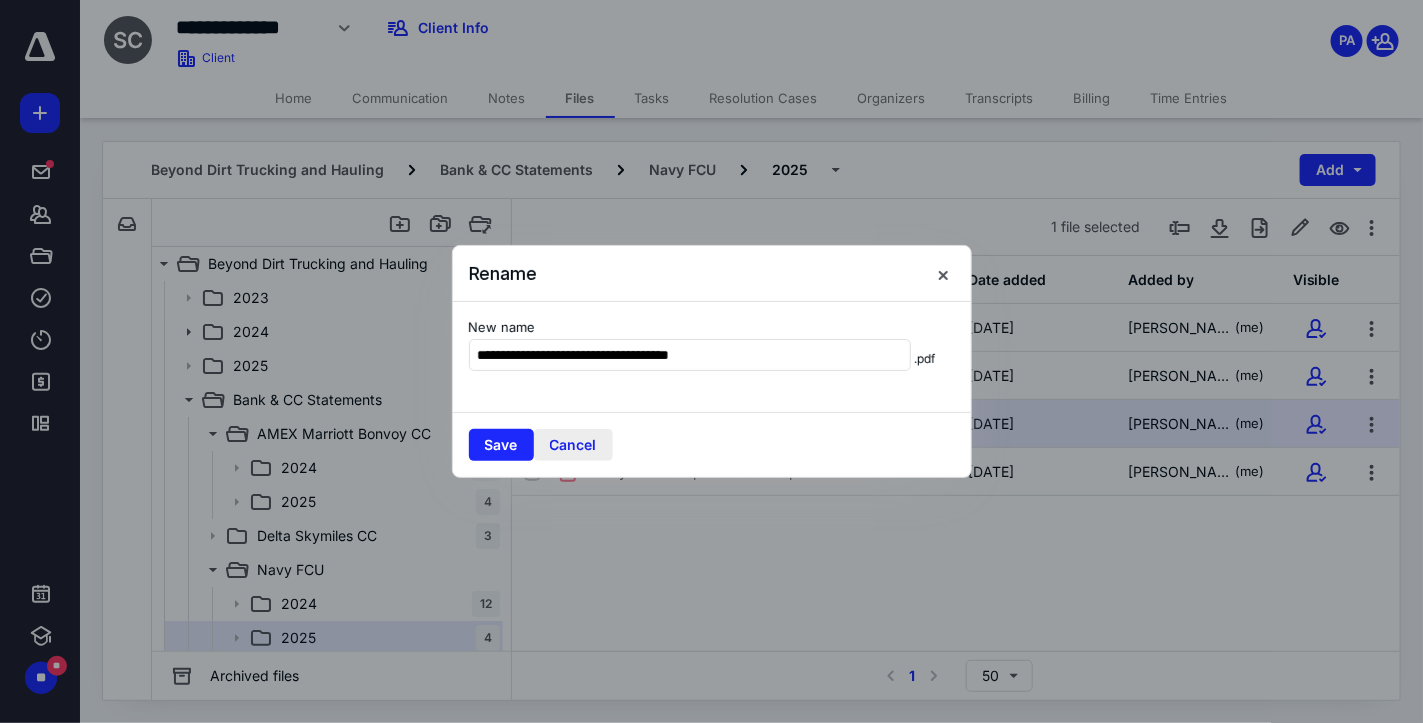 click on "Cancel" at bounding box center (573, 445) 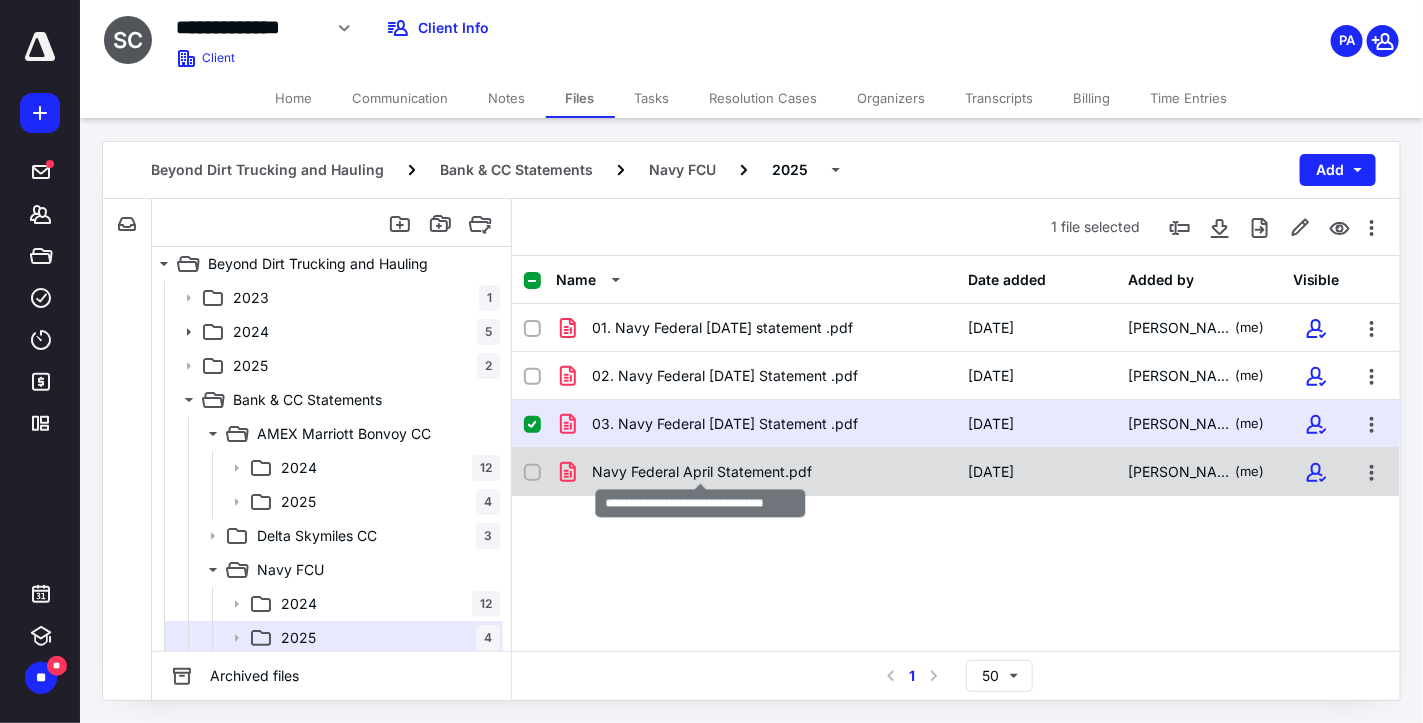 checkbox on "false" 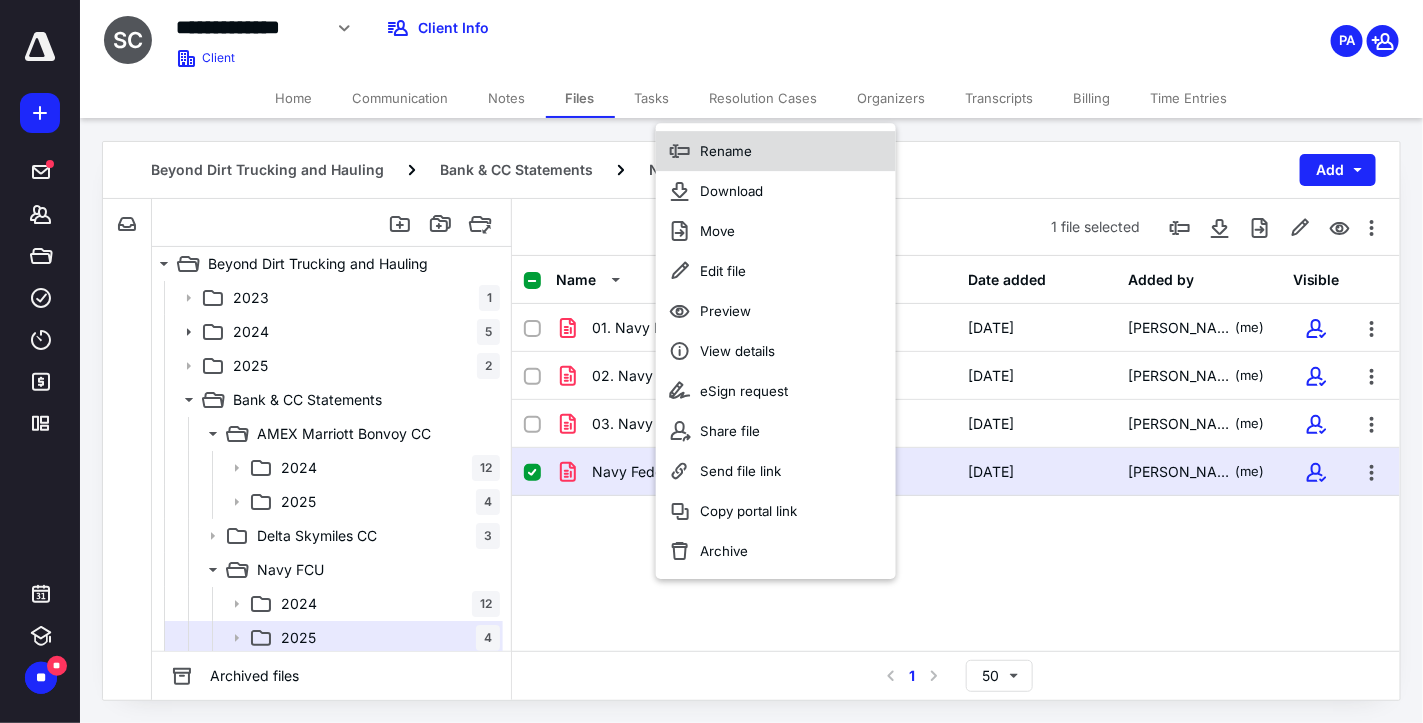 click on "Rename" at bounding box center [776, 151] 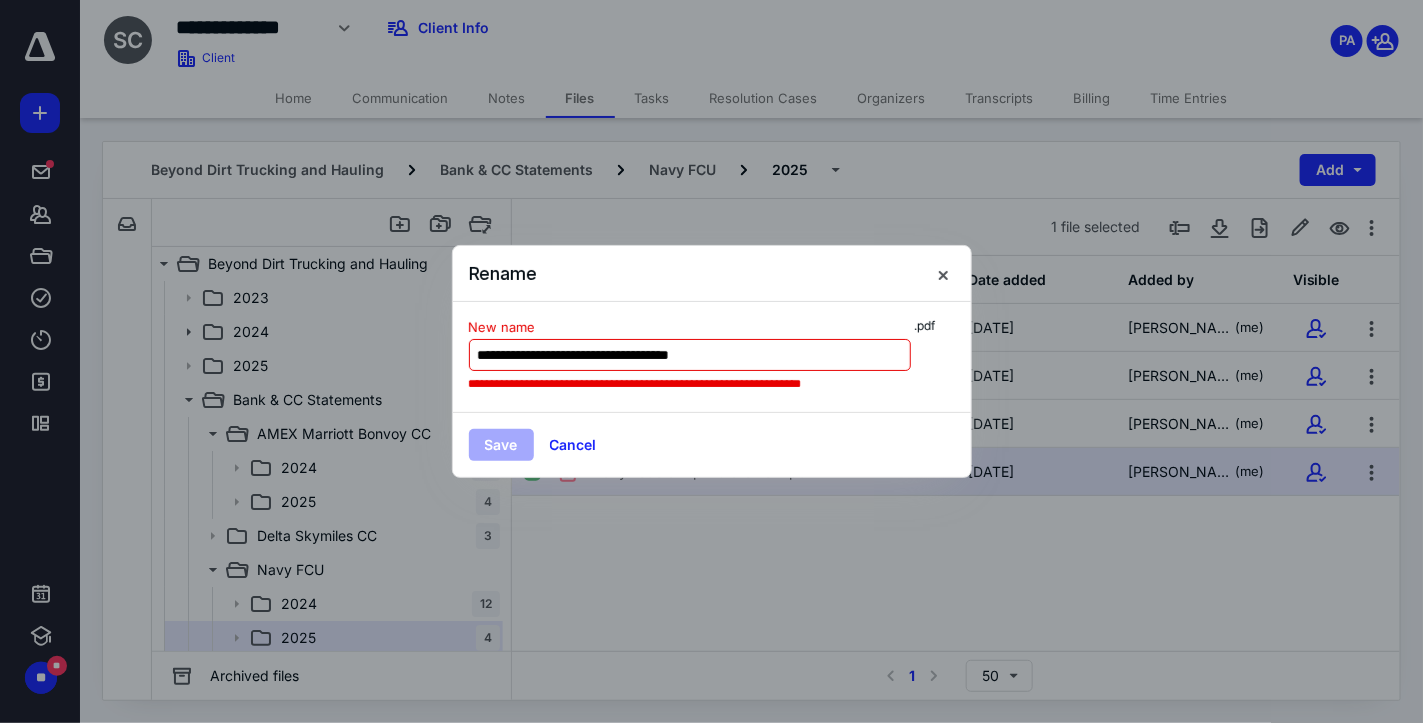 drag, startPoint x: 497, startPoint y: 352, endPoint x: 422, endPoint y: 348, distance: 75.10659 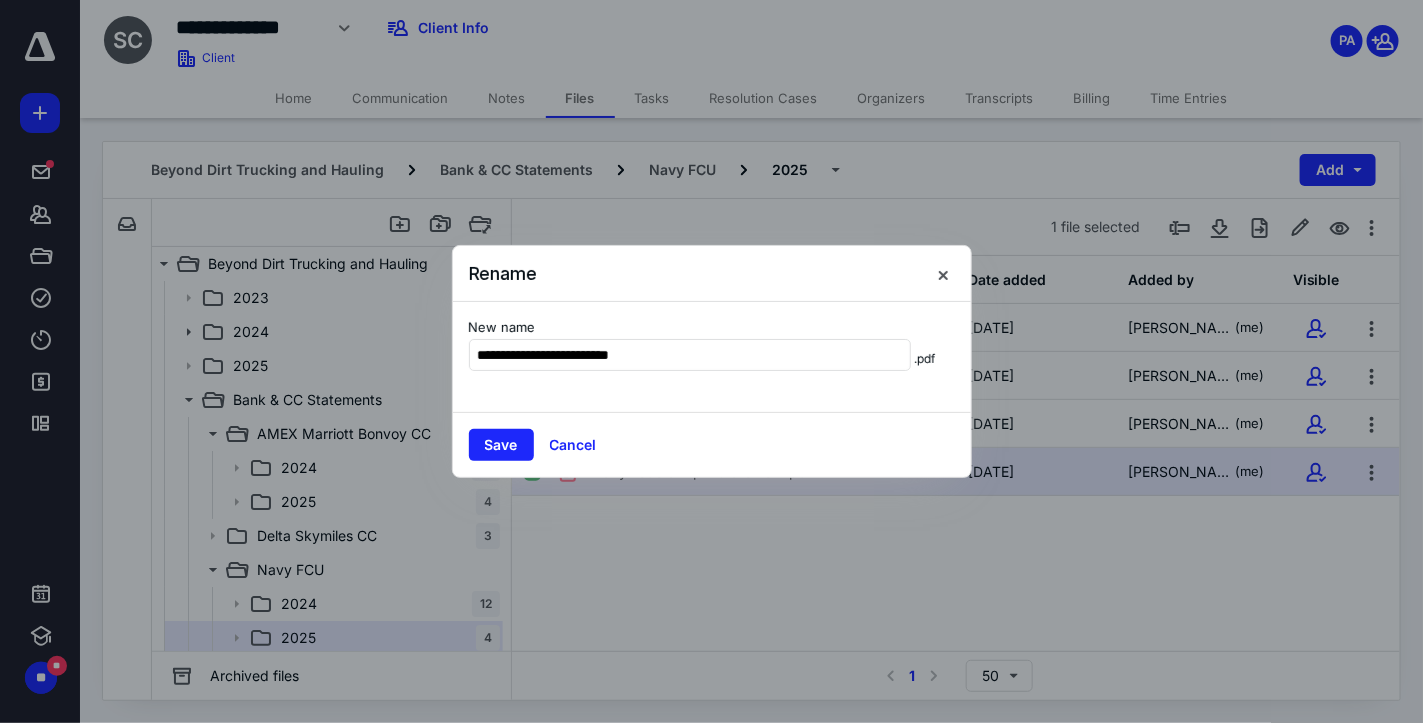 type on "**********" 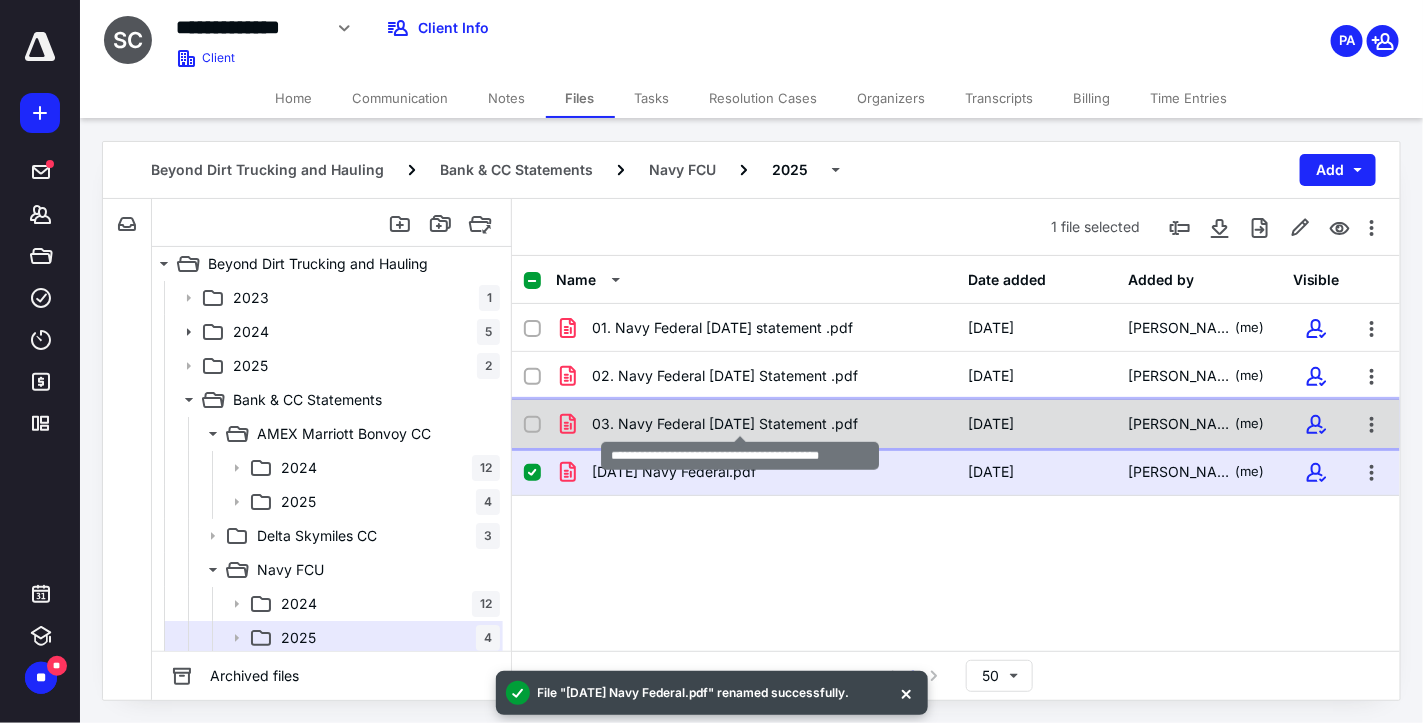 click on "03. Navy Federal [DATE] Statement .pdf" at bounding box center [725, 424] 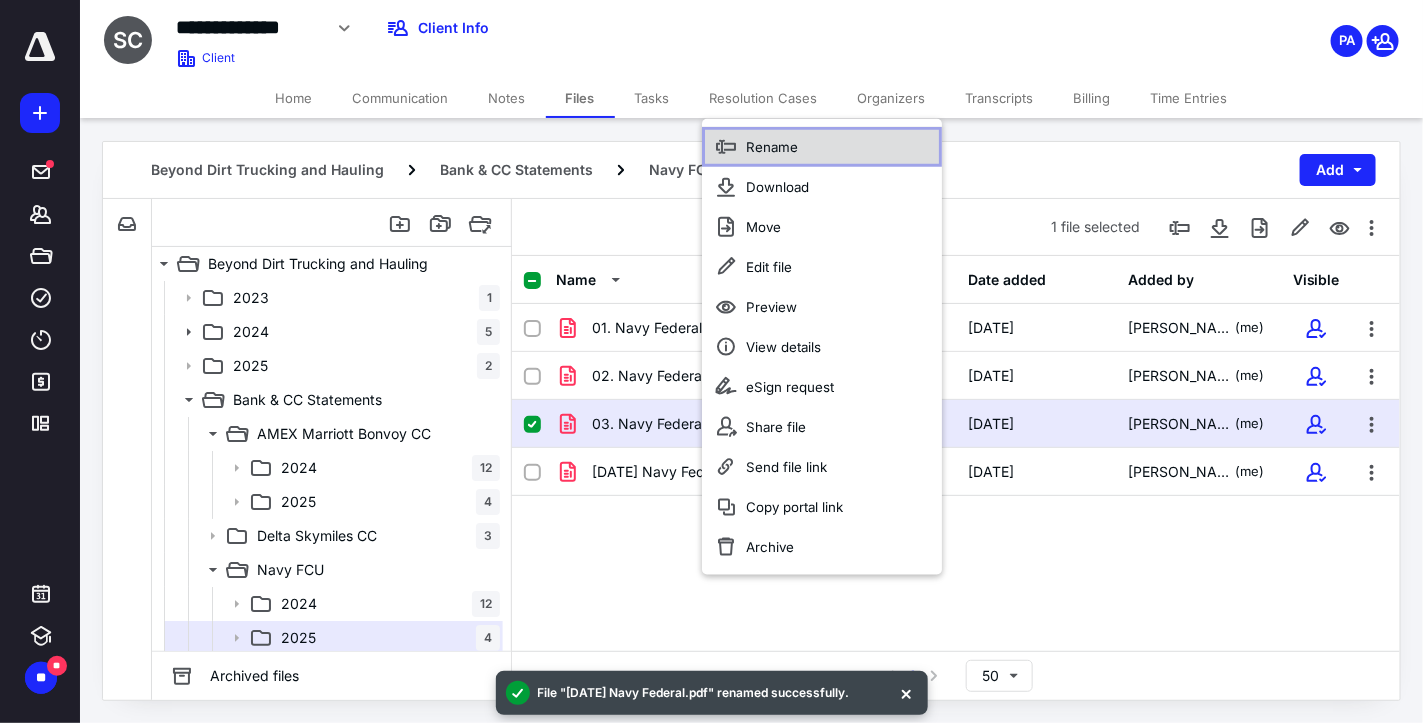 click on "Rename" at bounding box center [822, 147] 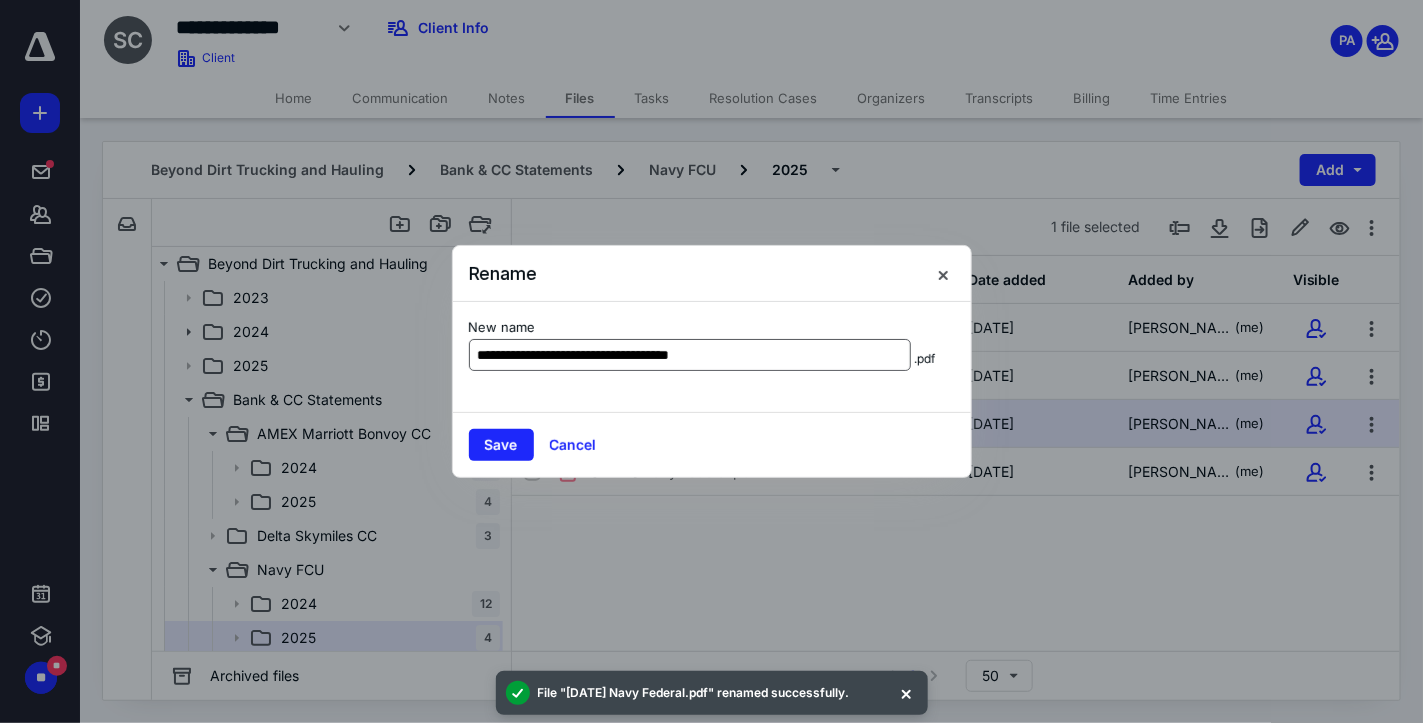 click on "**********" at bounding box center (690, 355) 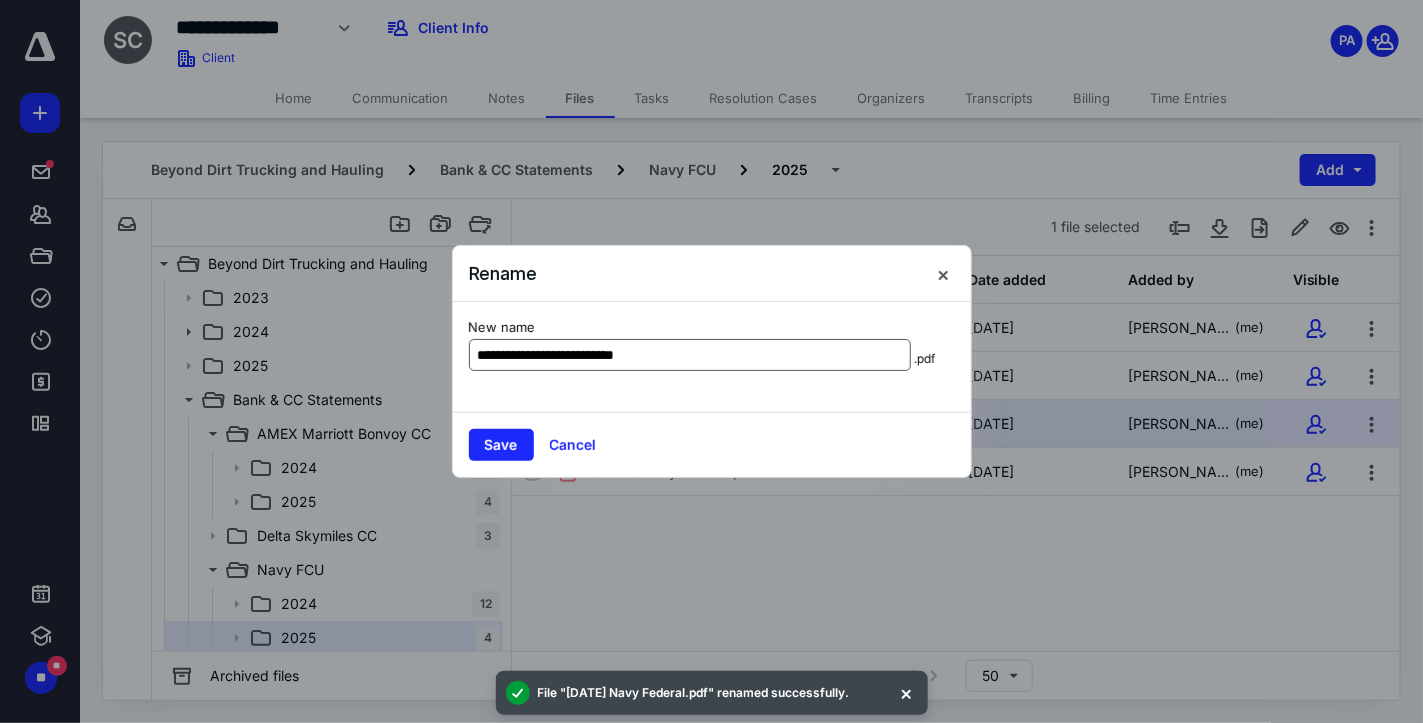 drag, startPoint x: 686, startPoint y: 345, endPoint x: 587, endPoint y: 355, distance: 99.50377 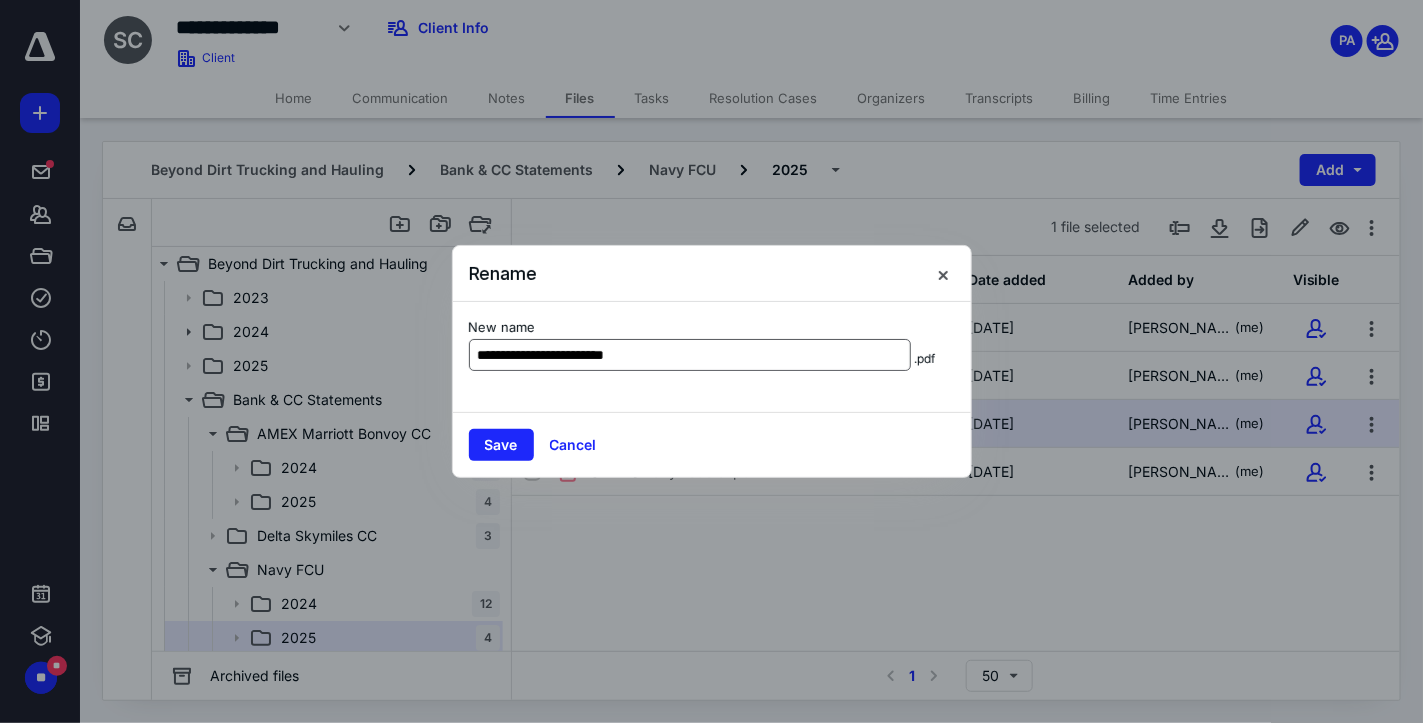 type on "**********" 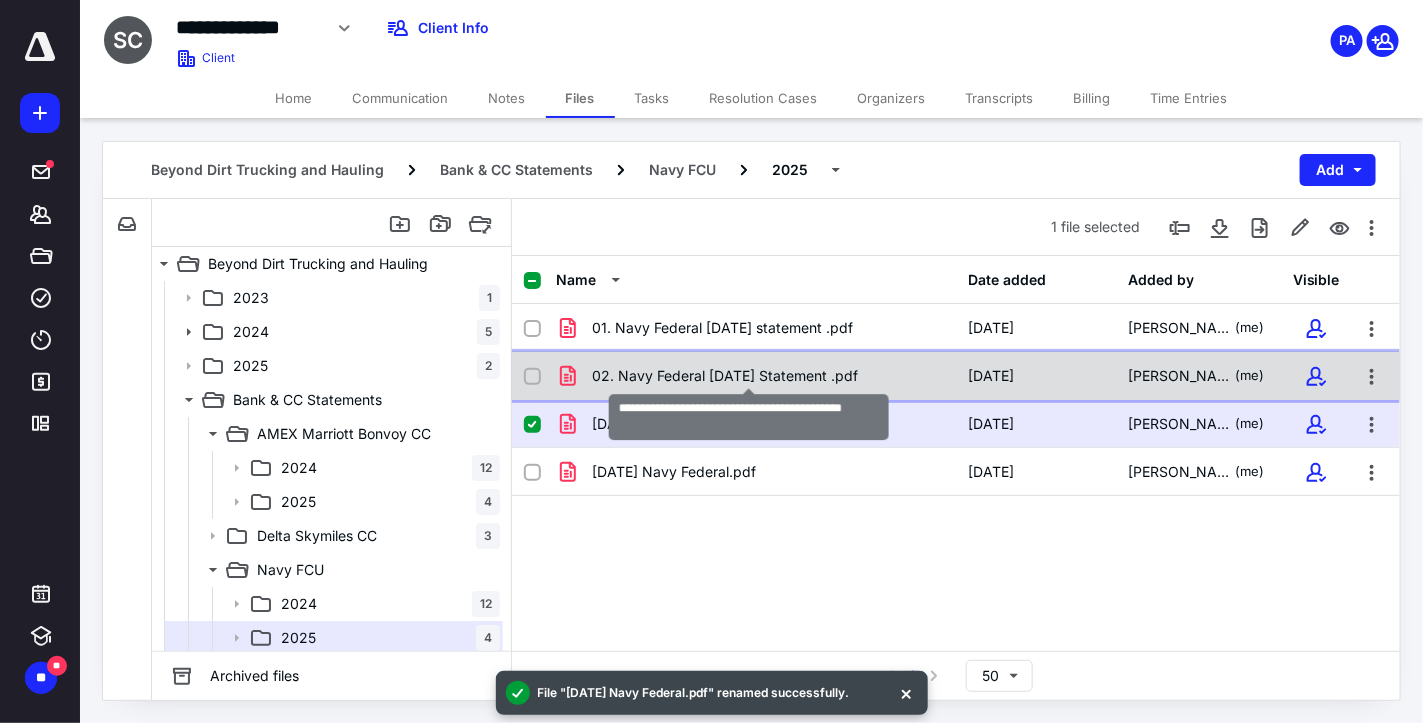click on "02. Navy Federal [DATE] Statement .pdf" at bounding box center [725, 376] 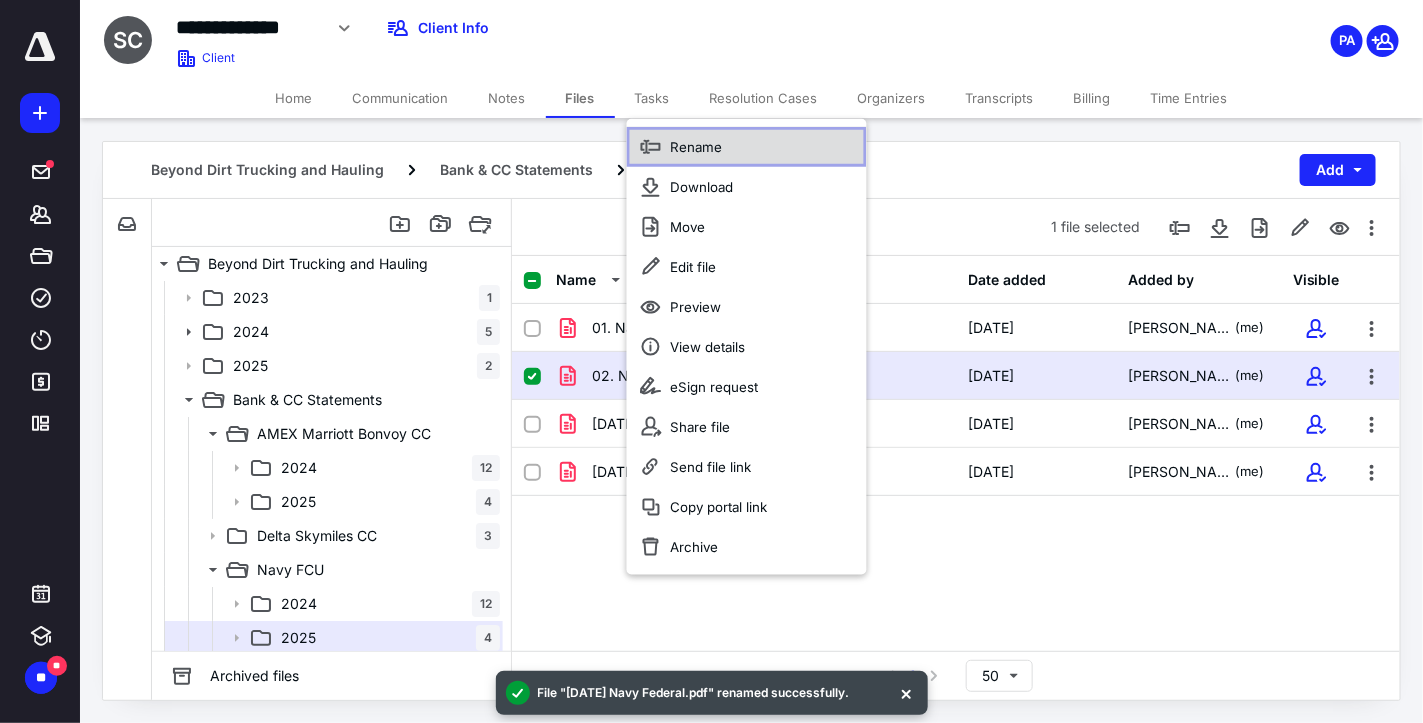 click on "Rename" at bounding box center [747, 147] 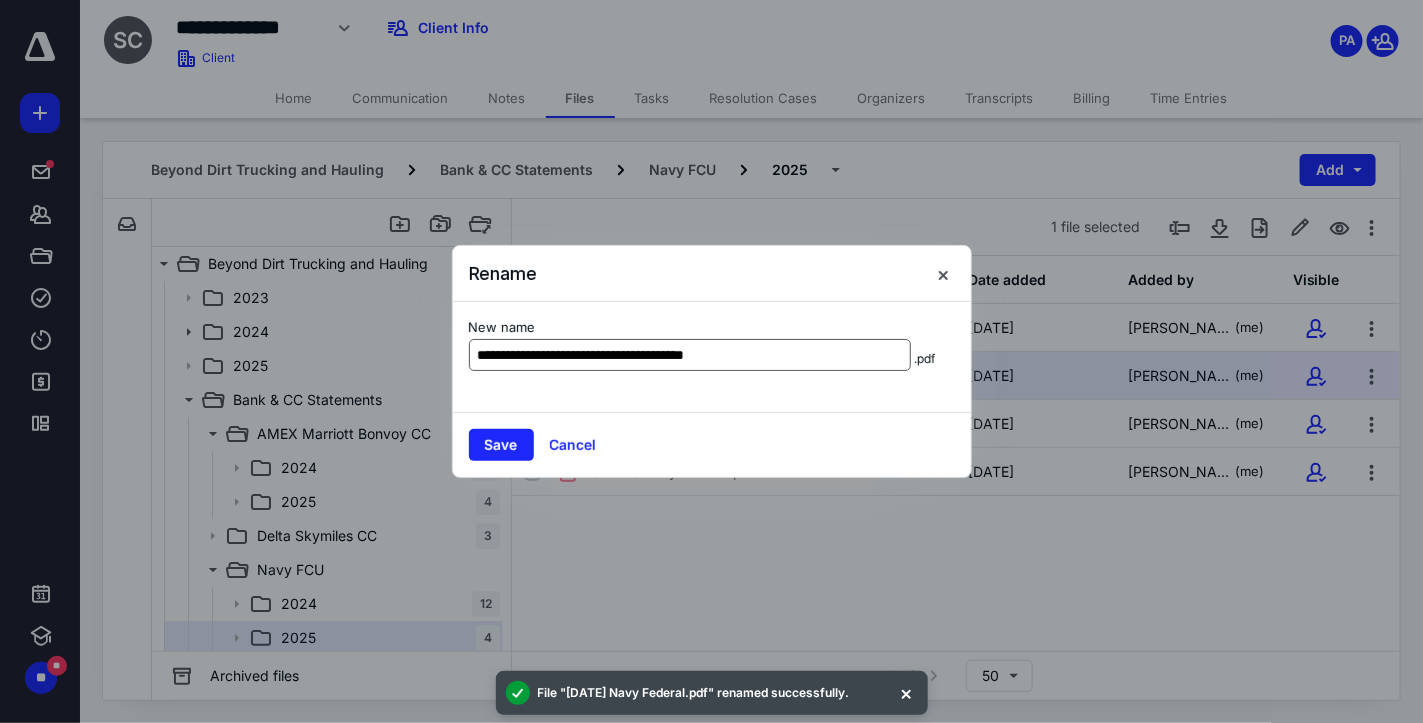 click on "**********" at bounding box center (690, 355) 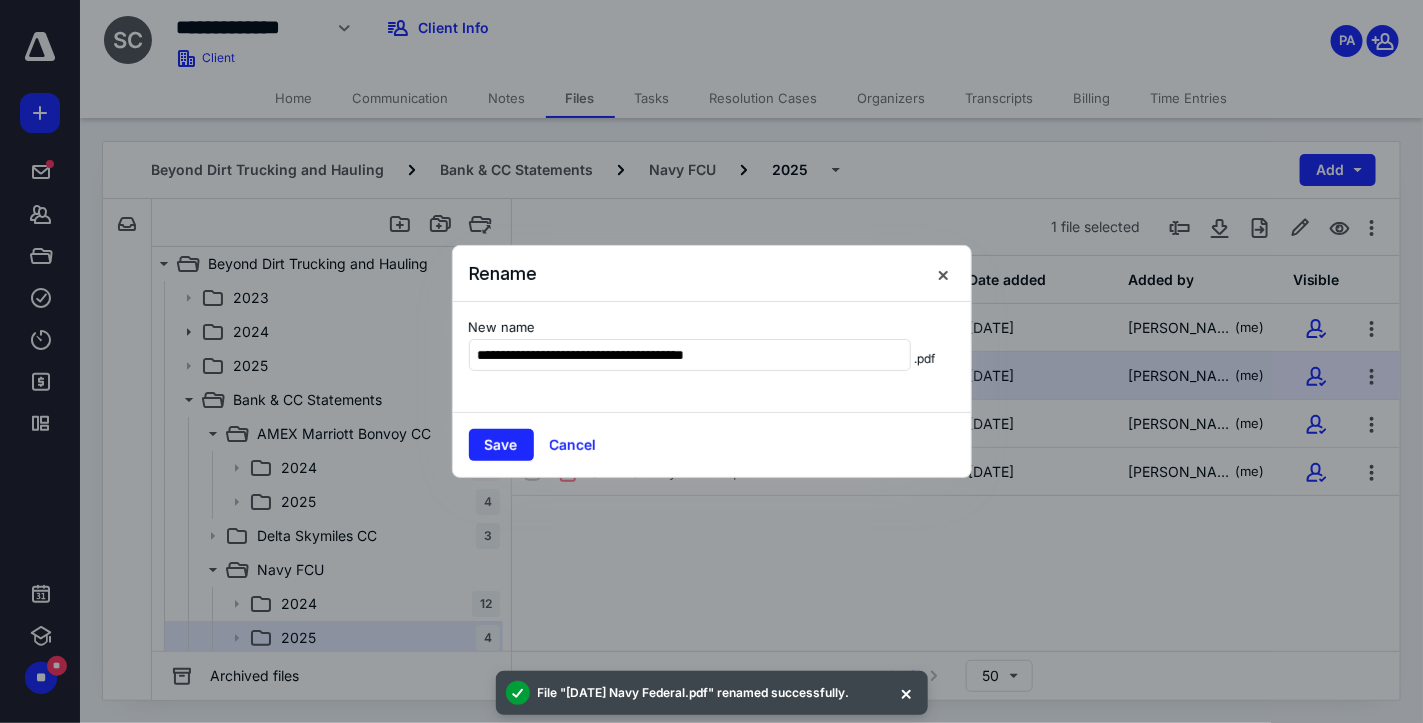 drag, startPoint x: 594, startPoint y: 357, endPoint x: 1421, endPoint y: 461, distance: 833.5137 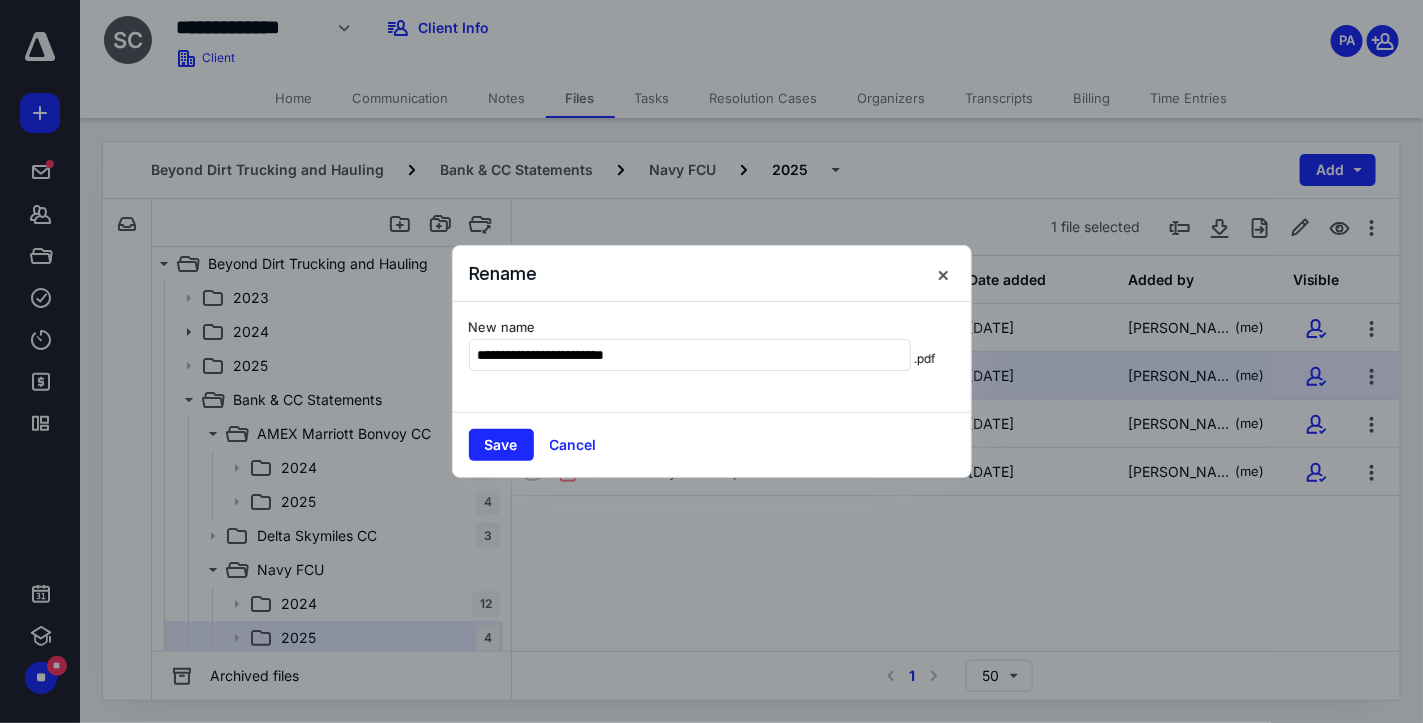type on "**********" 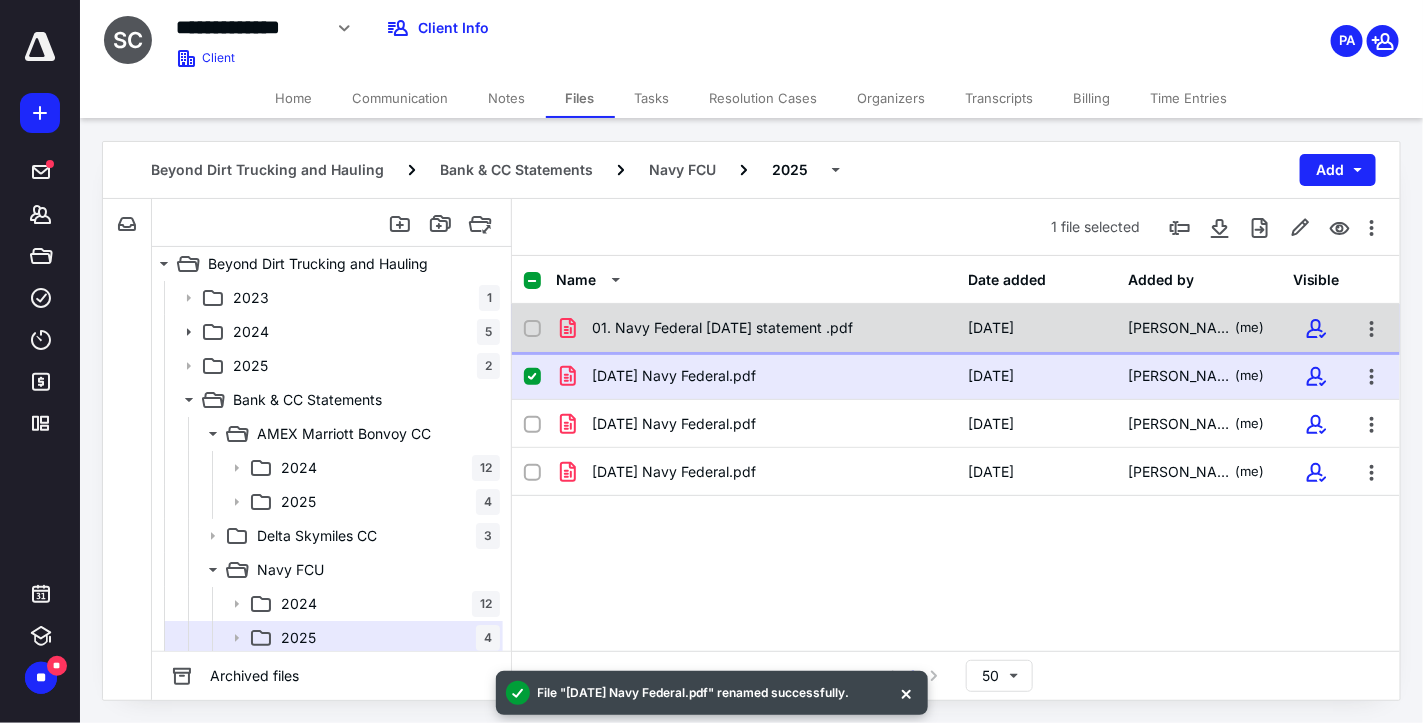click on "01. Navy Federal [DATE] statement .pdf" at bounding box center [722, 328] 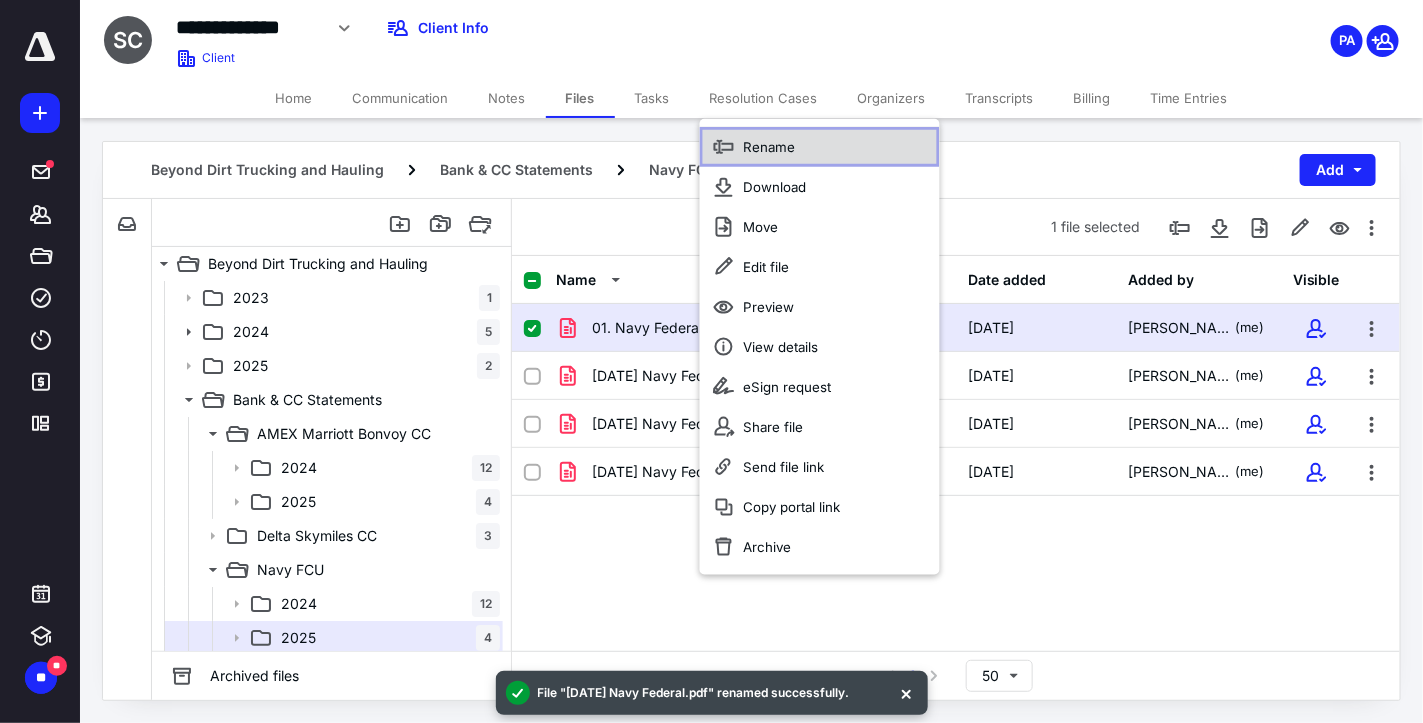 click on "Rename" at bounding box center [820, 147] 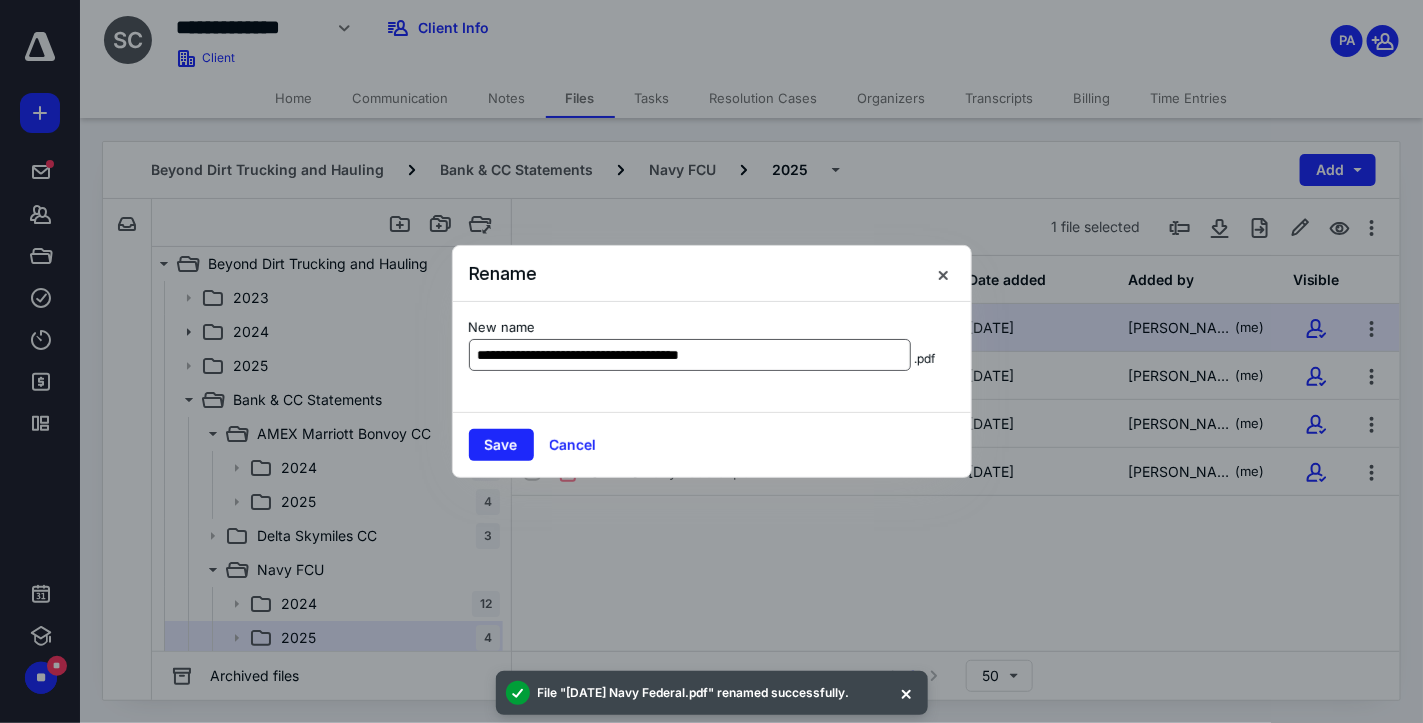 click on "**********" at bounding box center [690, 355] 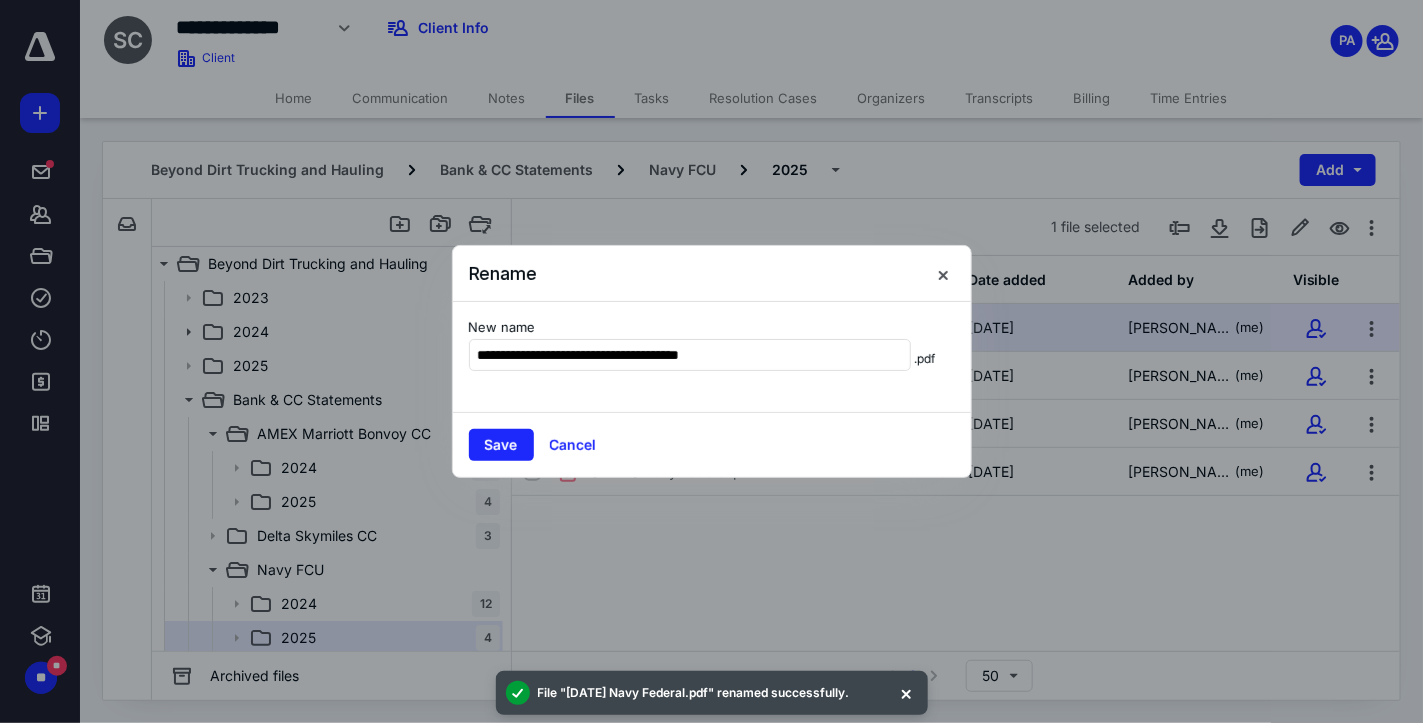drag, startPoint x: 613, startPoint y: 357, endPoint x: 1351, endPoint y: 418, distance: 740.5167 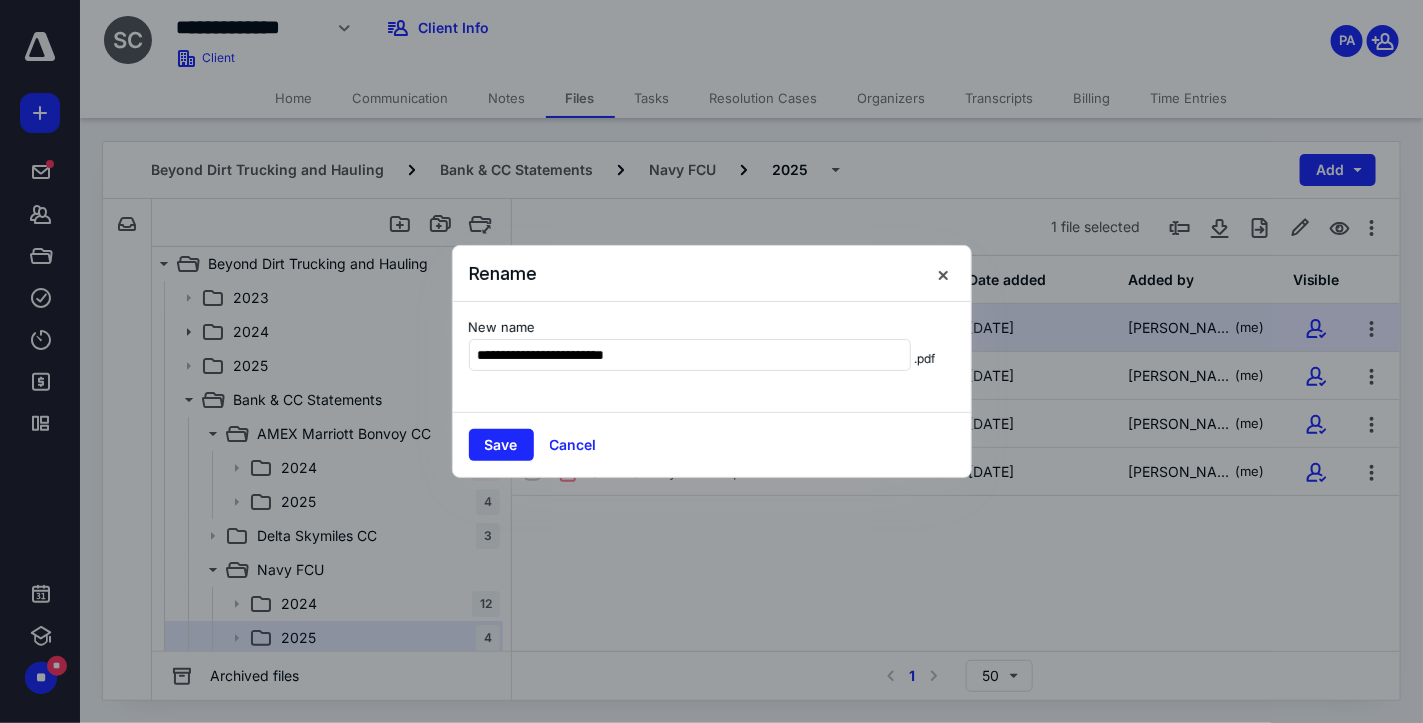 type on "**********" 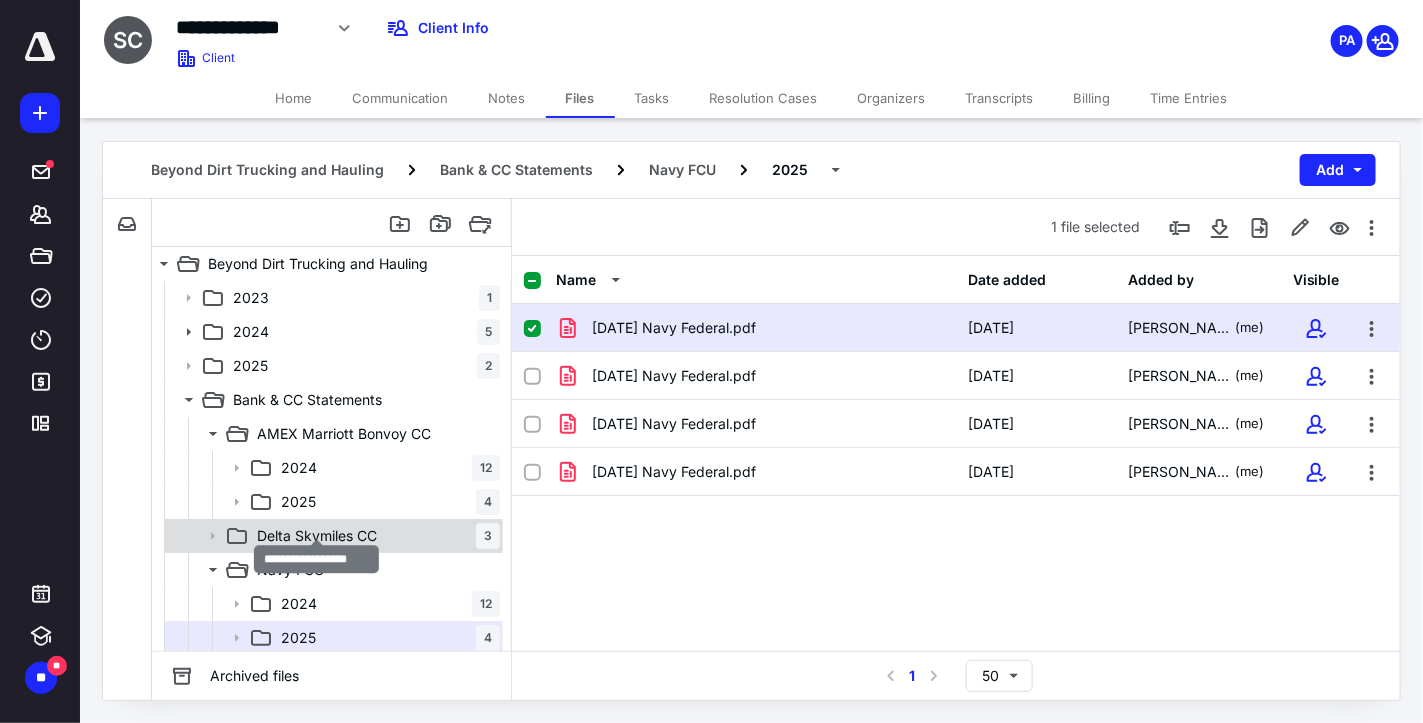 scroll, scrollTop: 36, scrollLeft: 0, axis: vertical 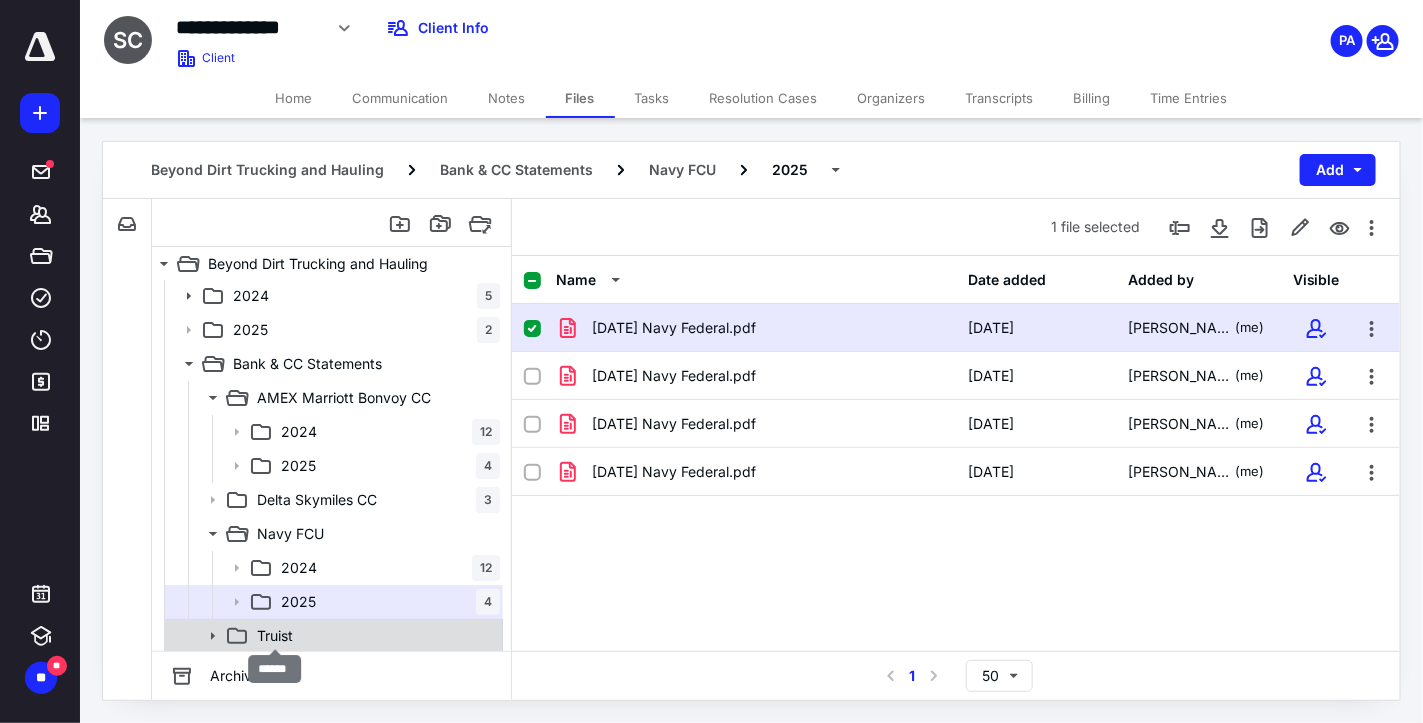 click on "Truist" at bounding box center (275, 636) 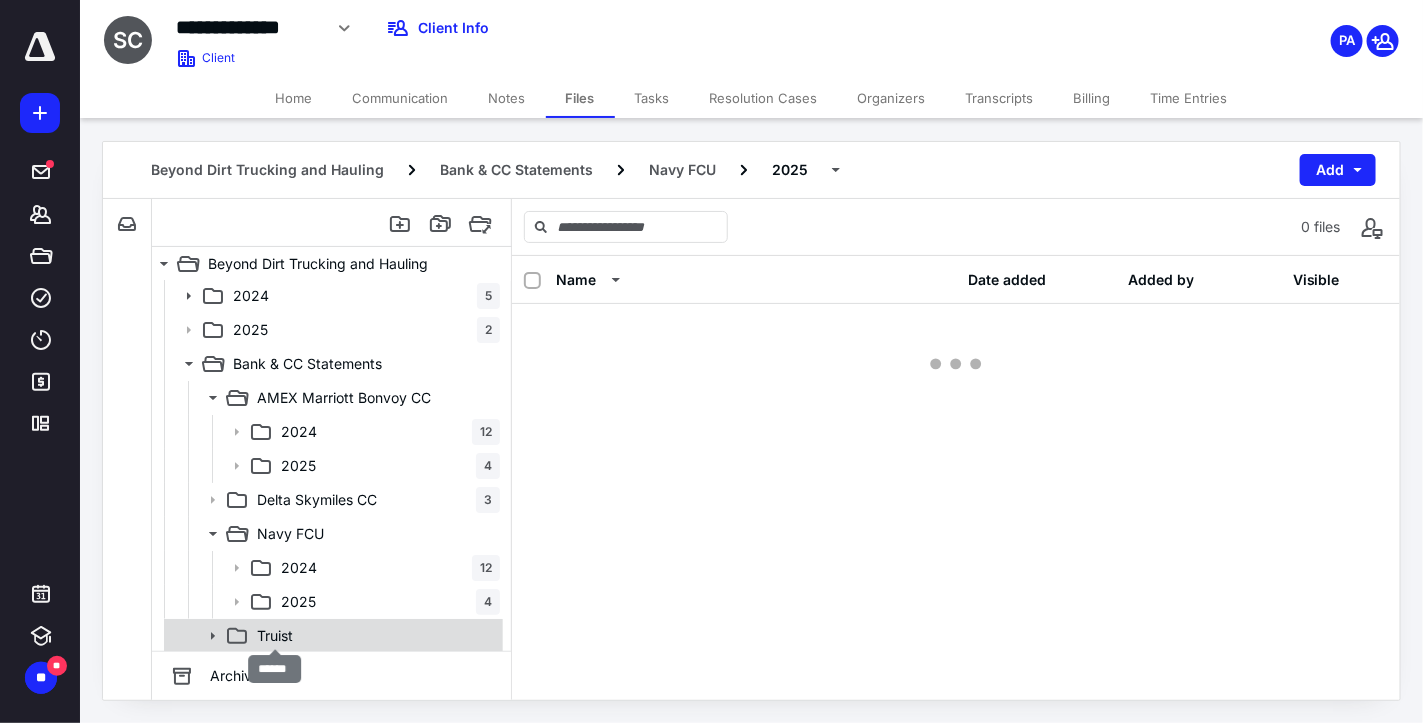 click on "Truist" at bounding box center [275, 636] 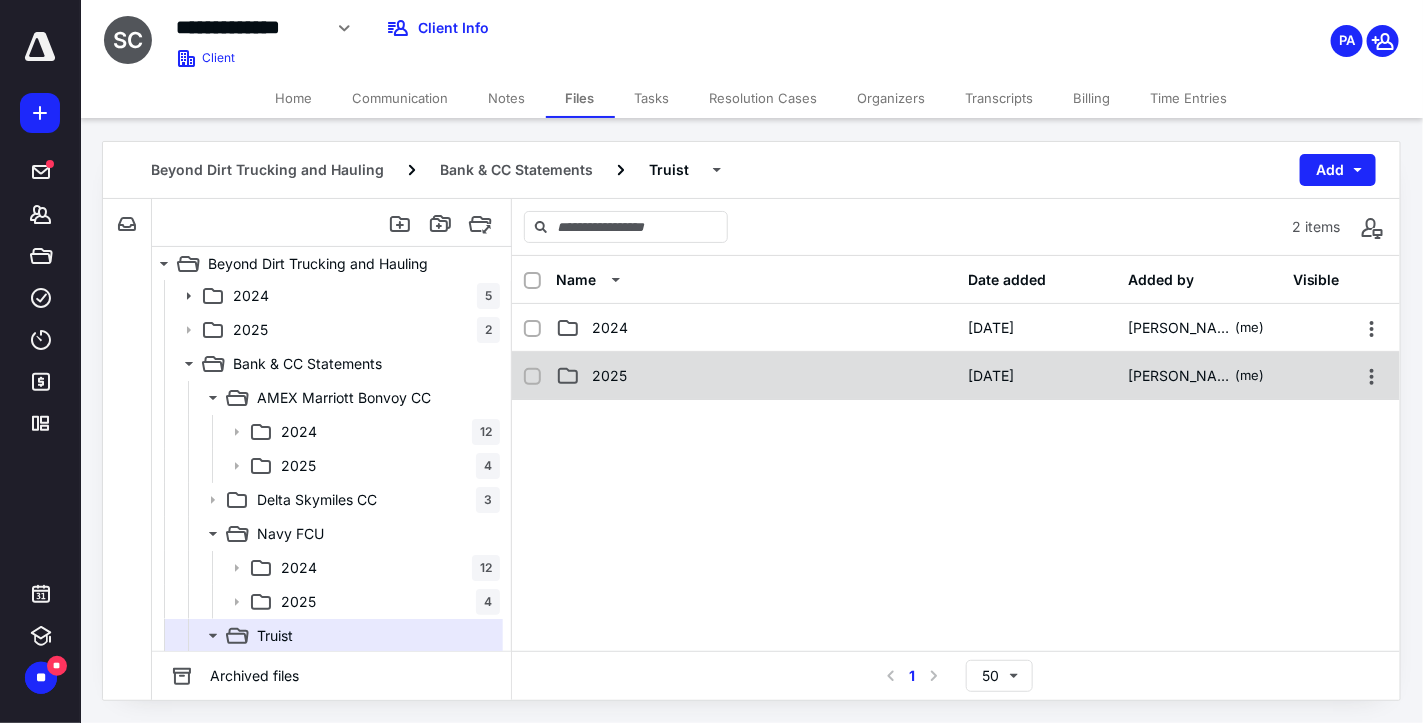 click on "2025" at bounding box center [756, 376] 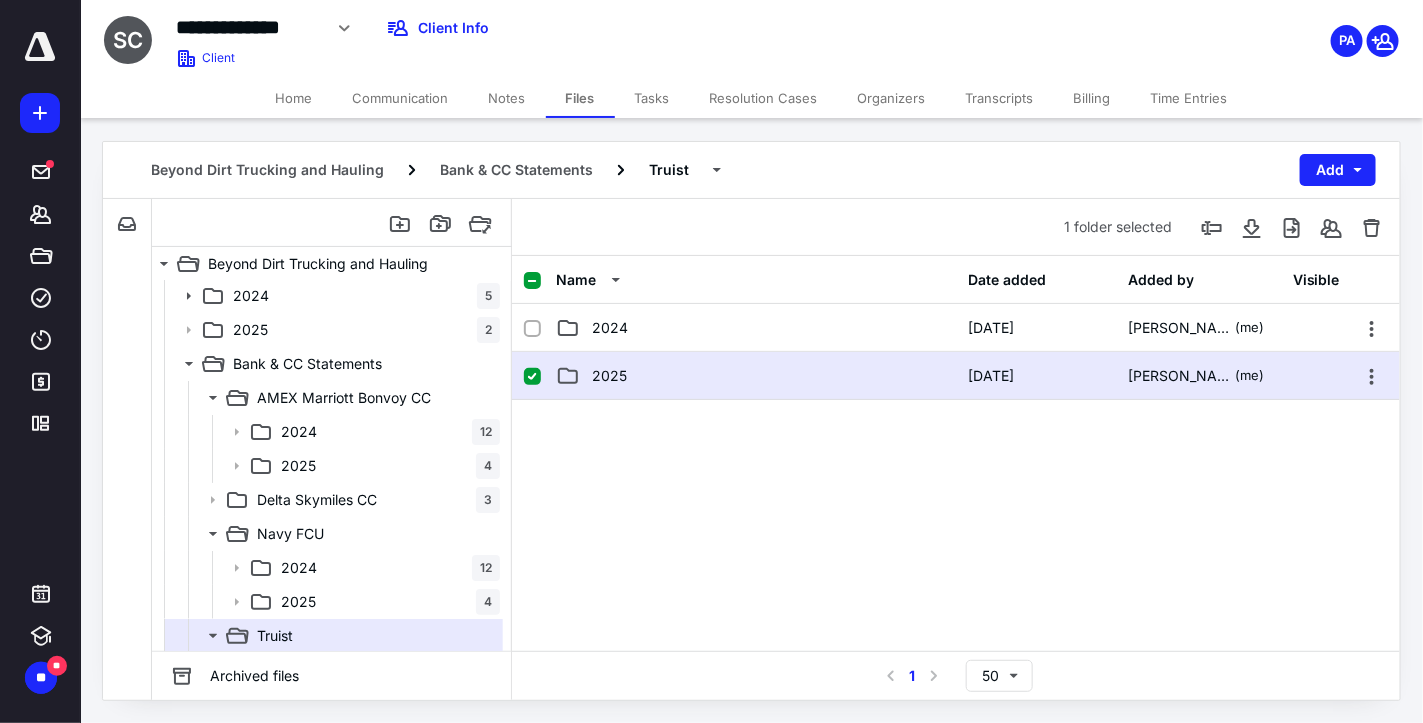 click on "2025" at bounding box center [756, 376] 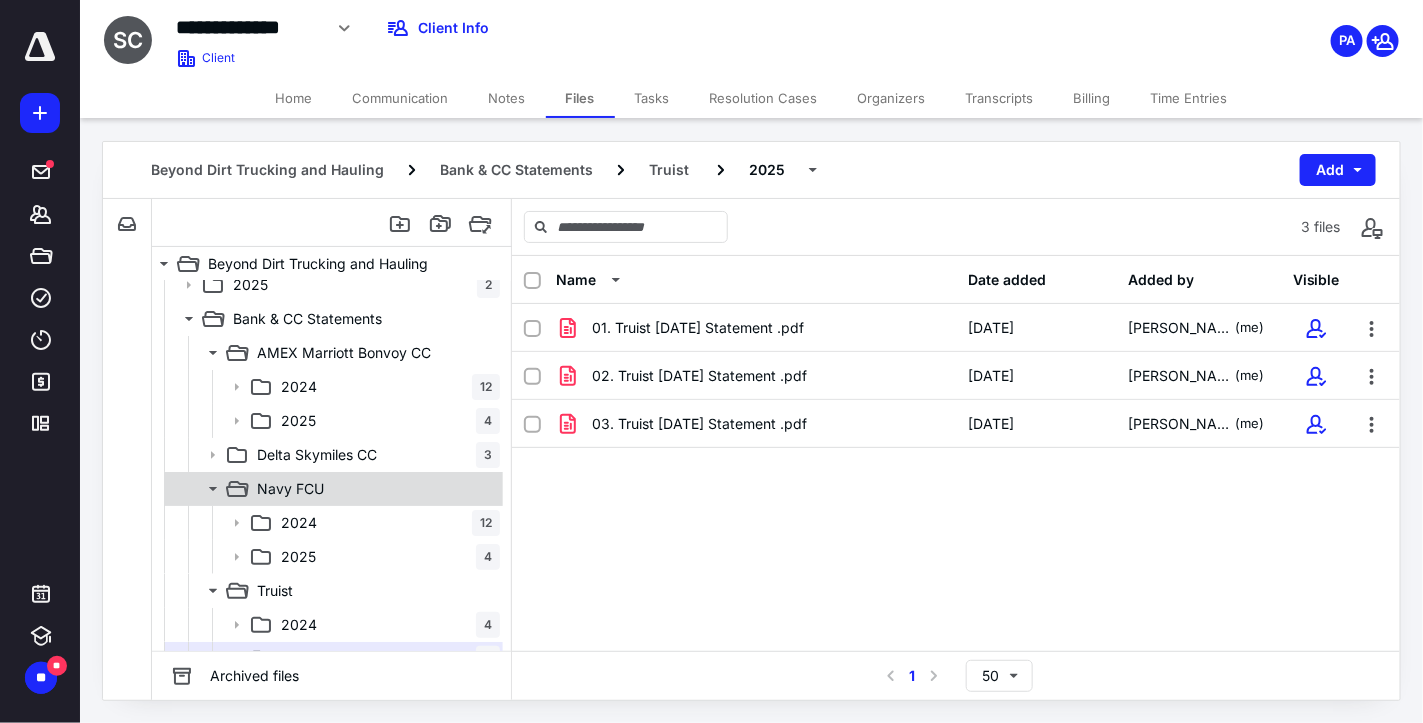 scroll, scrollTop: 104, scrollLeft: 0, axis: vertical 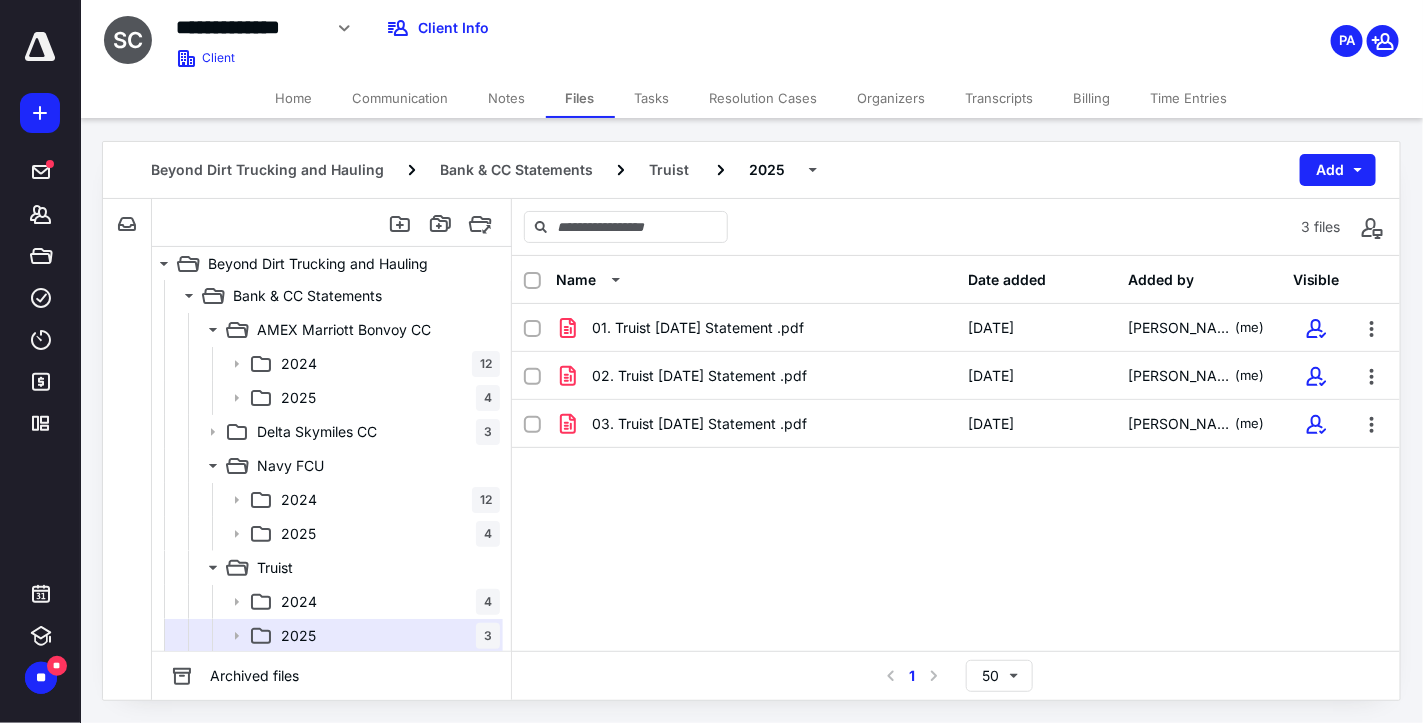 click on "01. Truist [DATE] Statement .pdf [DATE] [PERSON_NAME]  (me) 02. Truist [DATE] Statement .pdf [DATE] [PERSON_NAME]  (me) 03. Truist [DATE] Statement .pdf [DATE] [PERSON_NAME]  (me)" at bounding box center (956, 454) 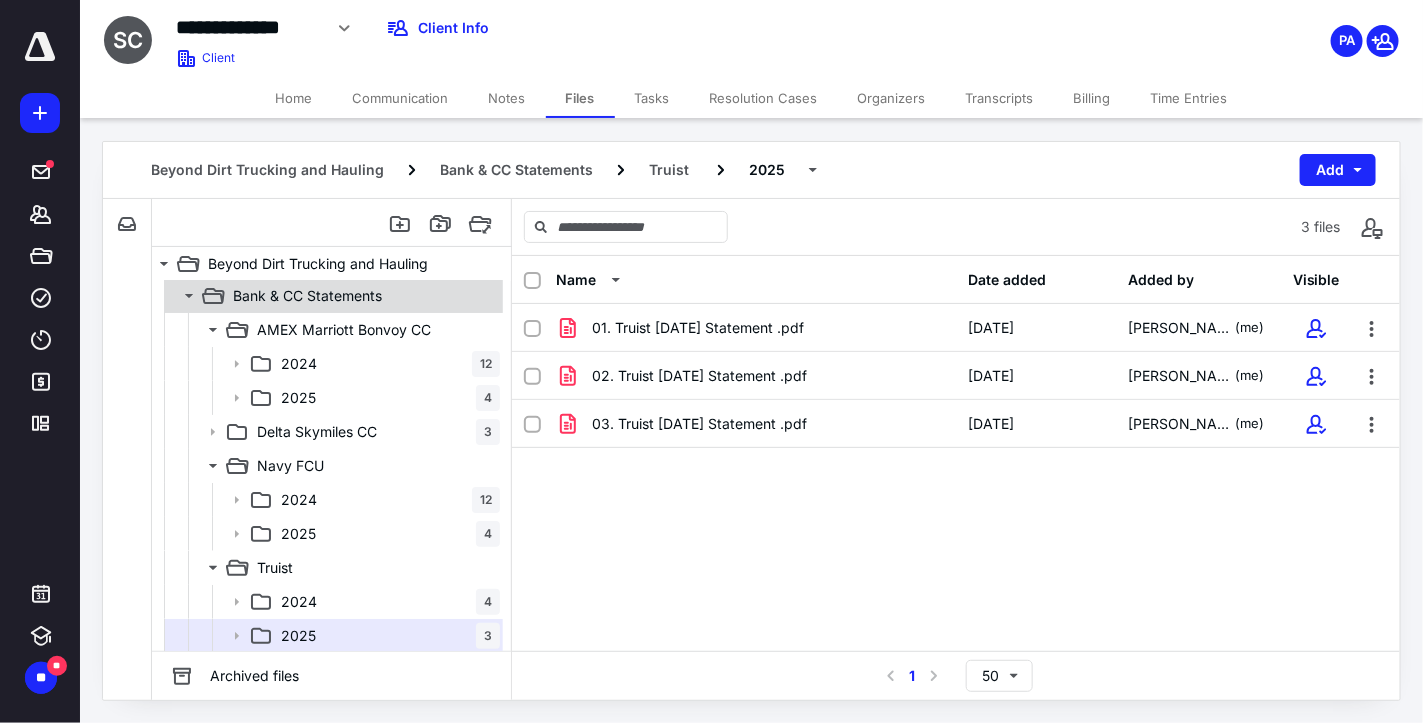 click 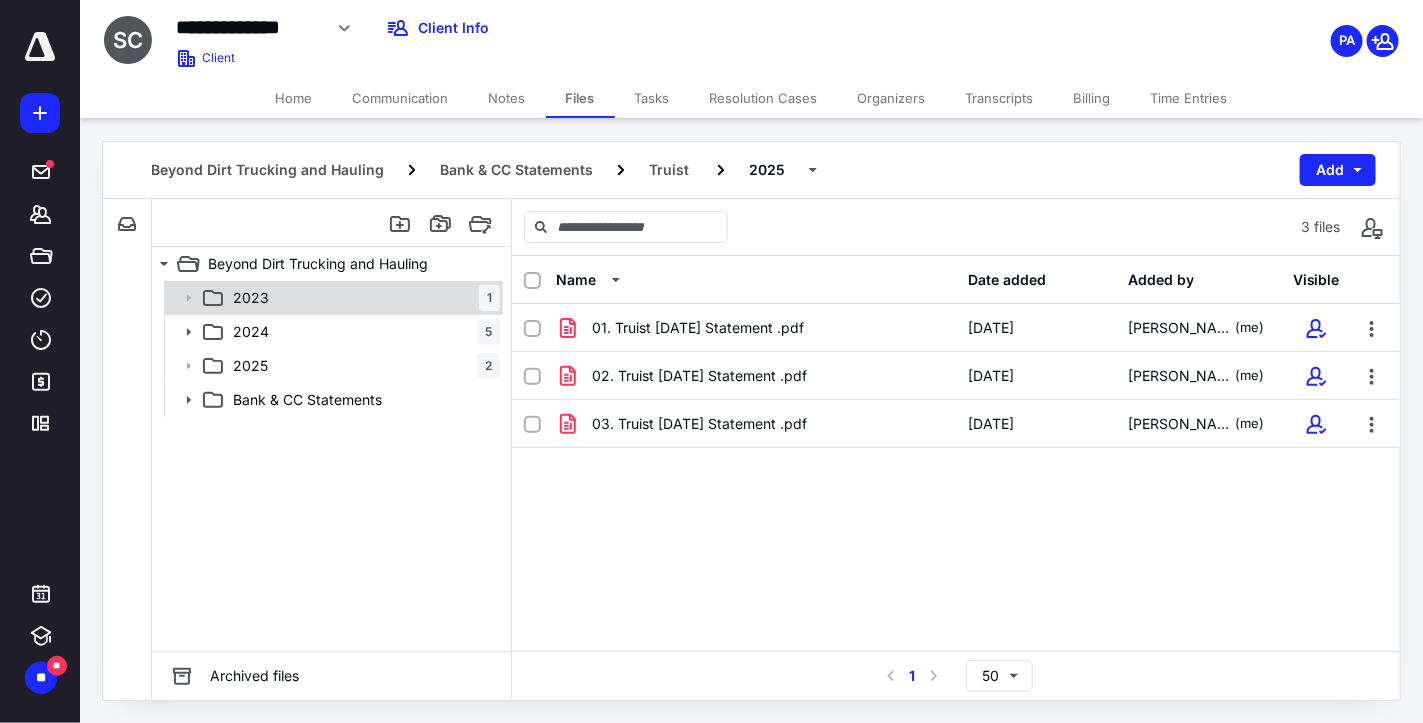 scroll, scrollTop: 0, scrollLeft: 0, axis: both 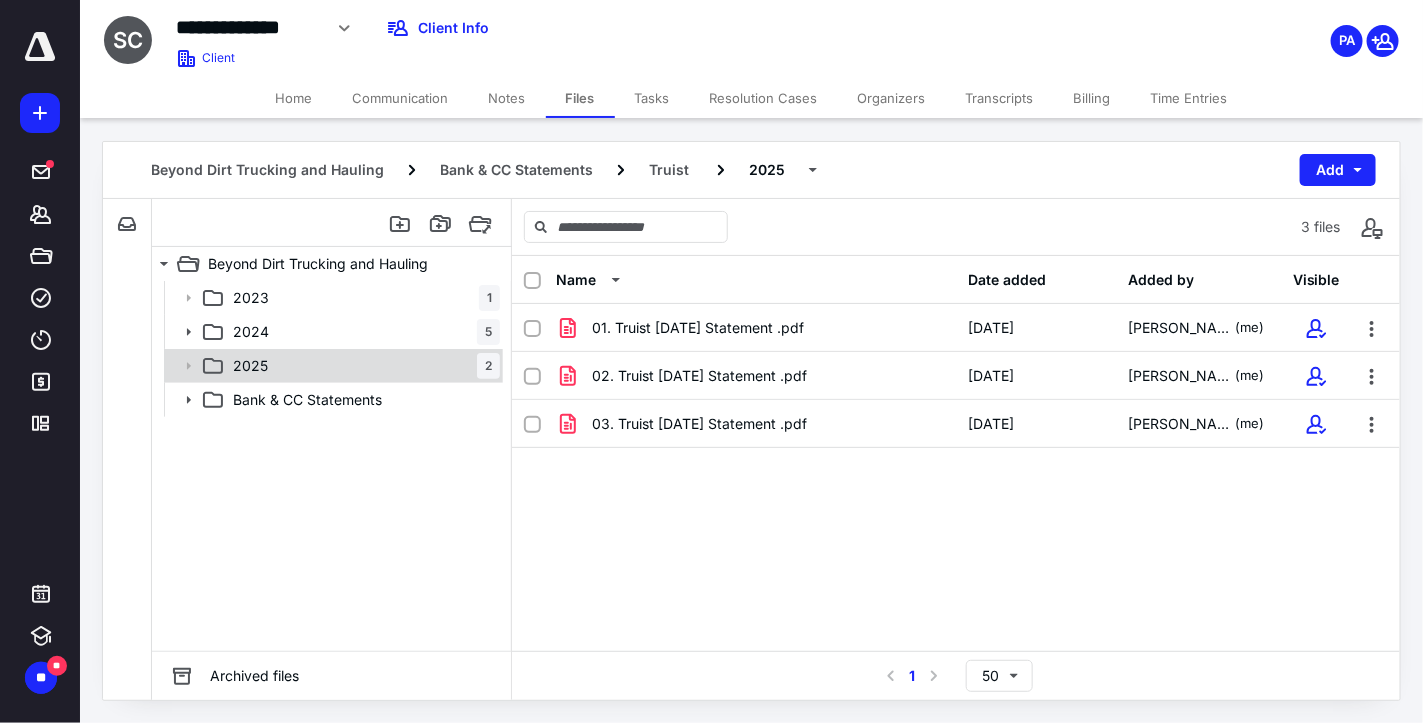 click 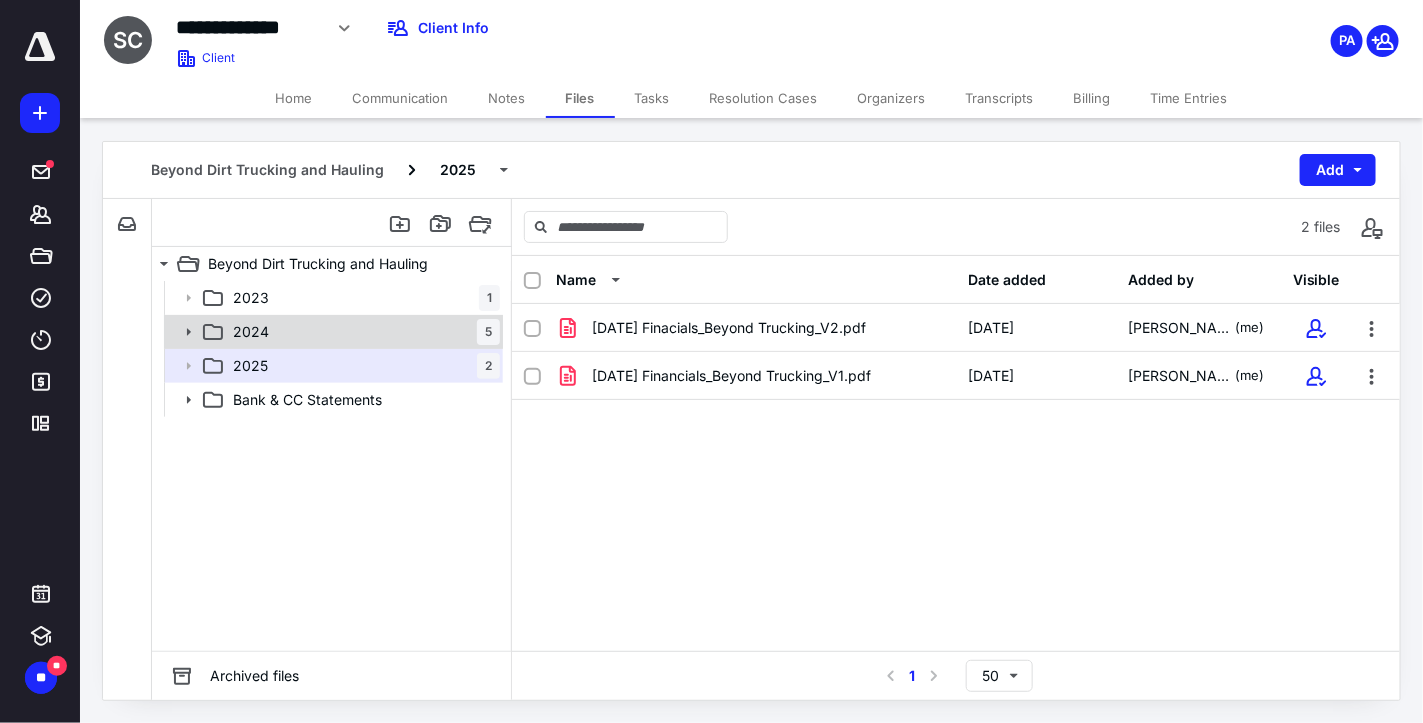 click 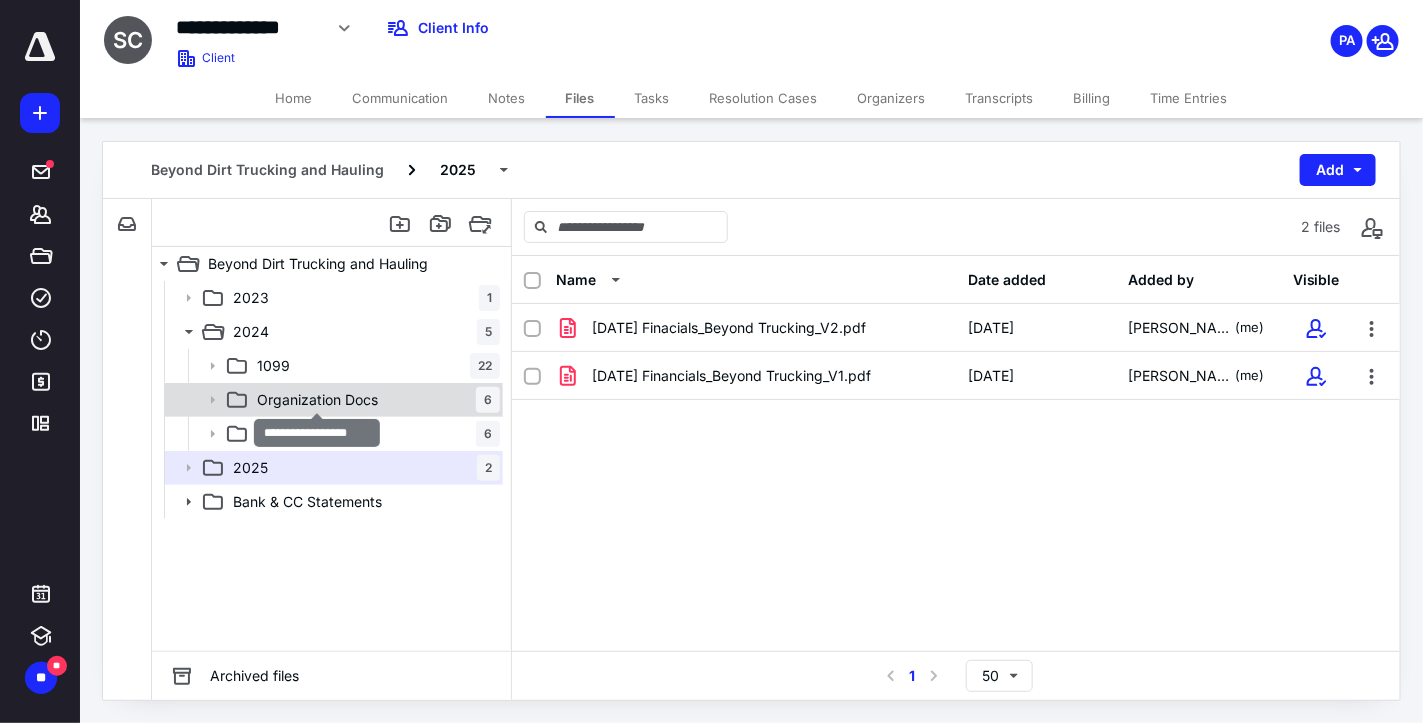 click on "Organization Docs" at bounding box center (317, 400) 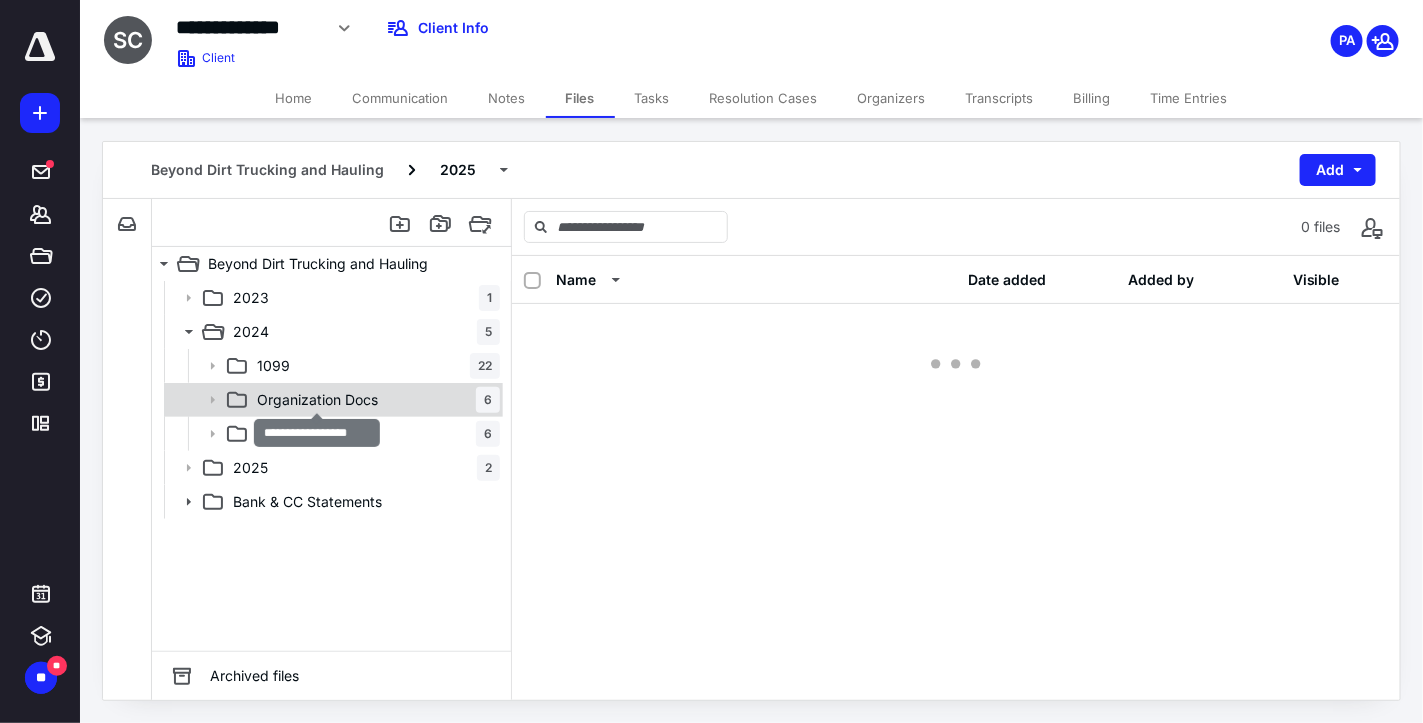 click on "Organization Docs" at bounding box center (317, 400) 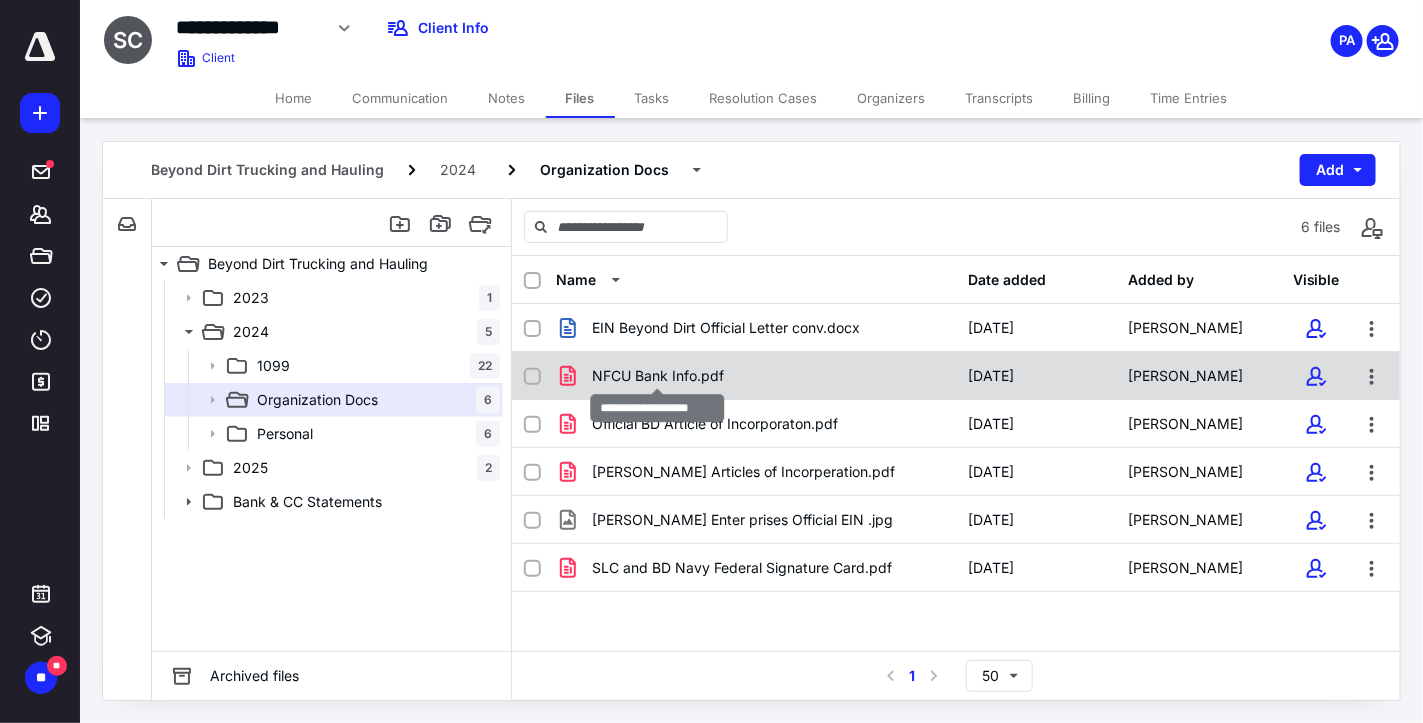 click on "NFCU Bank Info.pdf" at bounding box center [658, 376] 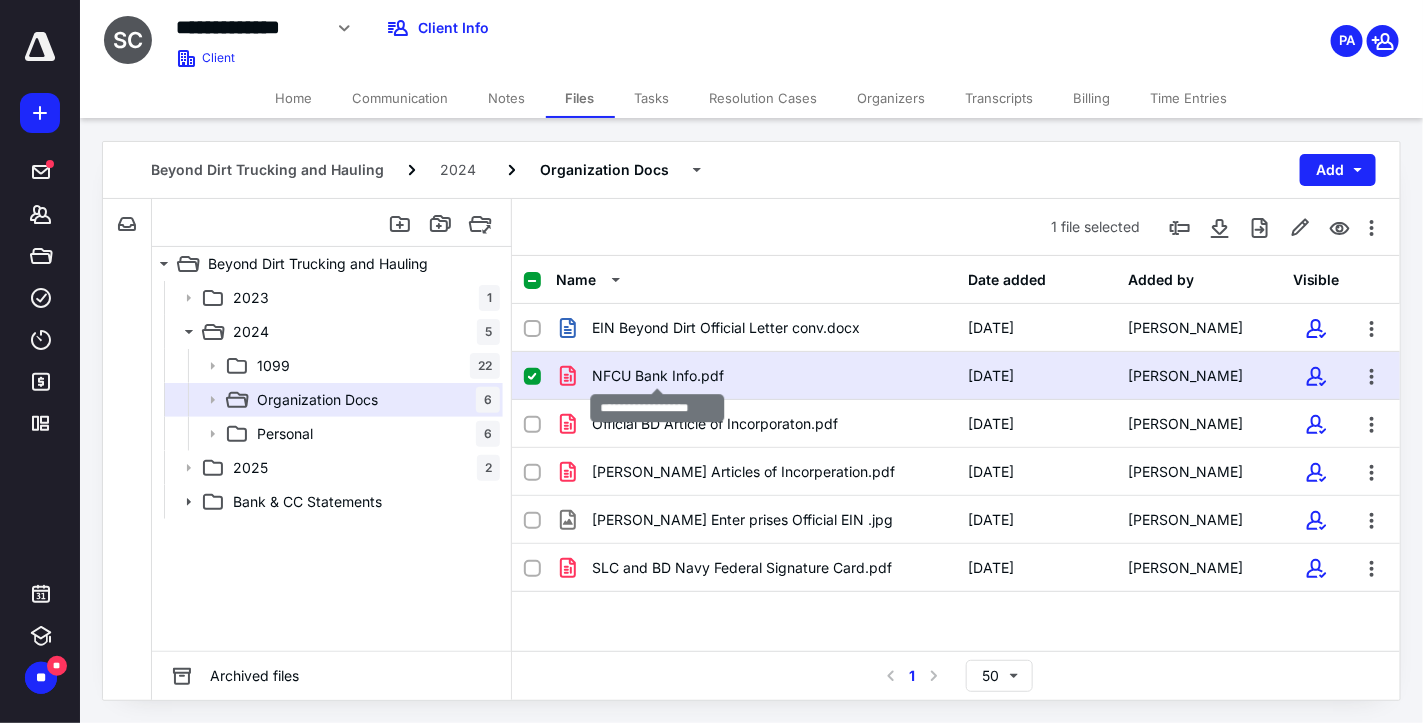 click on "NFCU Bank Info.pdf" at bounding box center [658, 376] 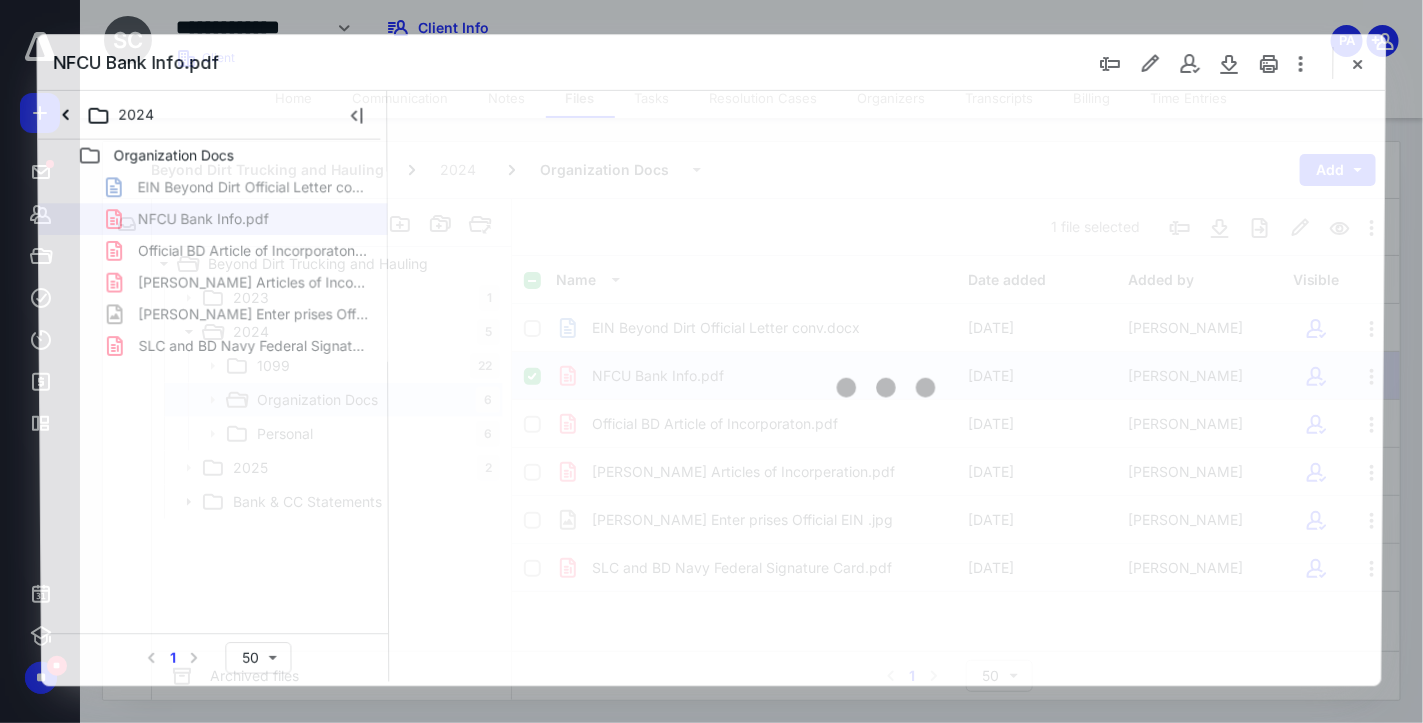 scroll, scrollTop: 0, scrollLeft: 0, axis: both 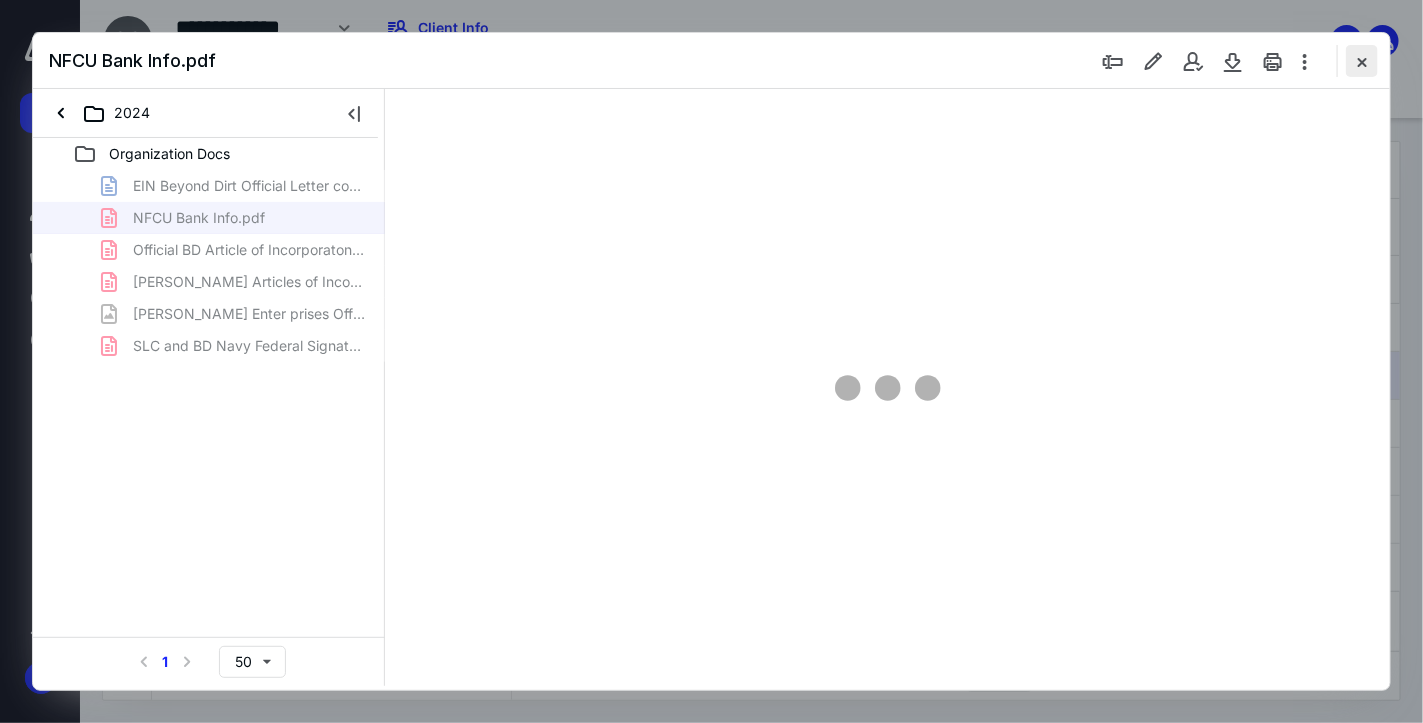 type on "19" 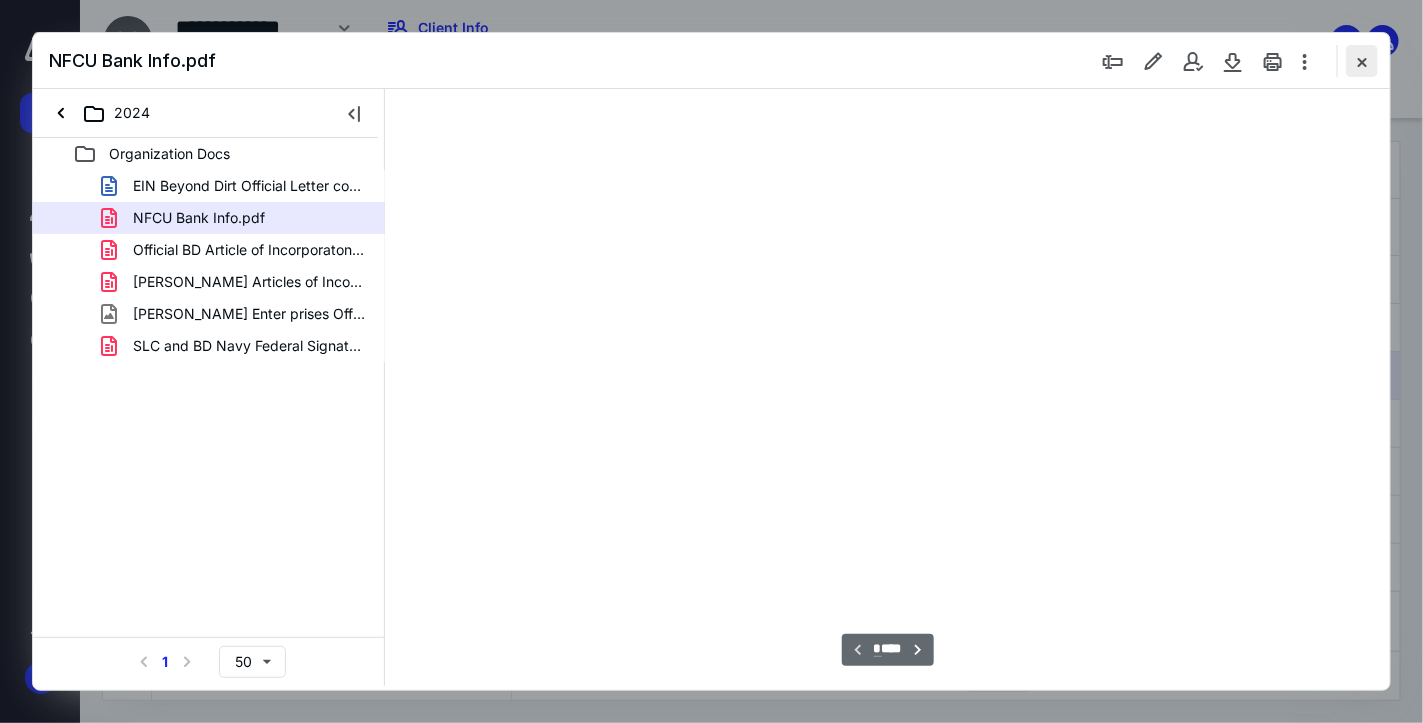 scroll, scrollTop: 76, scrollLeft: 0, axis: vertical 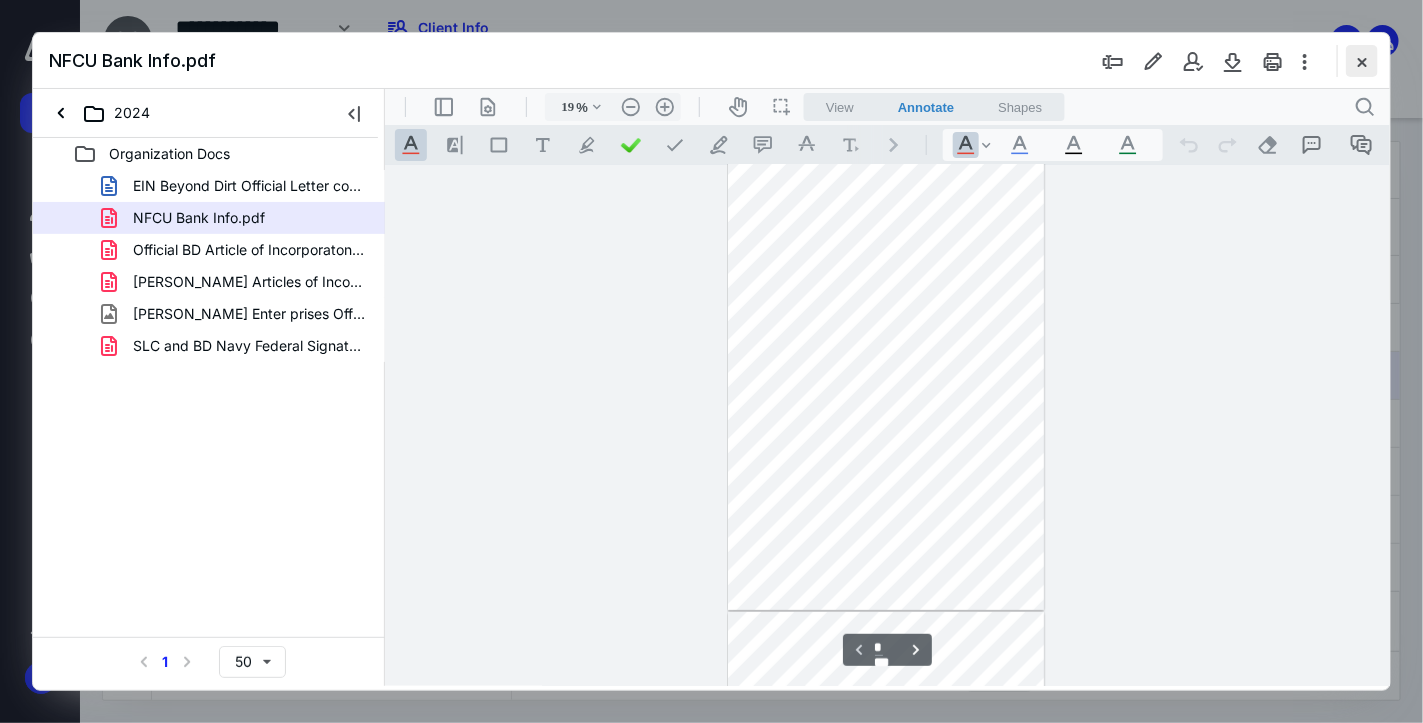 click at bounding box center [1362, 61] 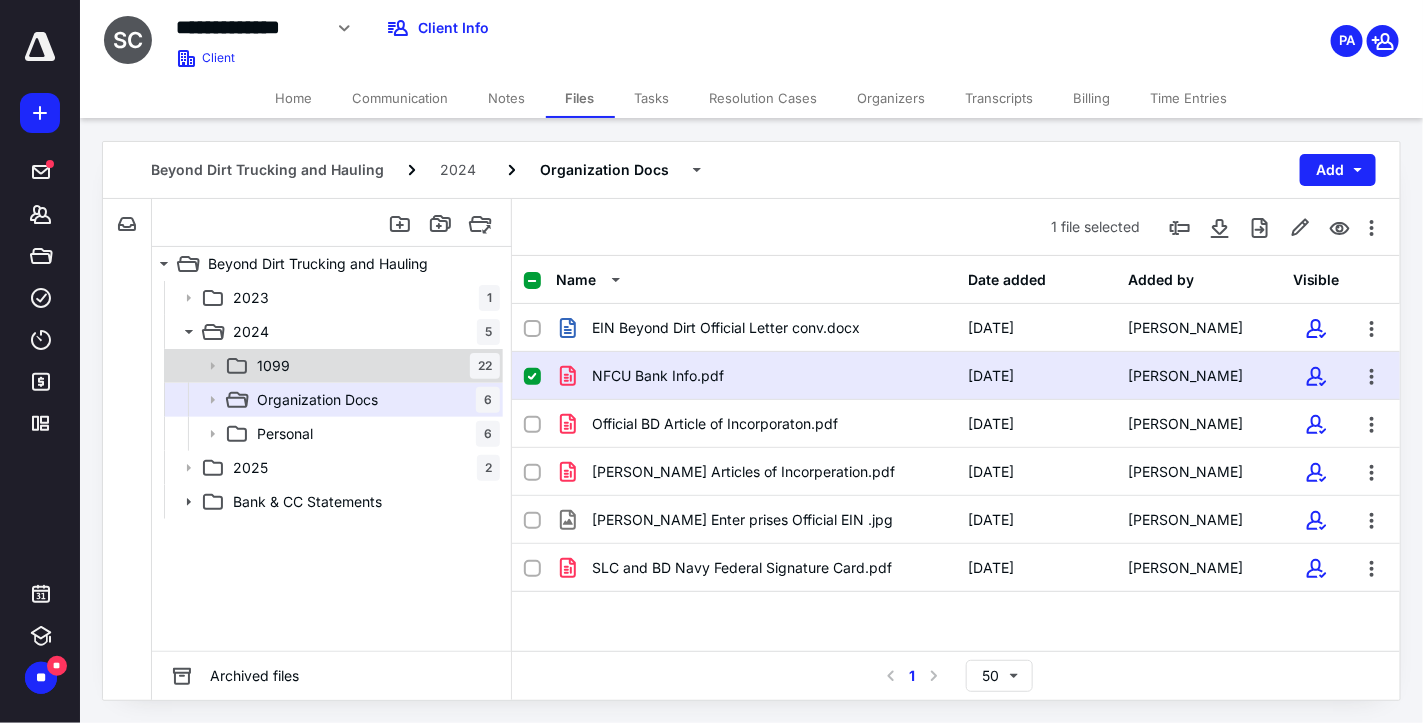 click on "1099 22" at bounding box center [374, 366] 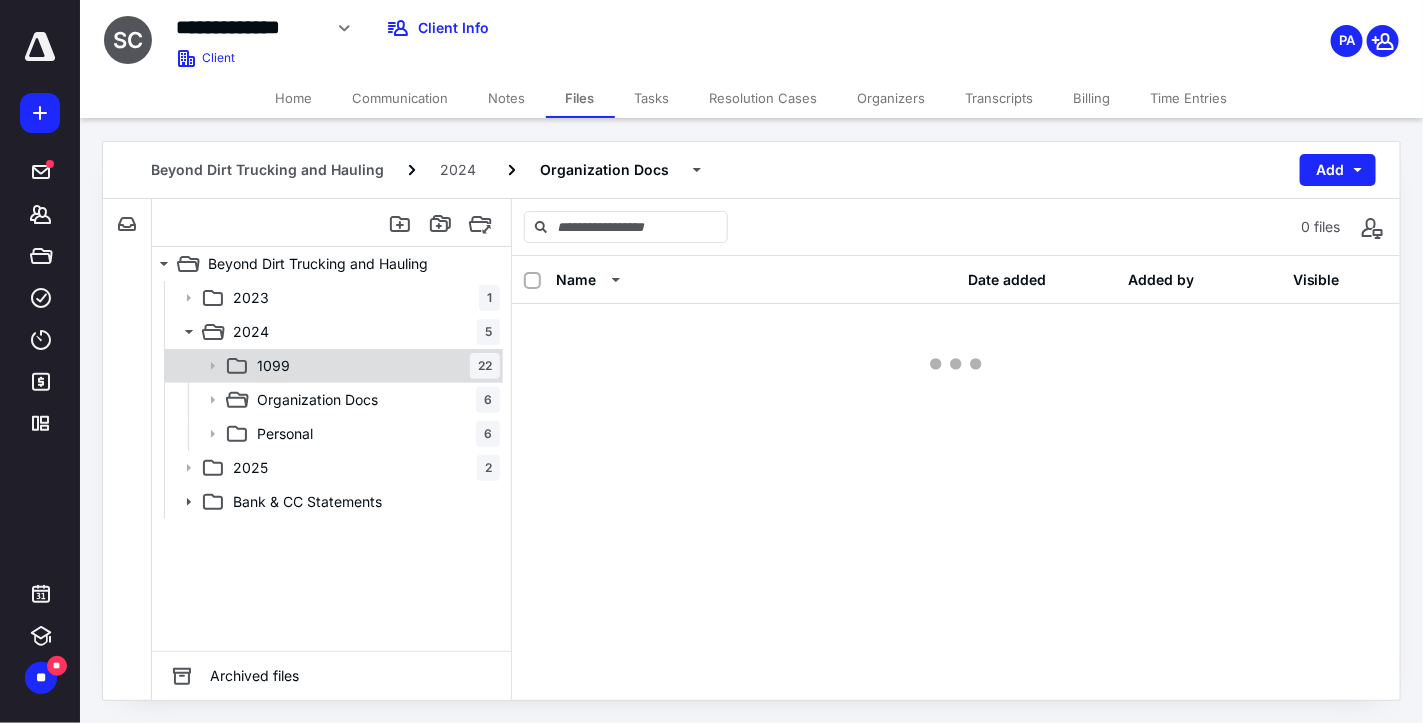 click on "1099 22" at bounding box center [374, 366] 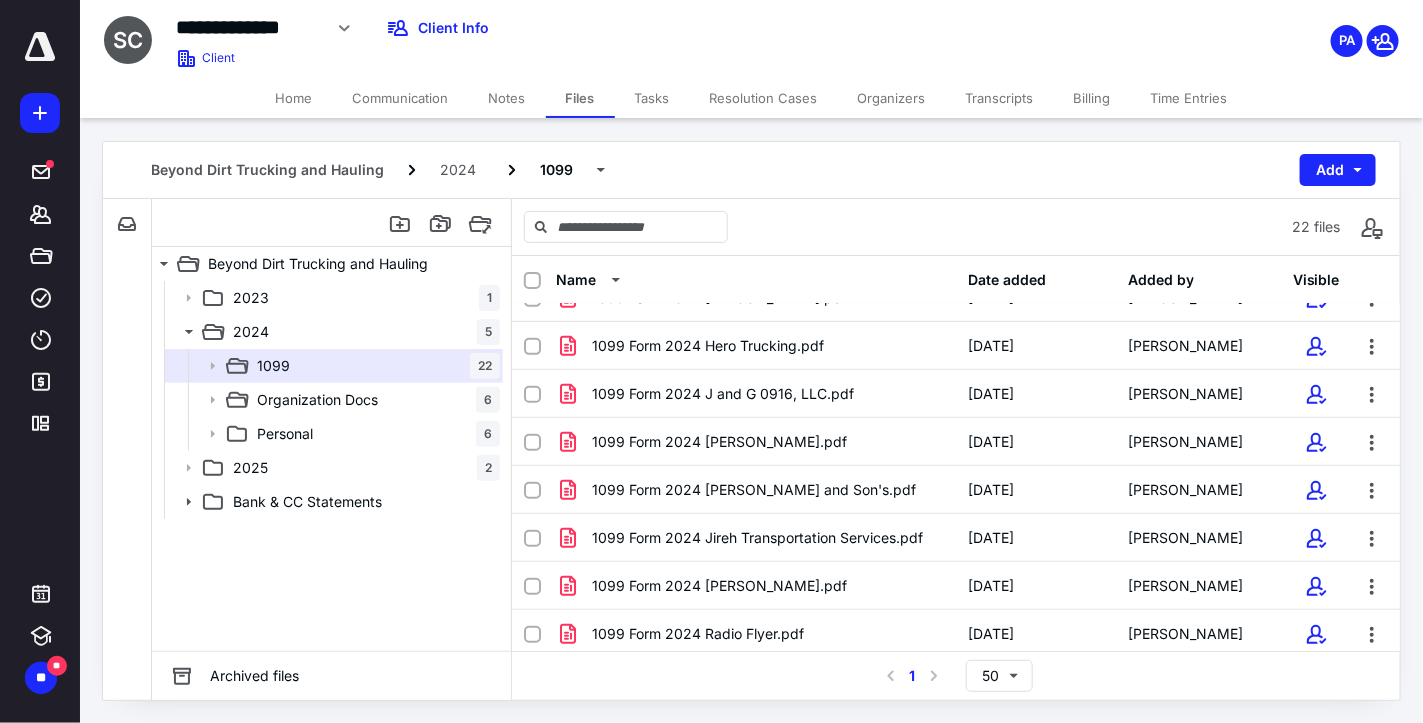 scroll, scrollTop: 500, scrollLeft: 0, axis: vertical 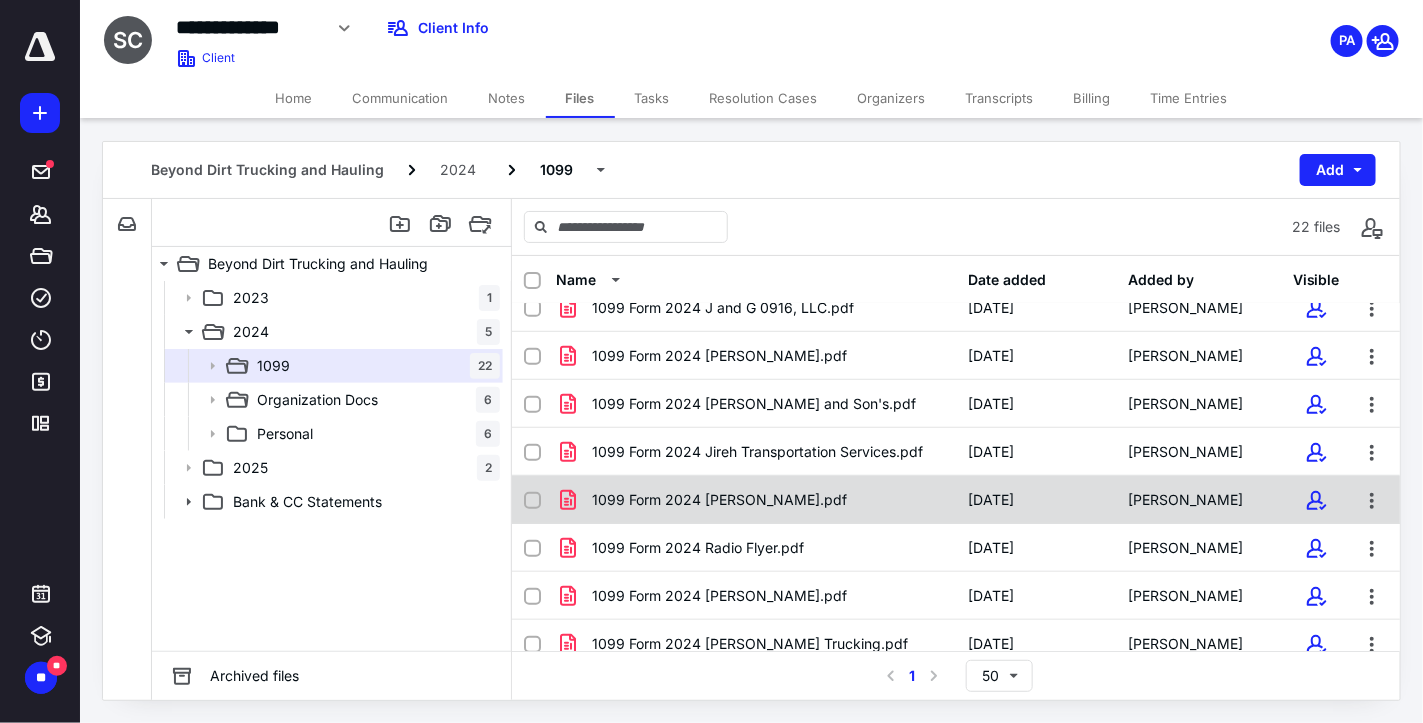 click on "1099 Form 2024 [PERSON_NAME].pdf [DATE] [PERSON_NAME]" at bounding box center (956, 500) 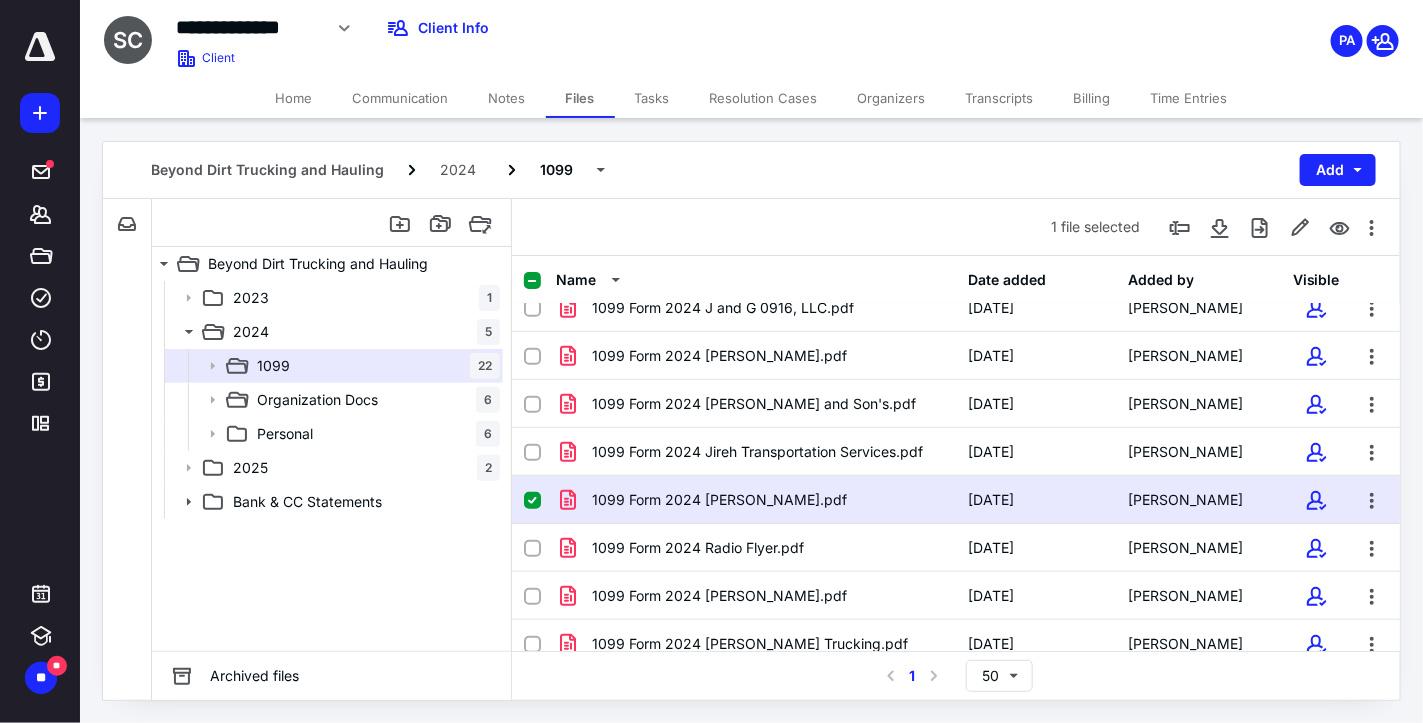 click on "1099 Form 2024 [PERSON_NAME].pdf [DATE] [PERSON_NAME]" at bounding box center (956, 500) 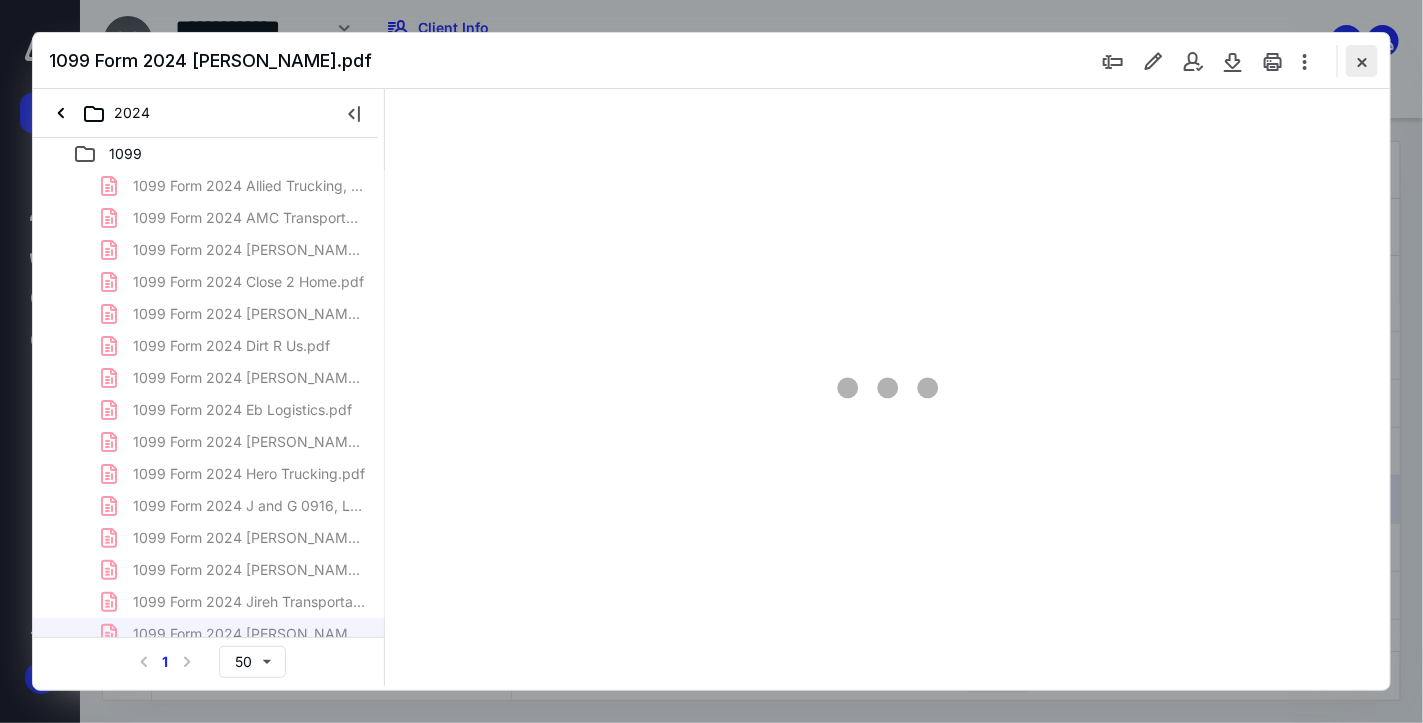 scroll, scrollTop: 0, scrollLeft: 0, axis: both 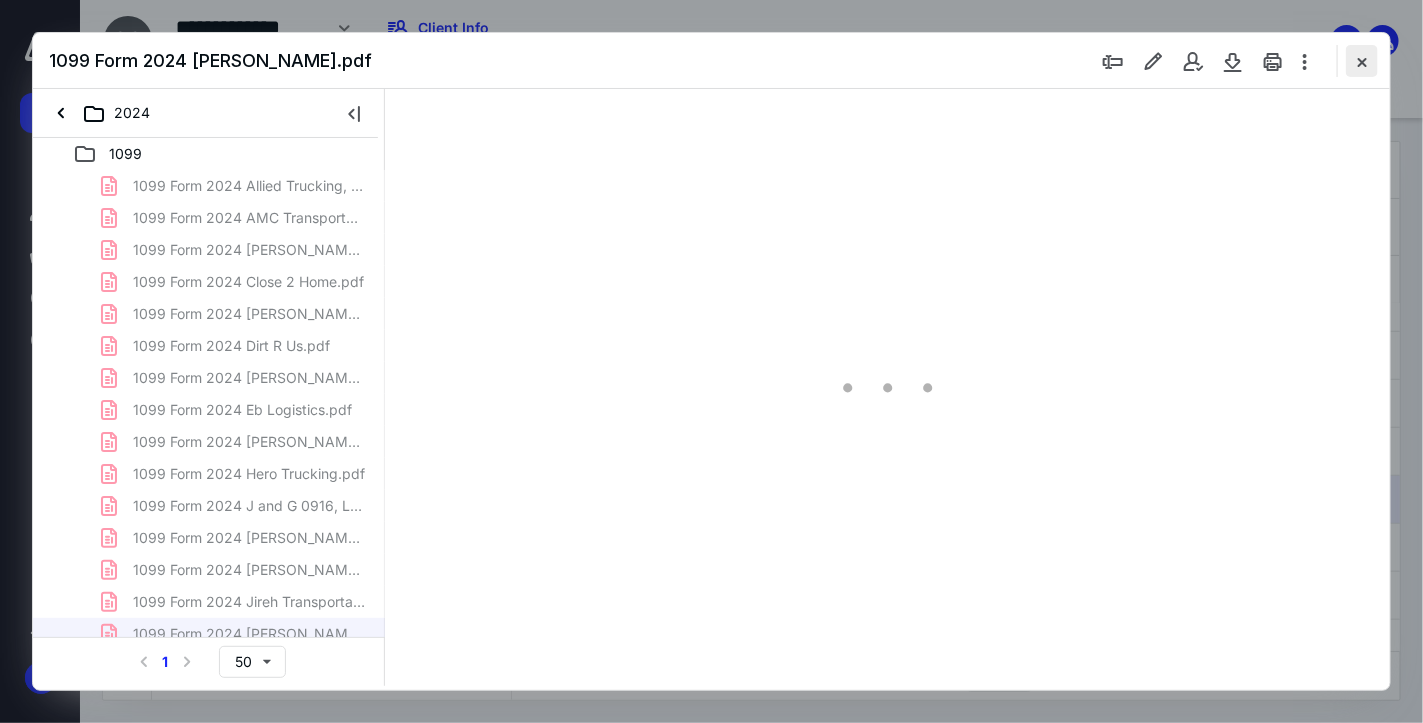type on "66" 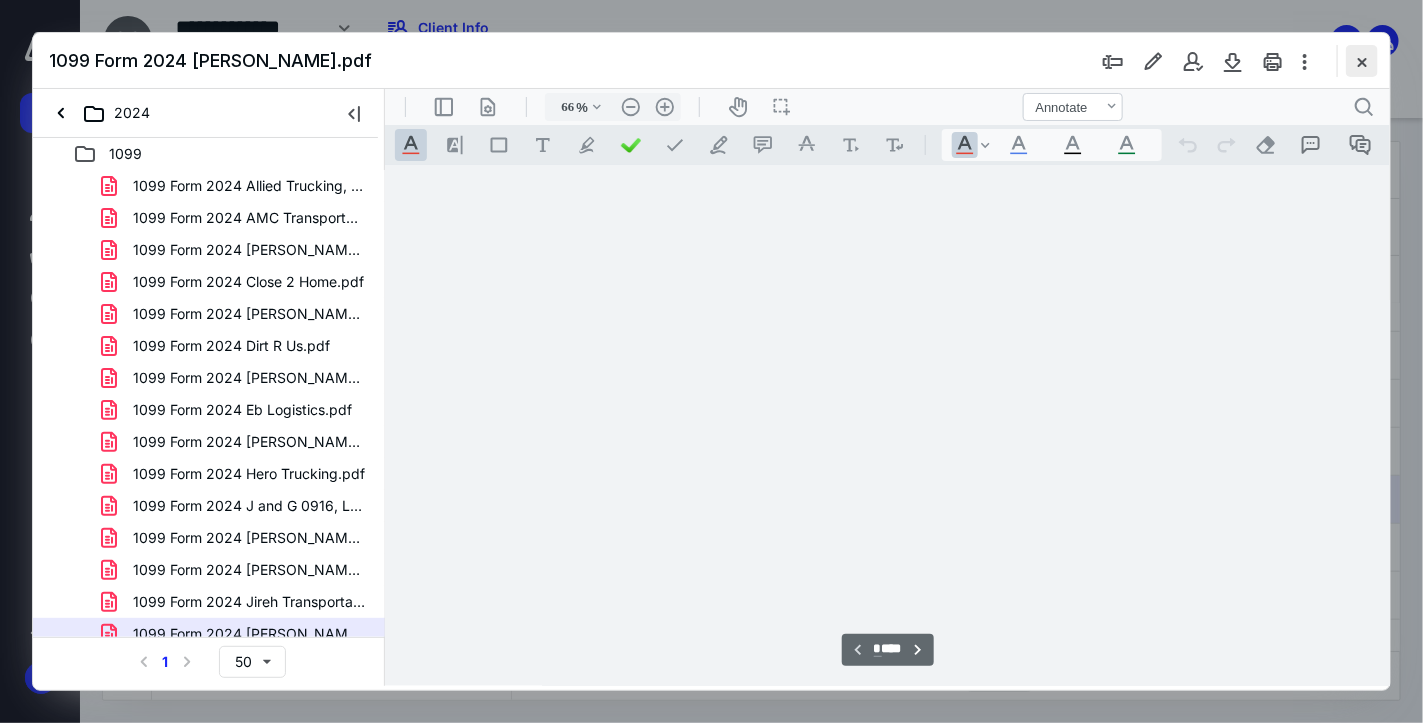scroll, scrollTop: 78, scrollLeft: 0, axis: vertical 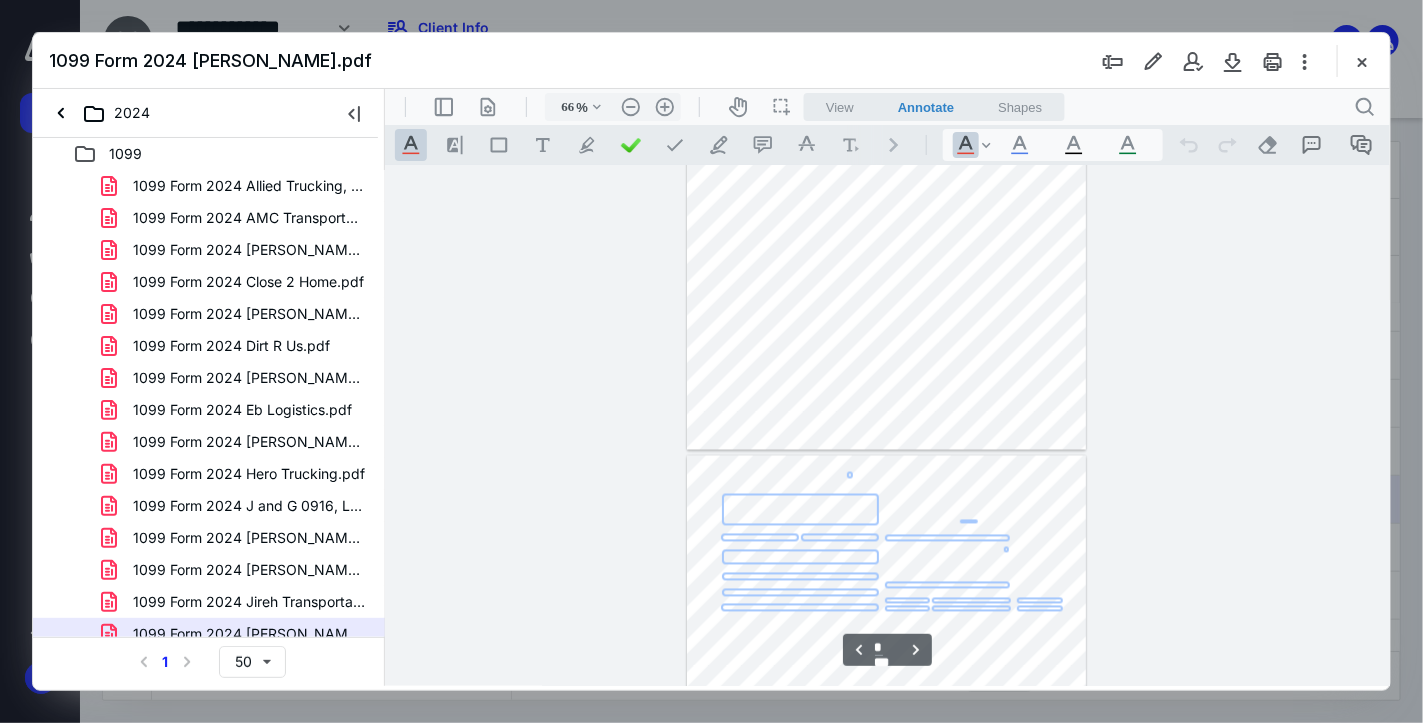 type on "*" 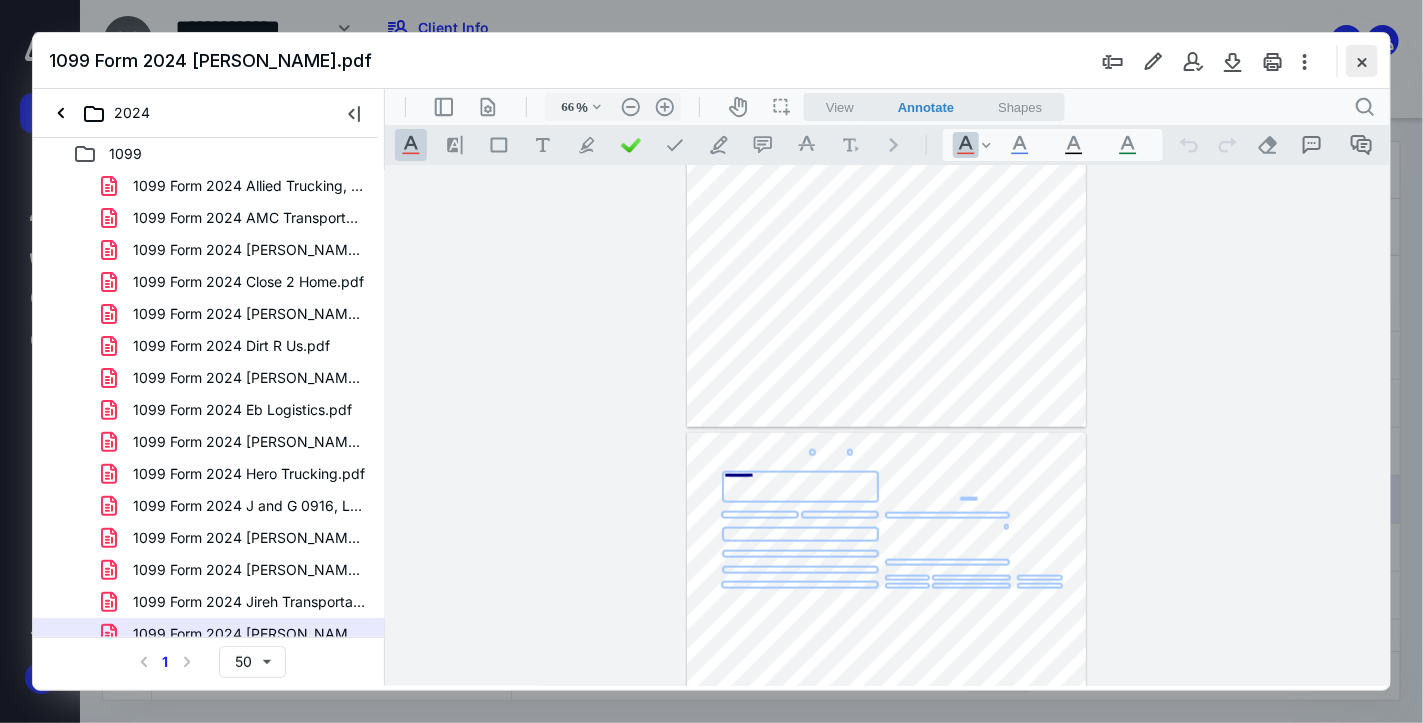 click at bounding box center (1362, 61) 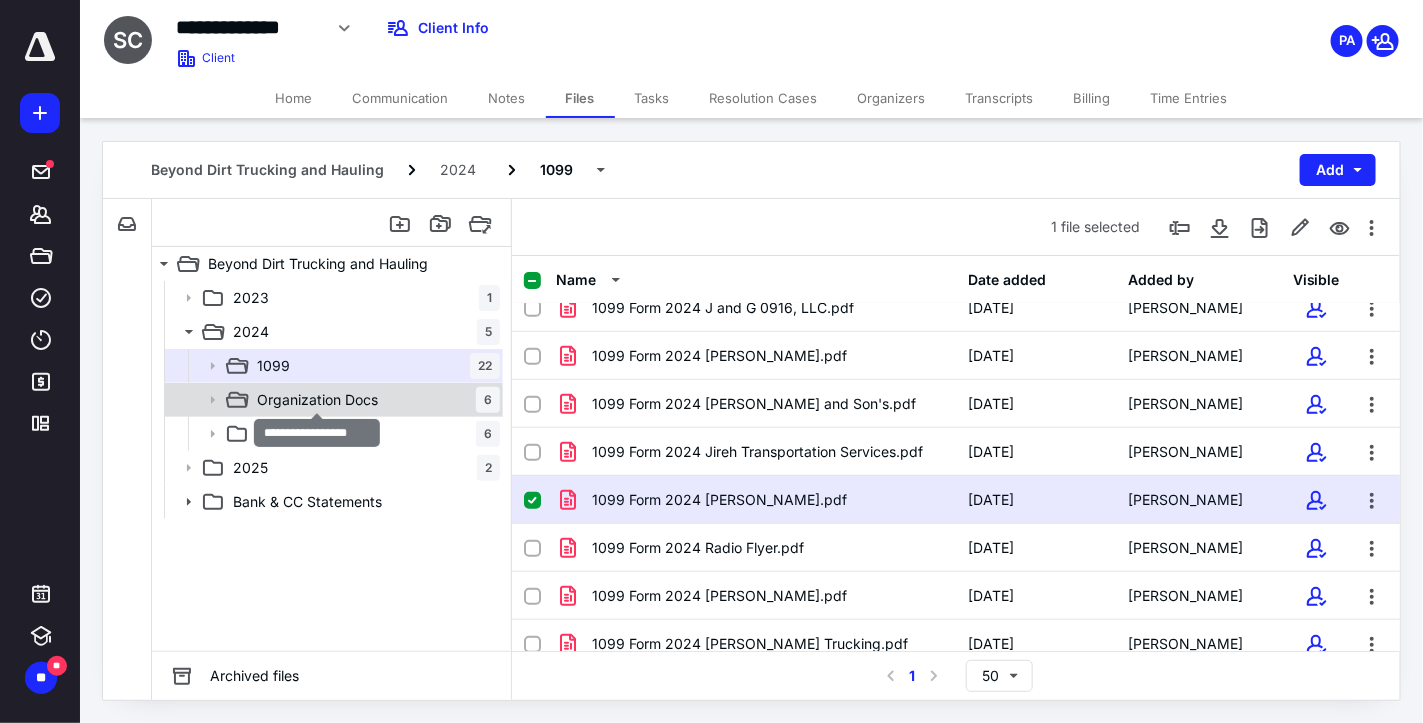 click on "Organization Docs" at bounding box center (317, 400) 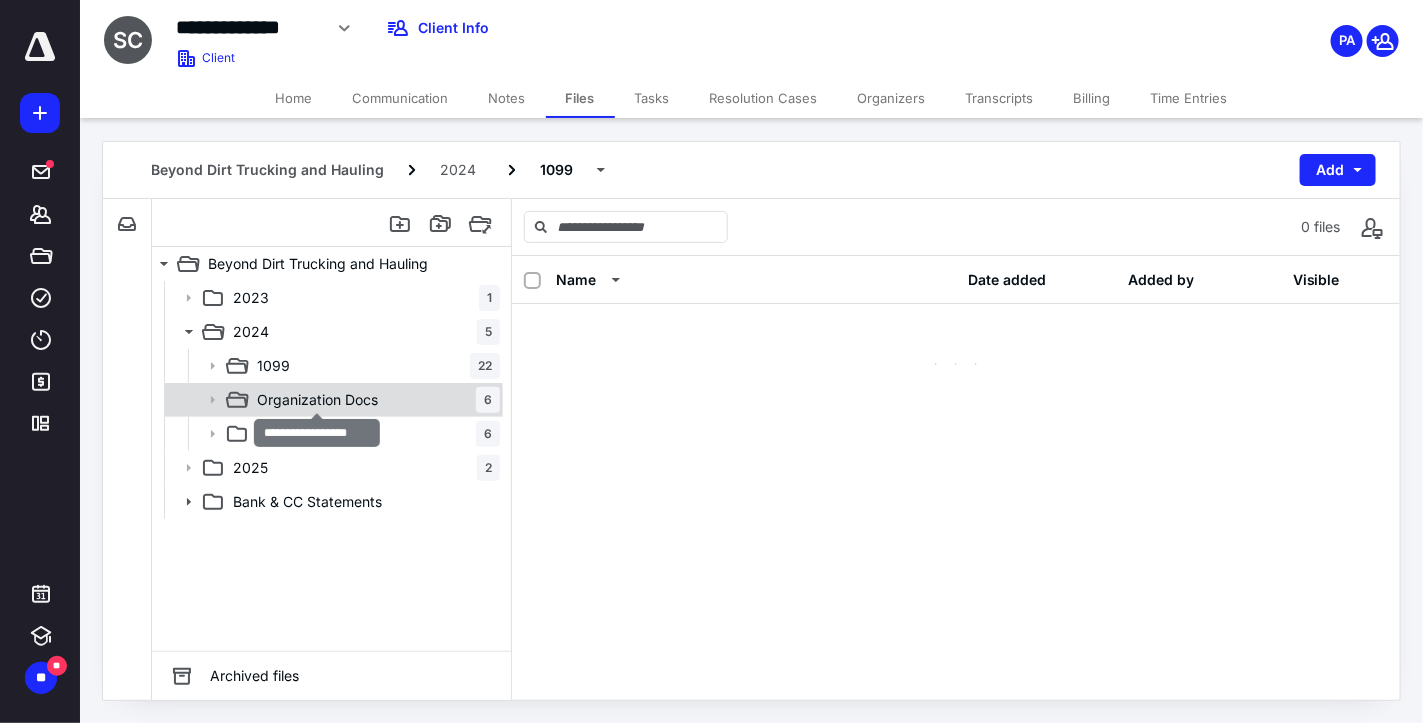 click on "Organization Docs" at bounding box center (317, 400) 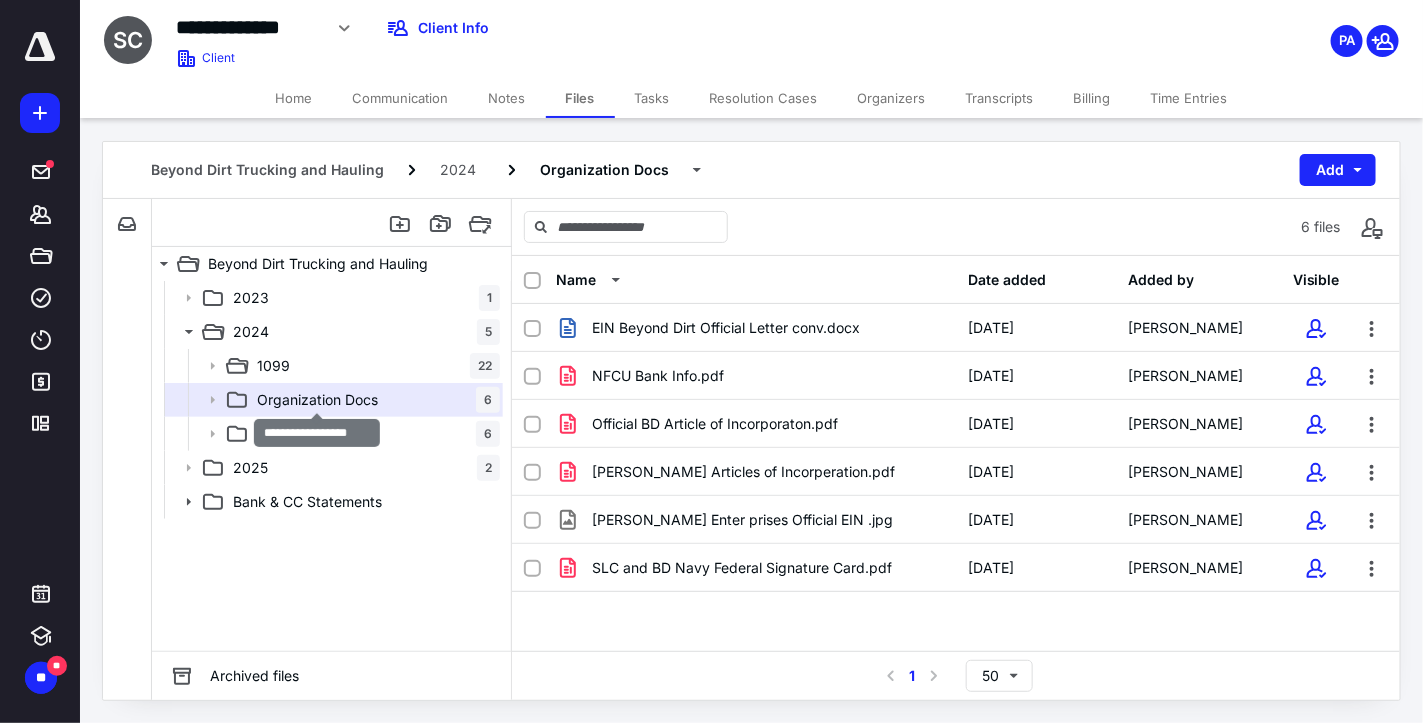 scroll, scrollTop: 0, scrollLeft: 0, axis: both 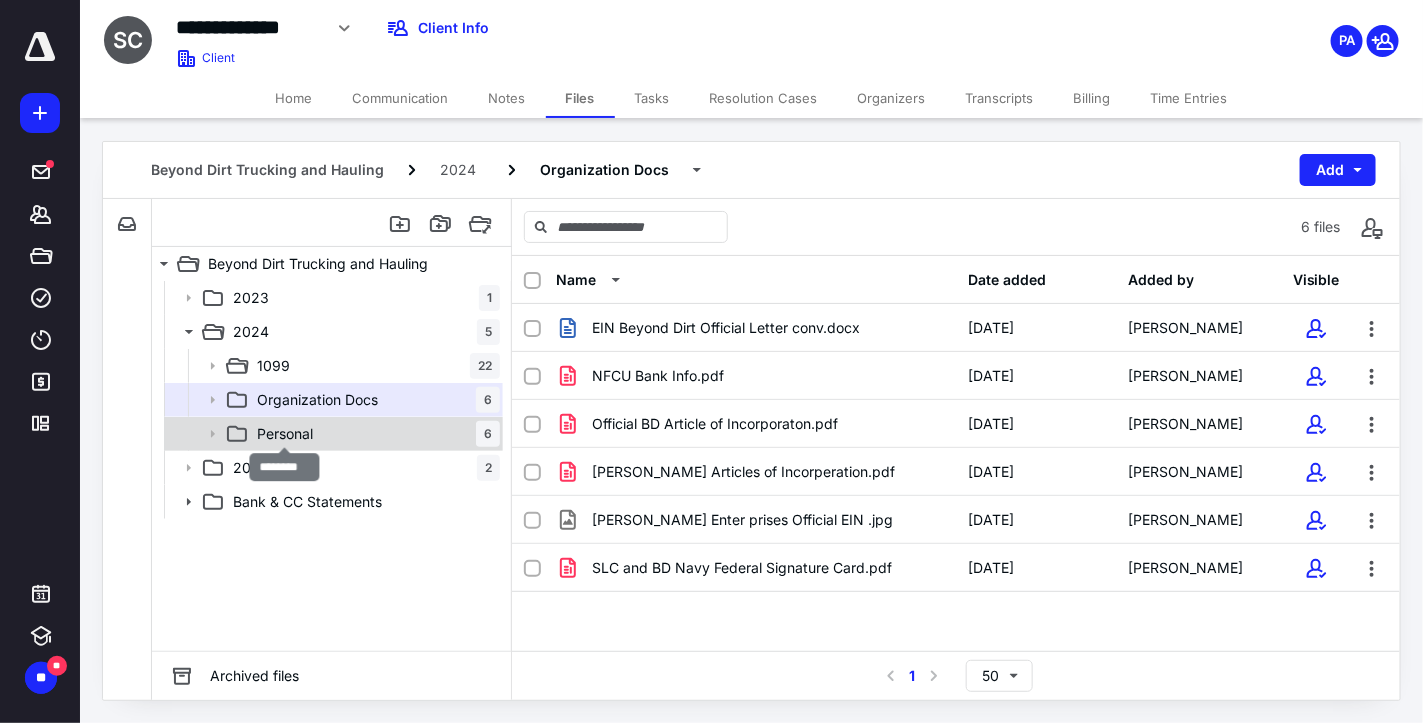 click on "Personal" at bounding box center (285, 434) 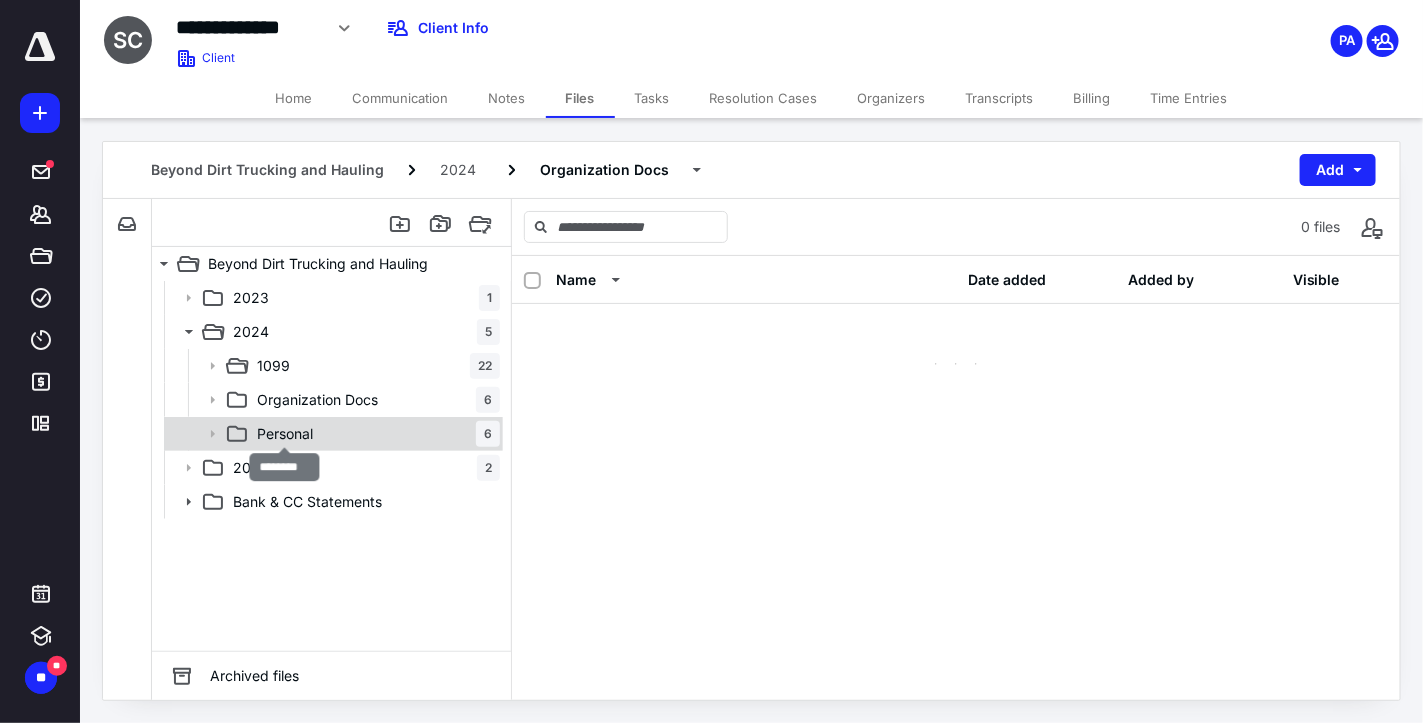click on "Personal" at bounding box center (285, 434) 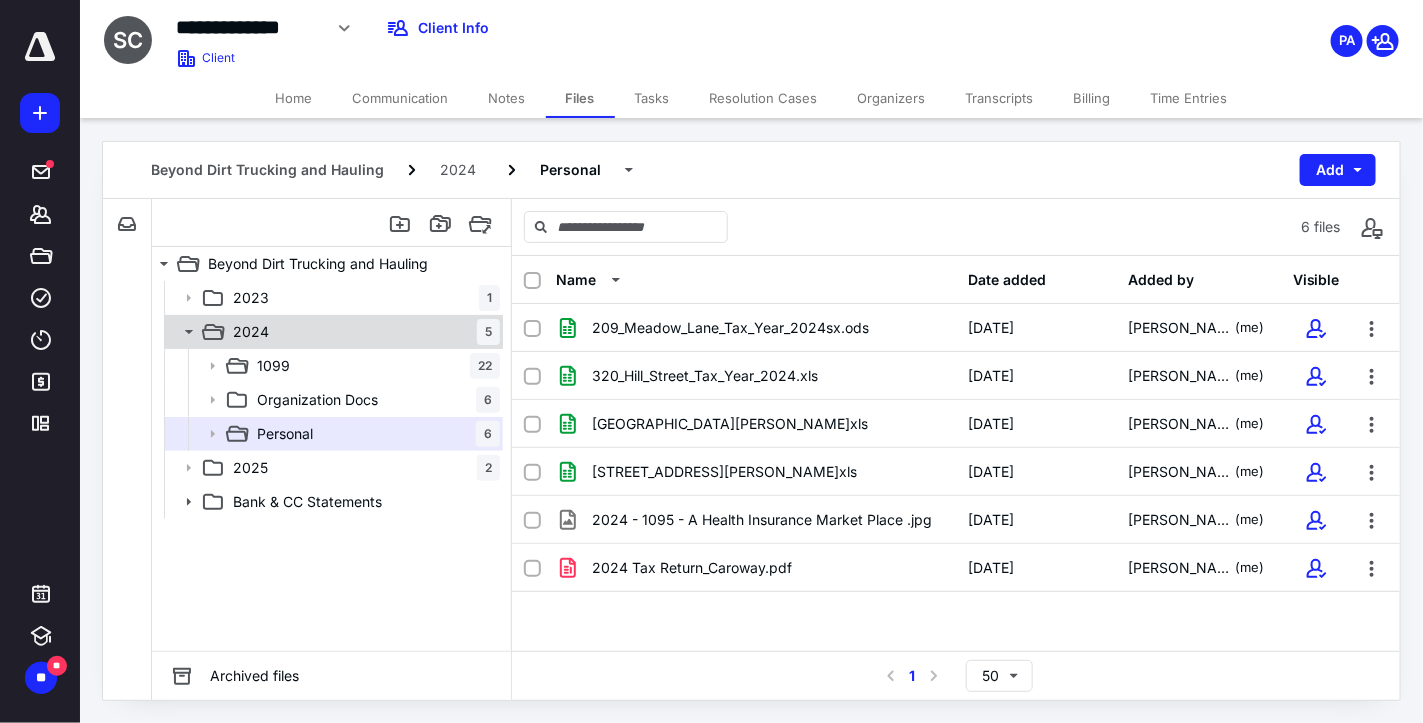 click on "2024 5" at bounding box center [362, 332] 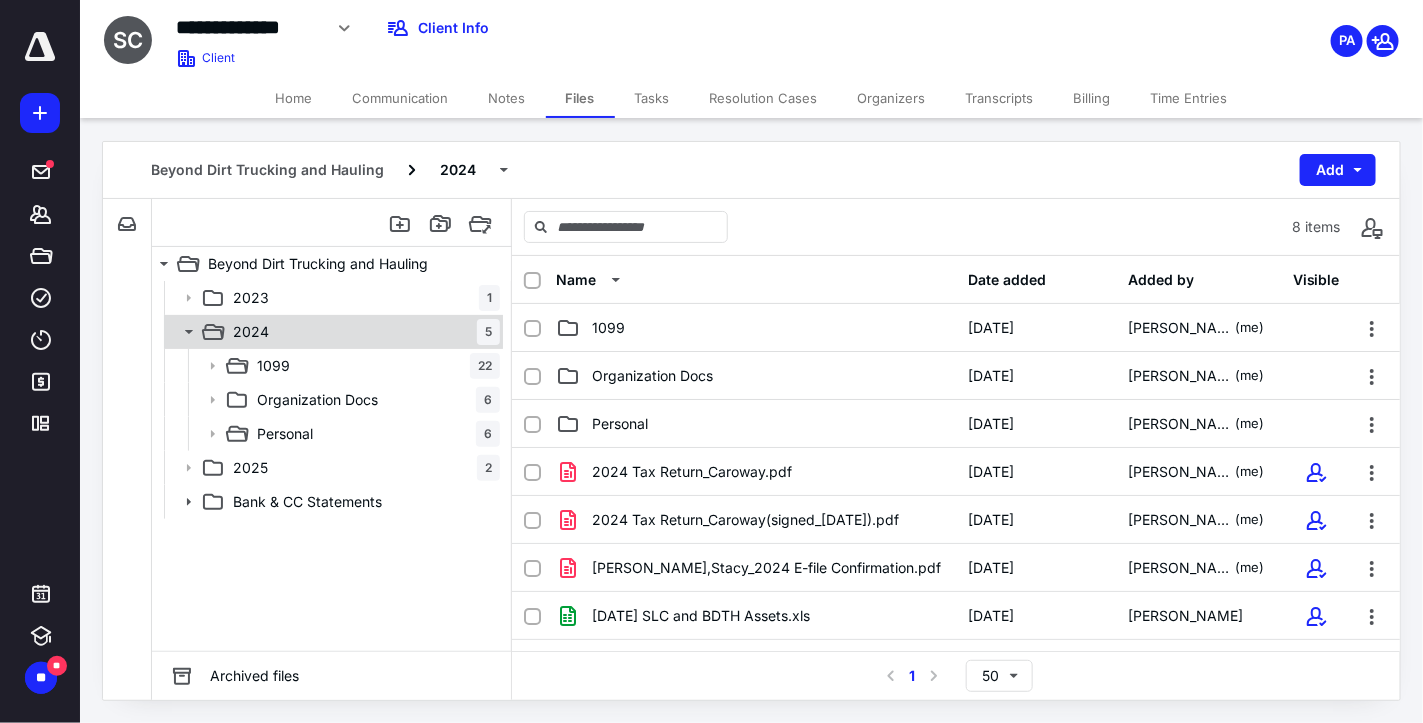 click on "2024 5" at bounding box center (362, 332) 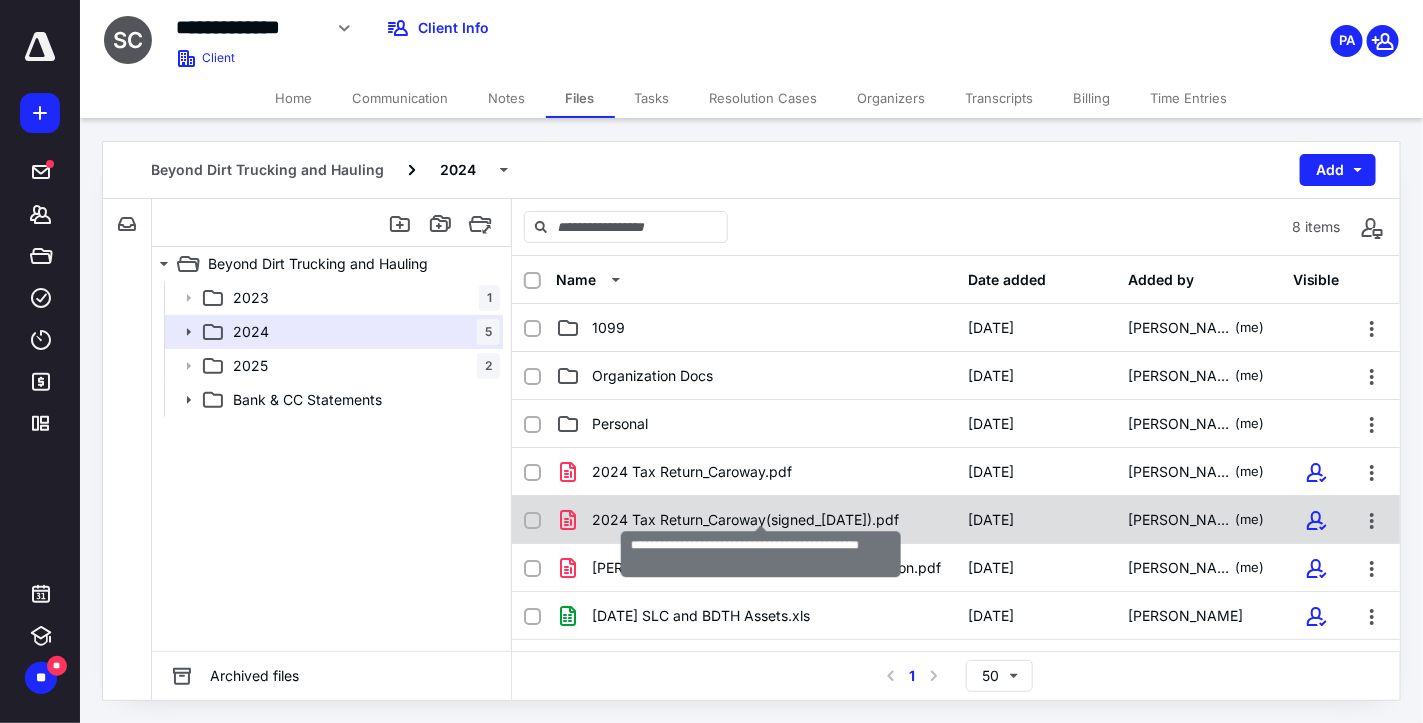 scroll, scrollTop: 93, scrollLeft: 0, axis: vertical 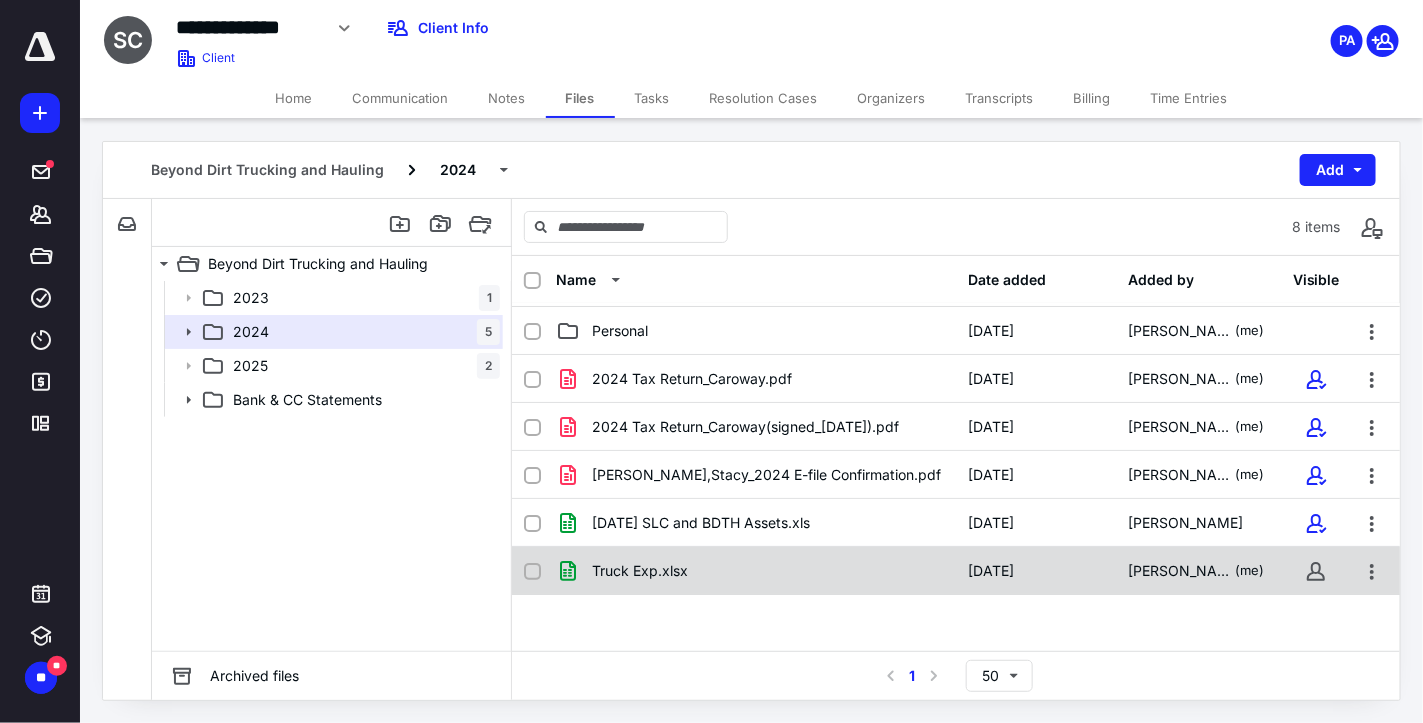 click on "Truck Exp.xlsx" at bounding box center [640, 571] 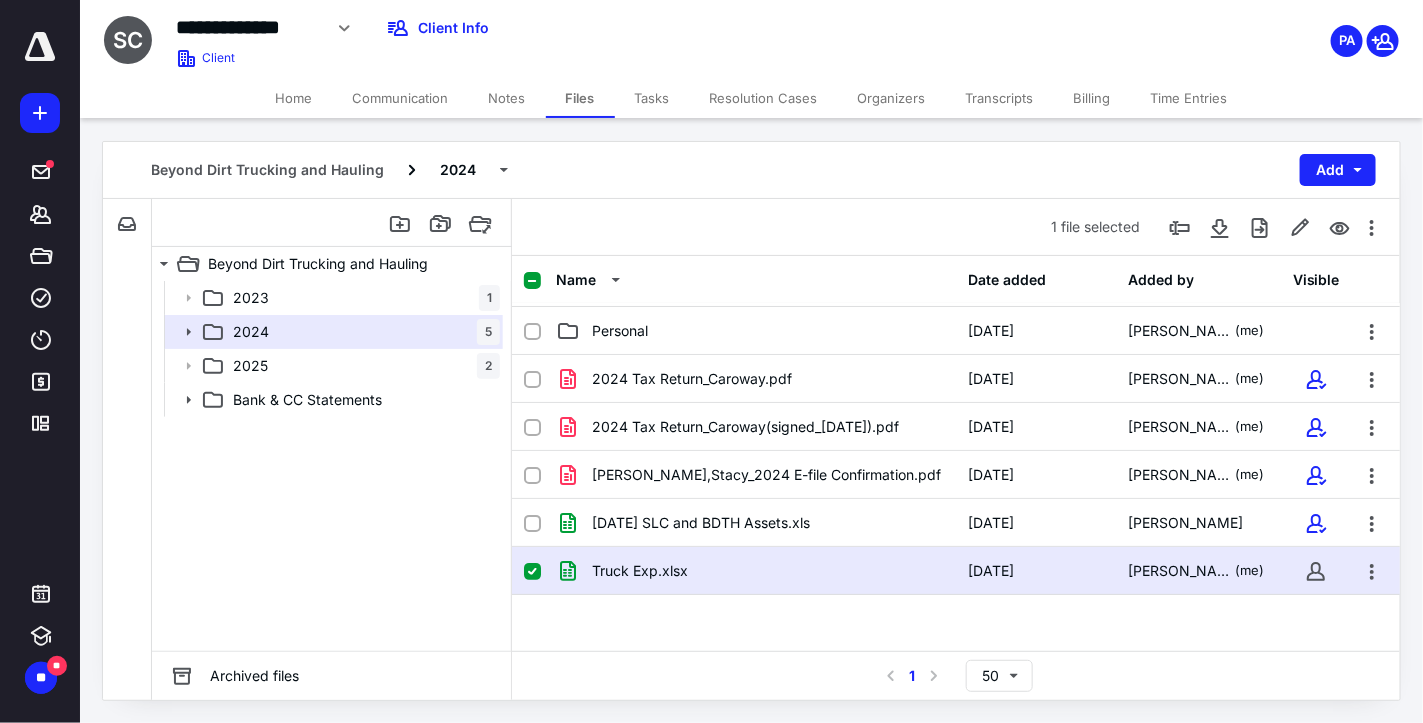 click on "Truck Exp.xlsx" at bounding box center [640, 571] 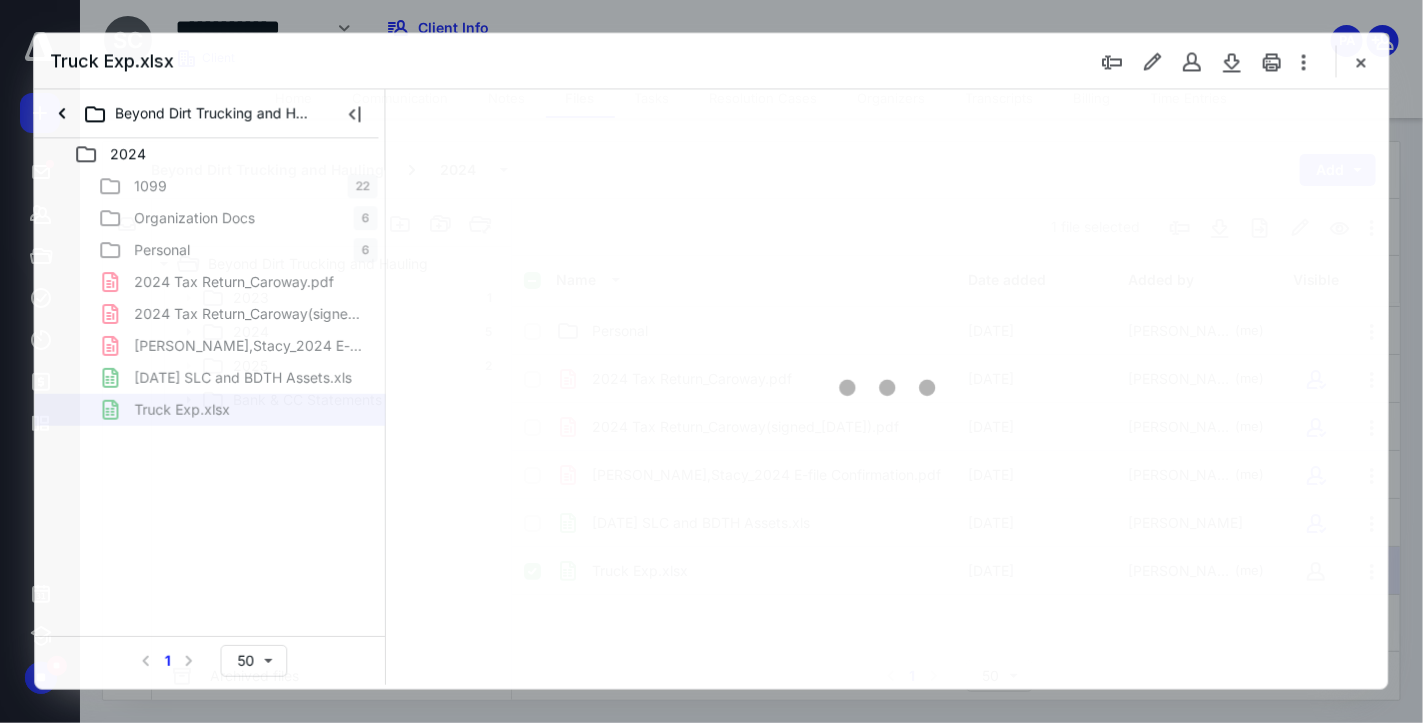 scroll, scrollTop: 0, scrollLeft: 0, axis: both 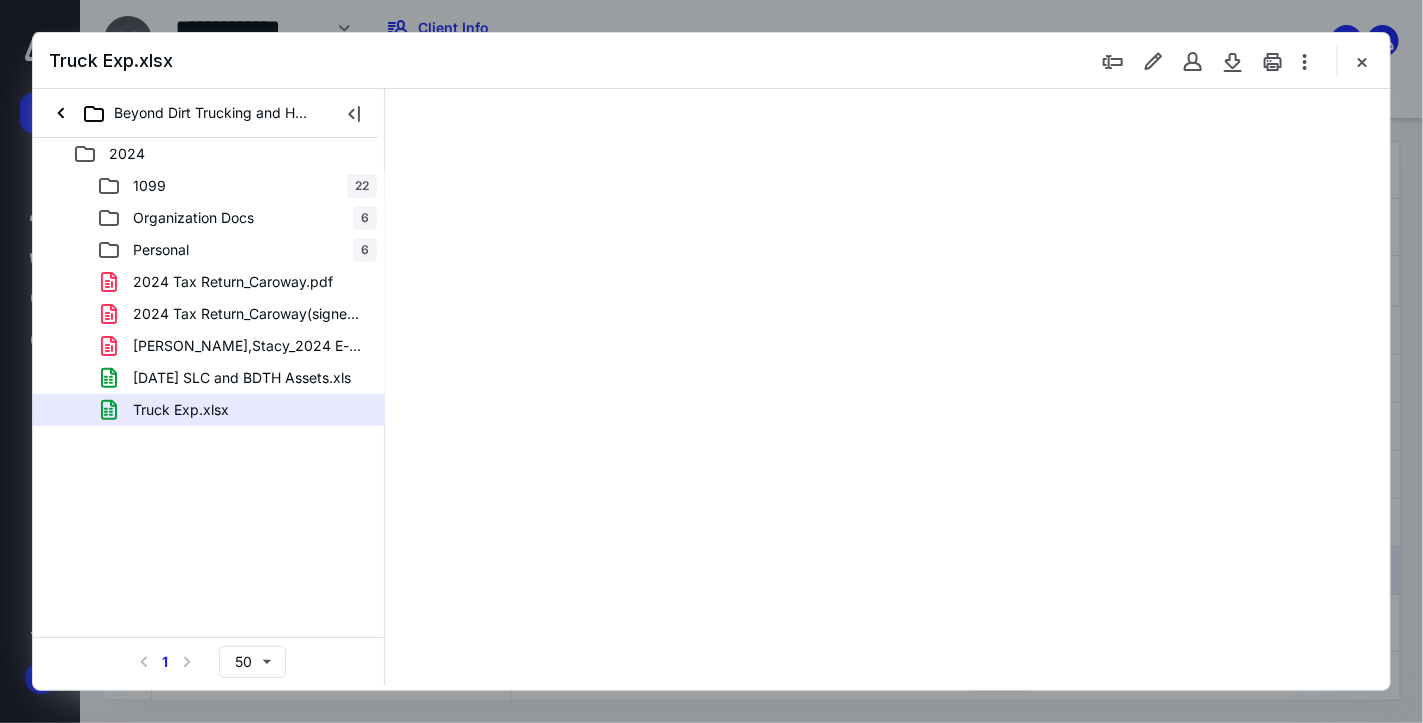 type on "93" 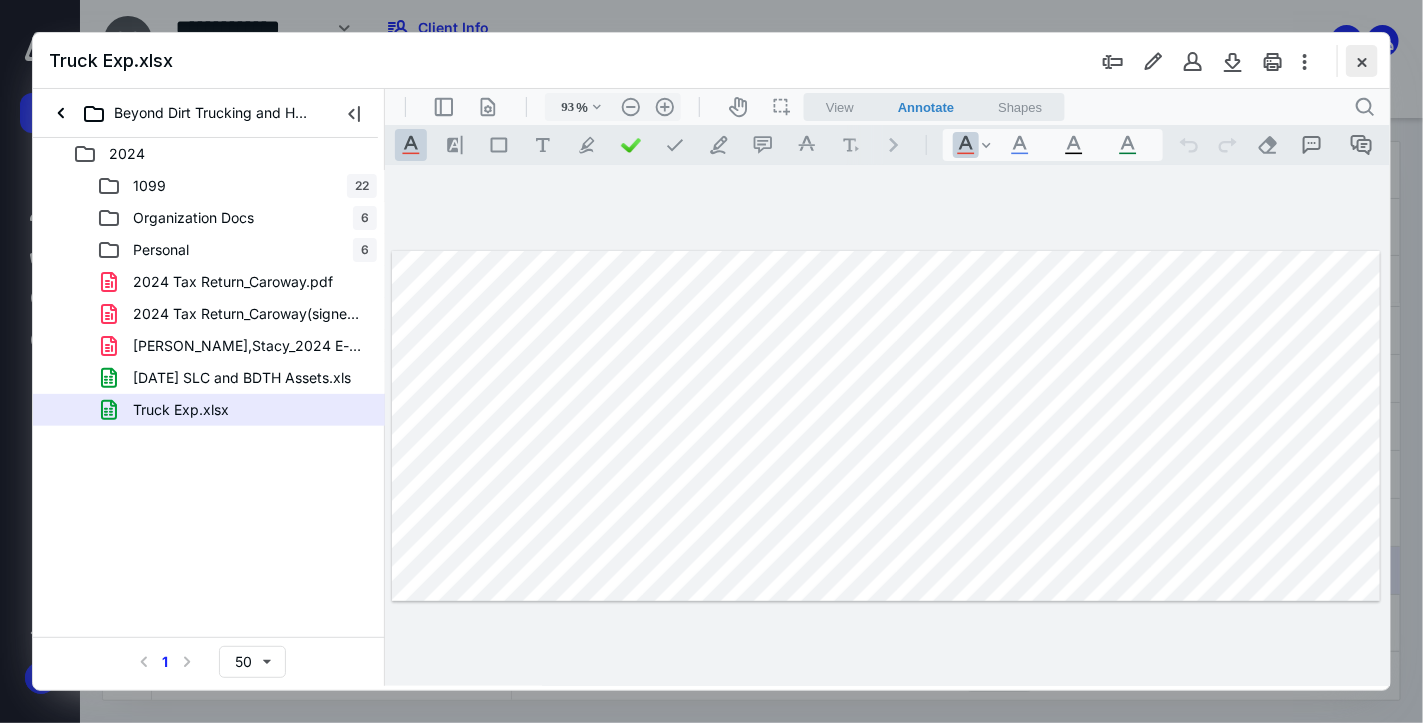 click at bounding box center (1362, 61) 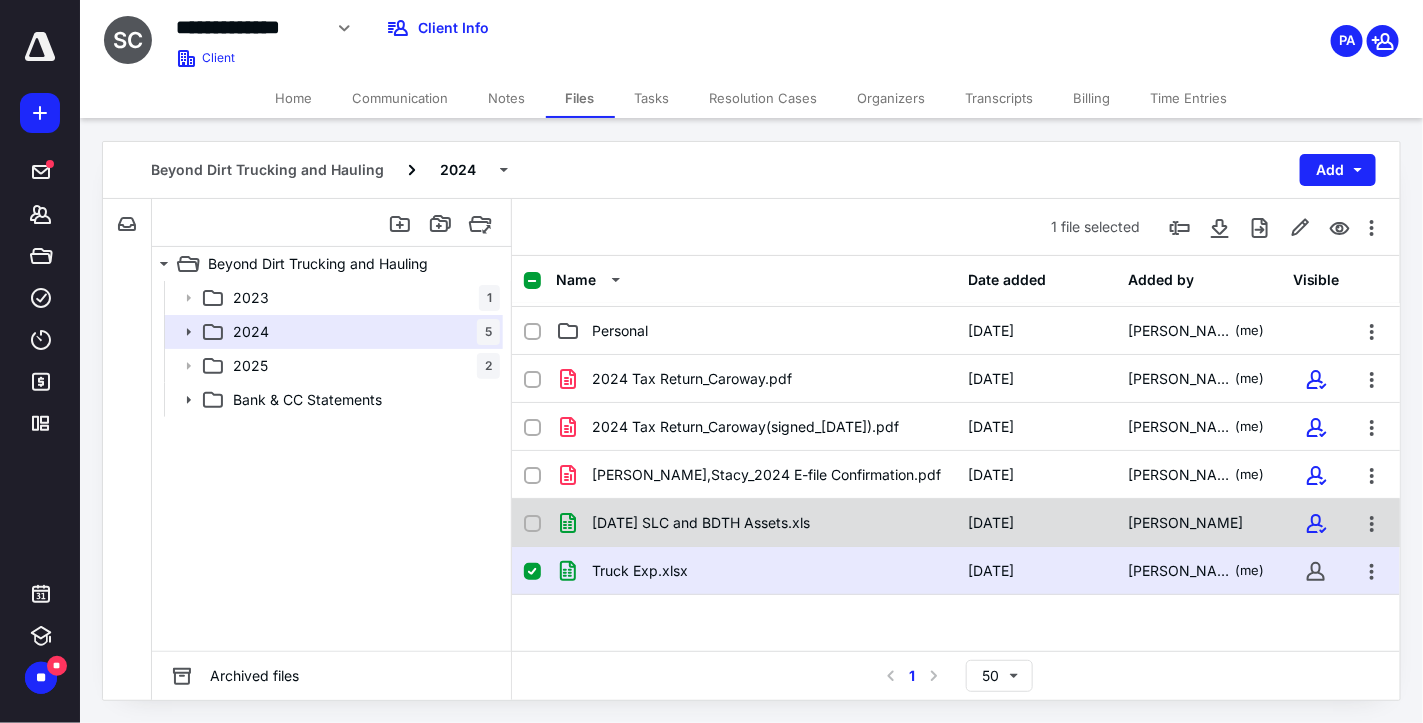 click on "[DATE] SLC and BDTH Assets.xls" at bounding box center (756, 523) 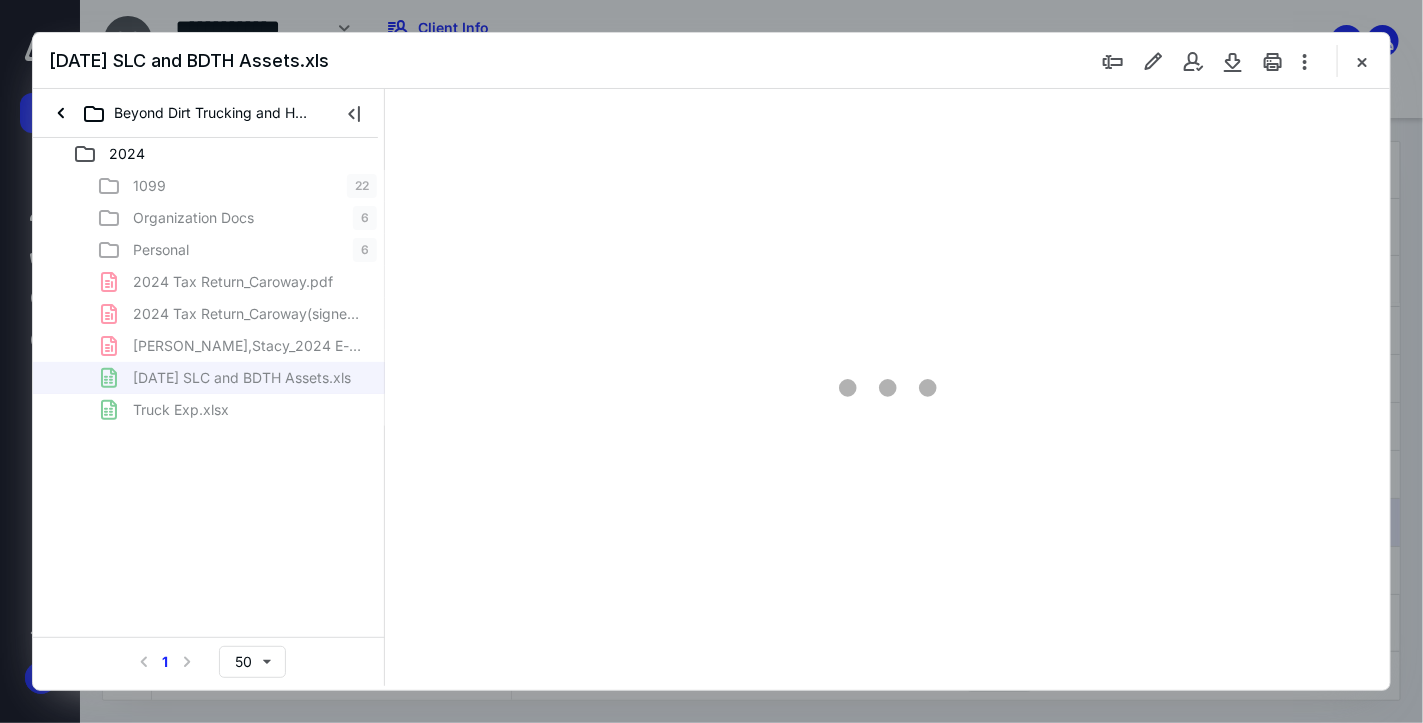 scroll, scrollTop: 0, scrollLeft: 0, axis: both 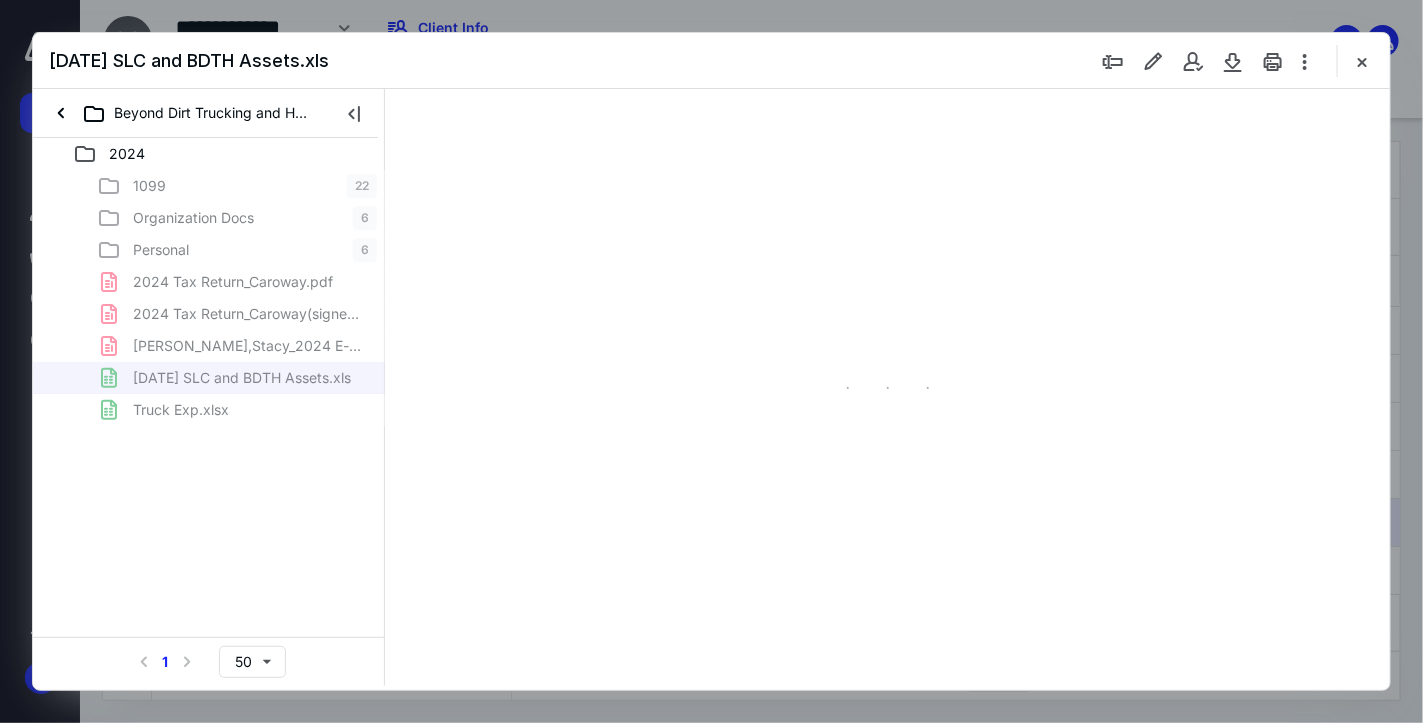 type on "85" 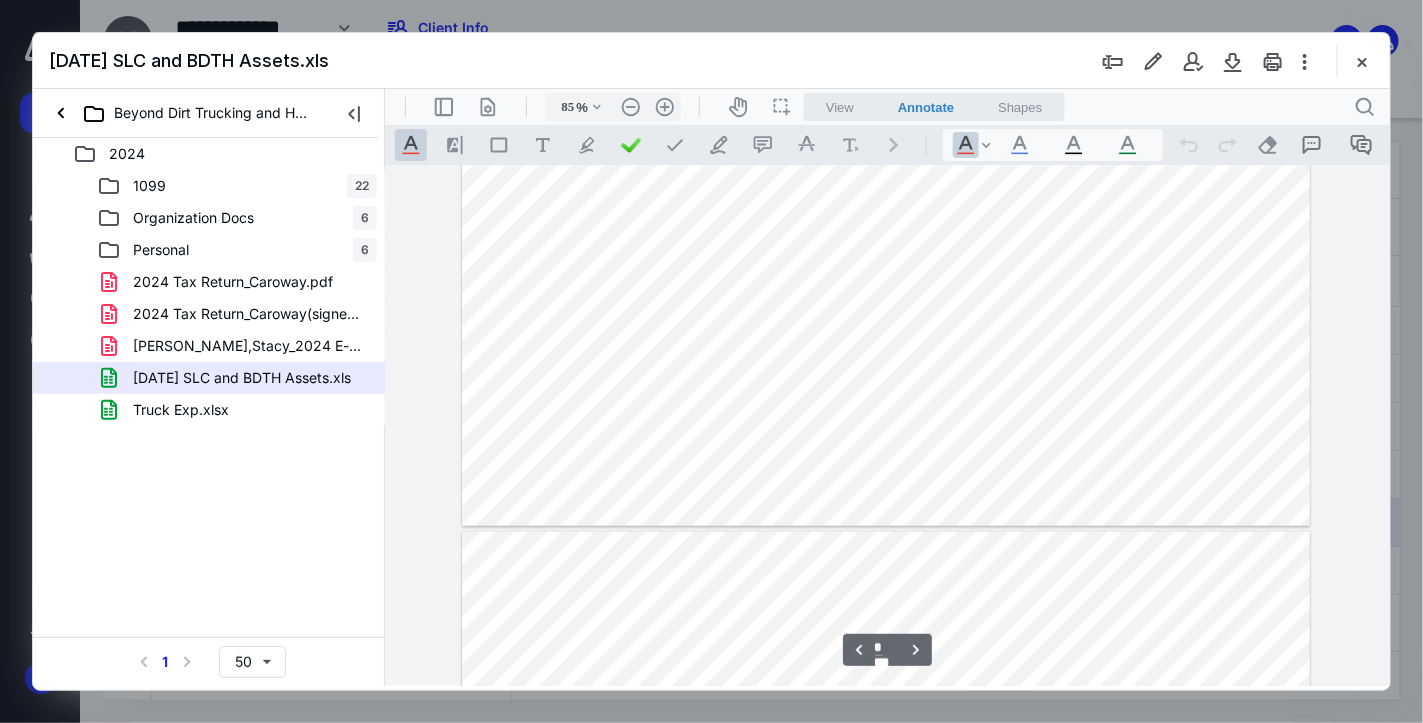 type on "*" 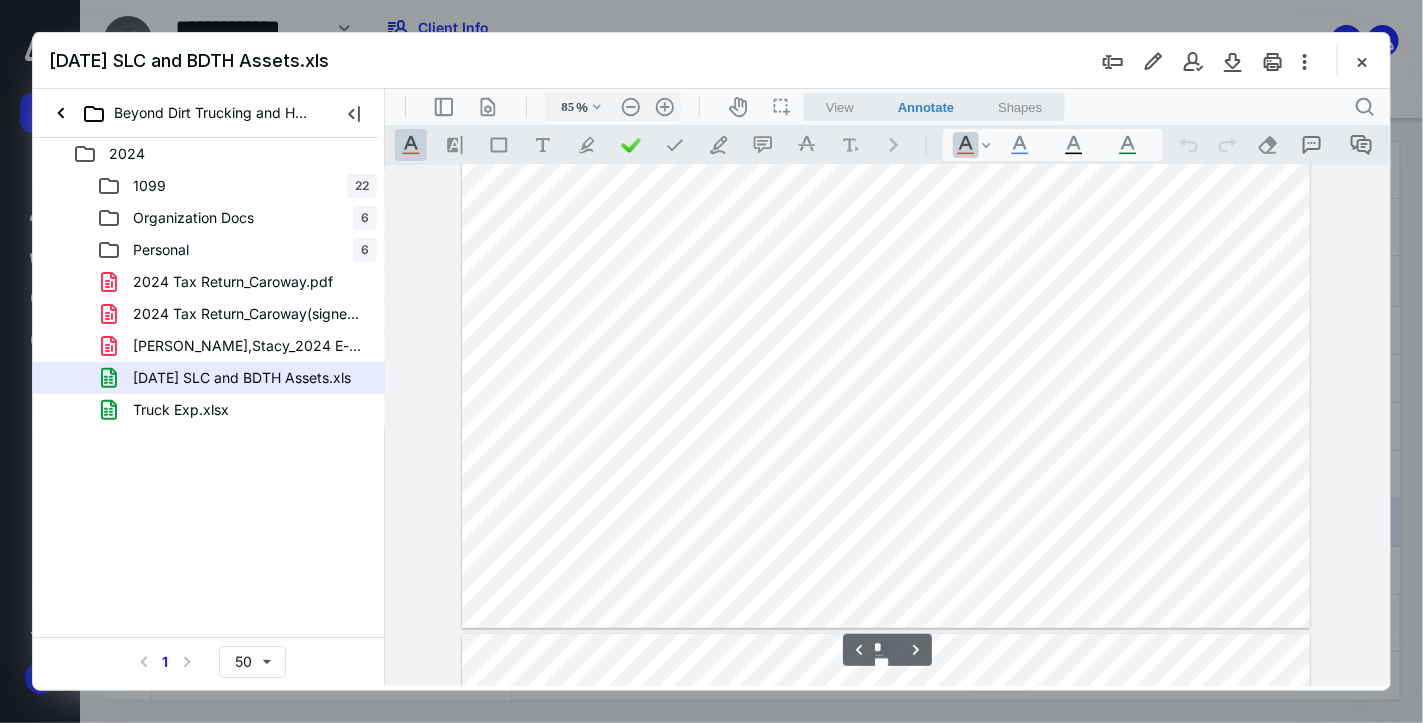scroll, scrollTop: 0, scrollLeft: 0, axis: both 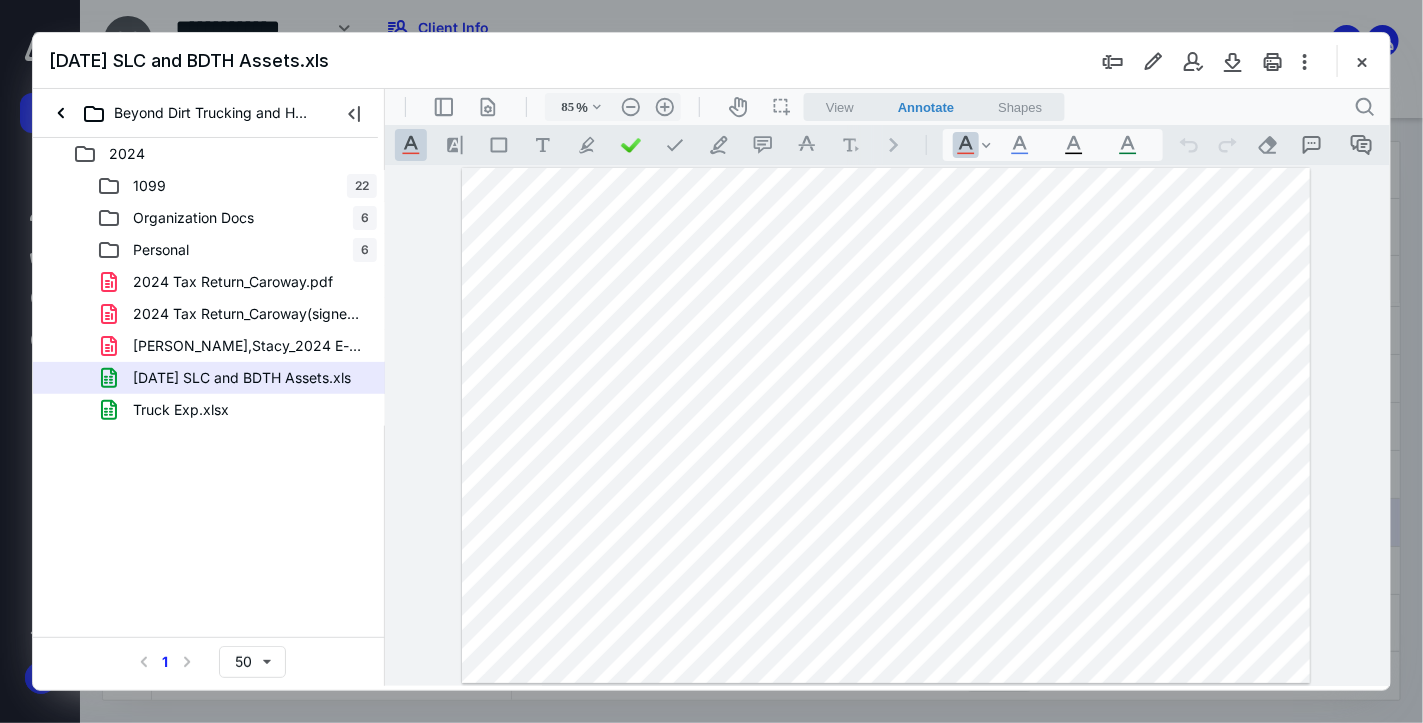 click at bounding box center (885, 424) 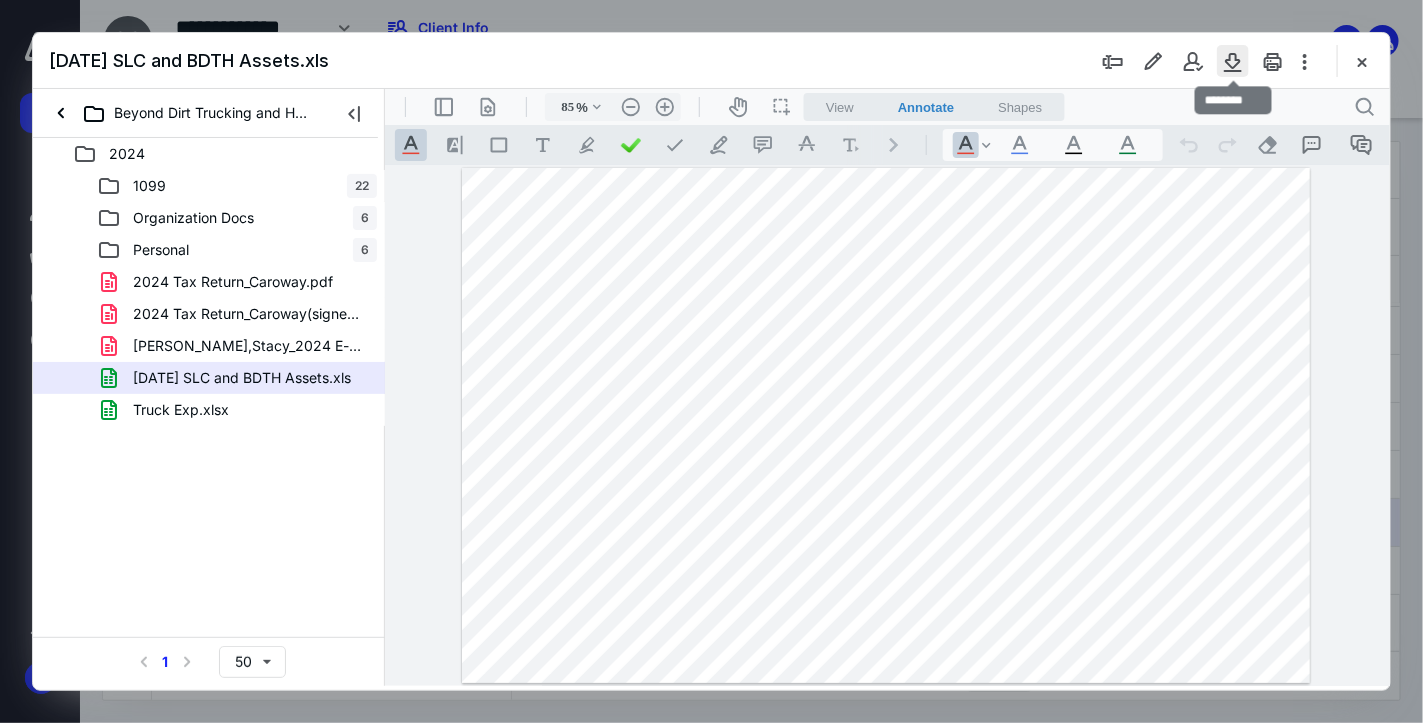 click at bounding box center [1233, 61] 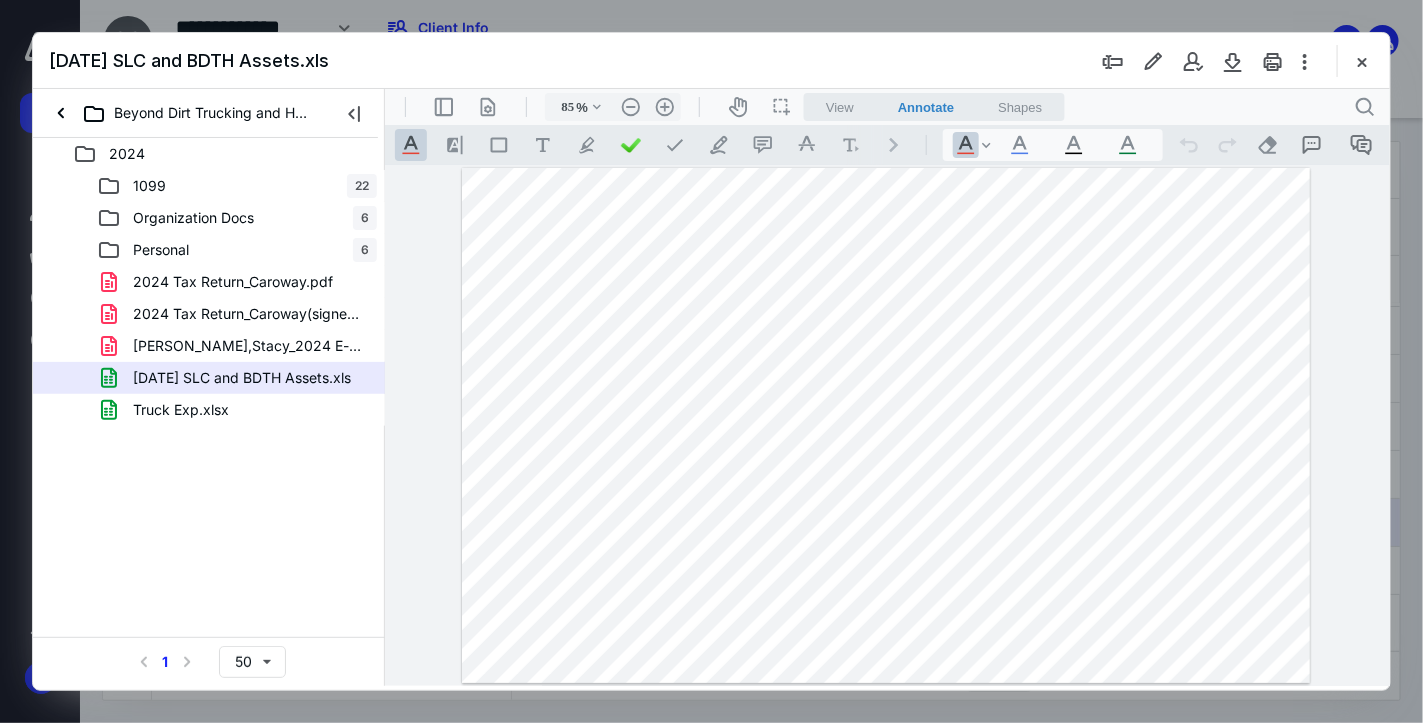 click at bounding box center (1408, 708) 